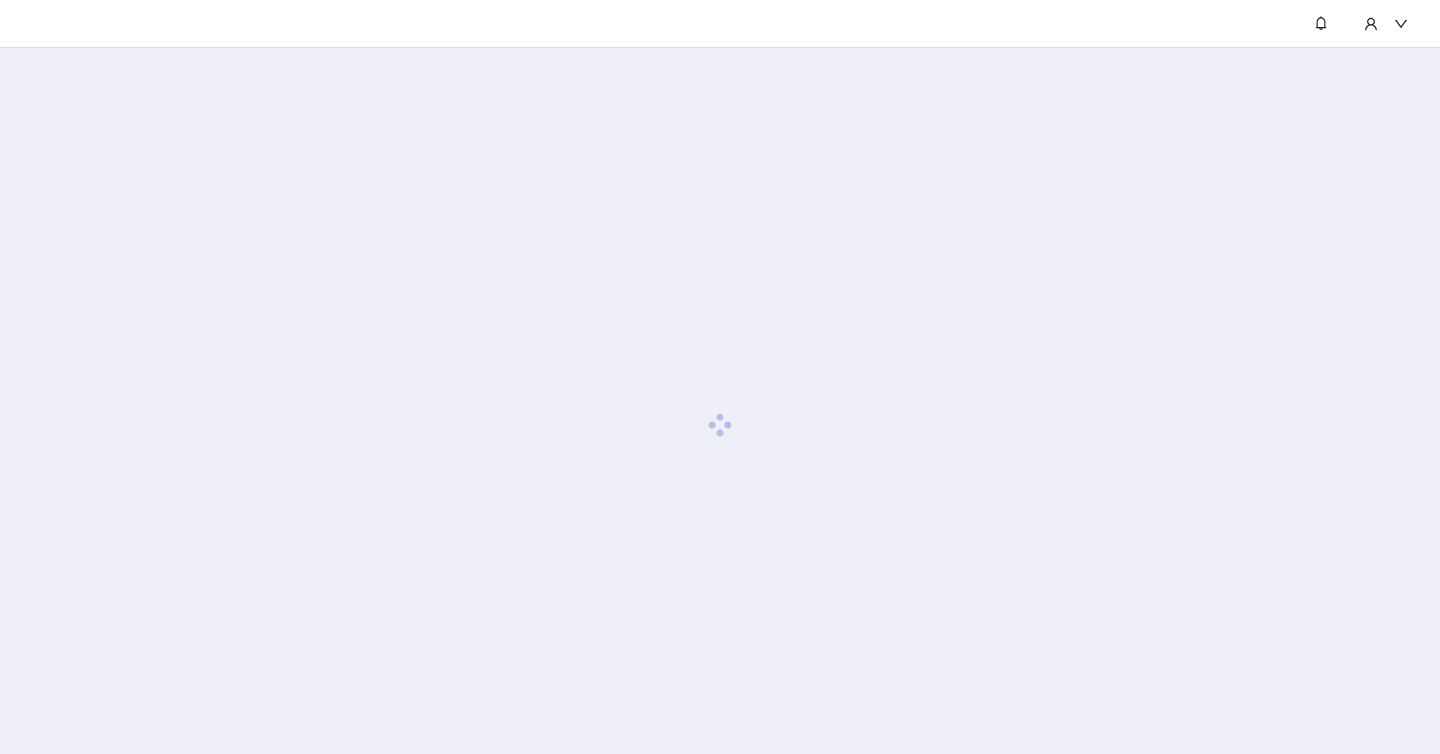 scroll, scrollTop: 0, scrollLeft: 0, axis: both 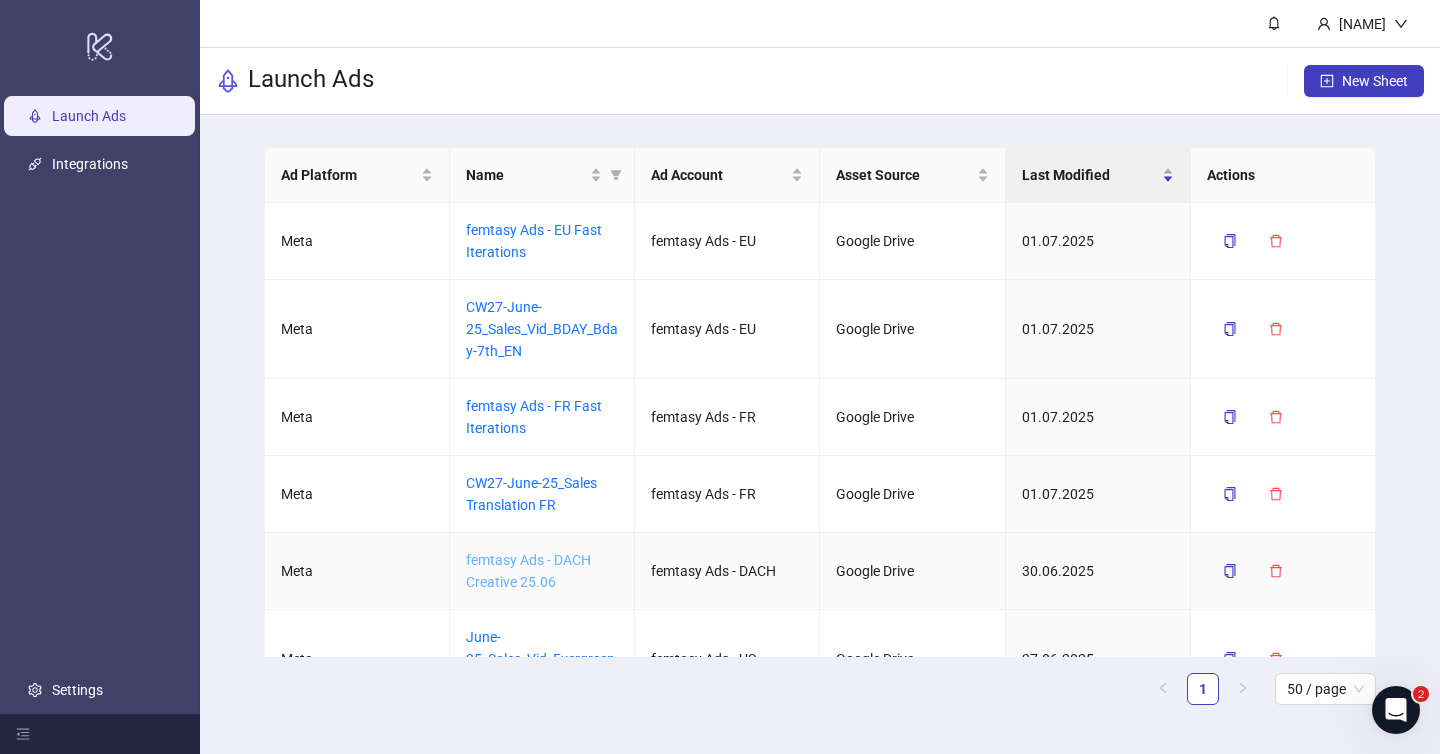 click on "CW27-June-25_Sales Fast Iterations DACH" at bounding box center [528, 571] 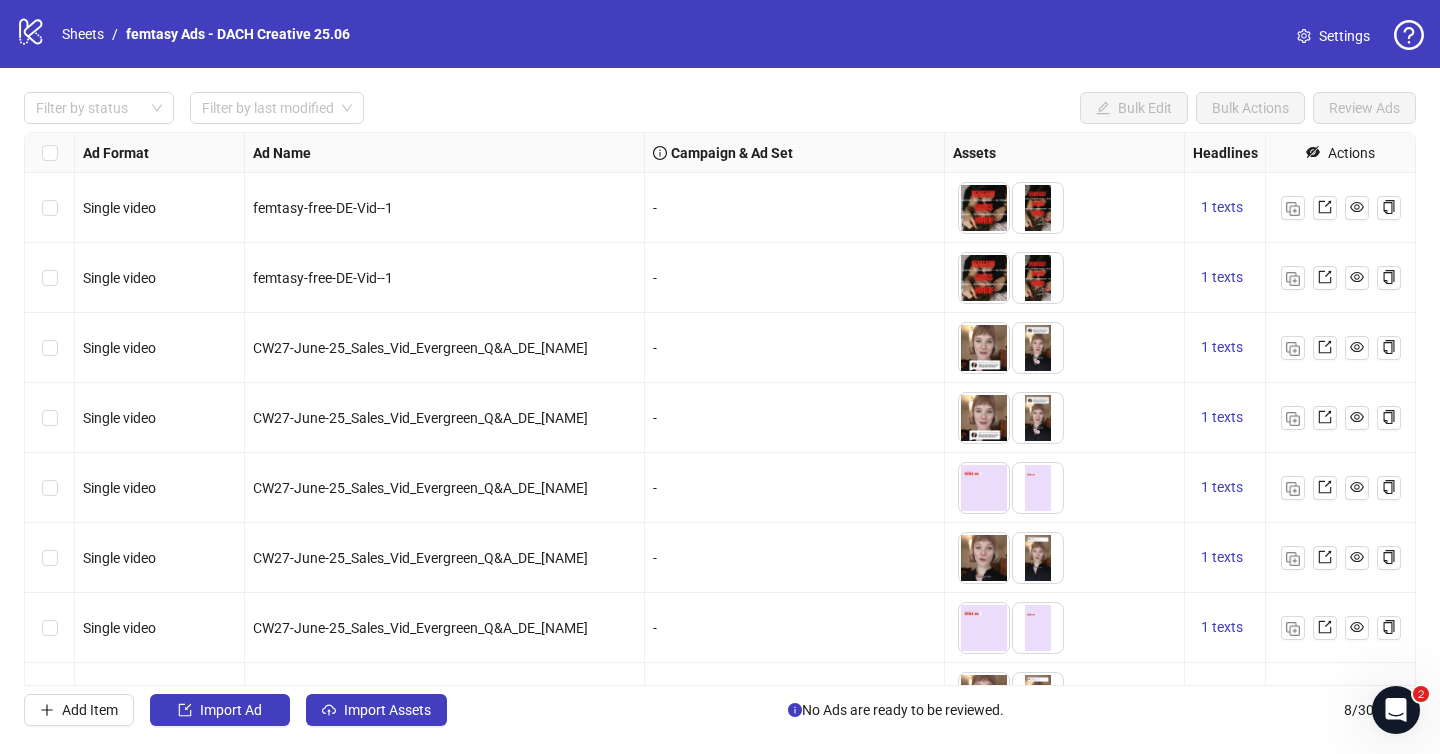 scroll, scrollTop: 48, scrollLeft: 0, axis: vertical 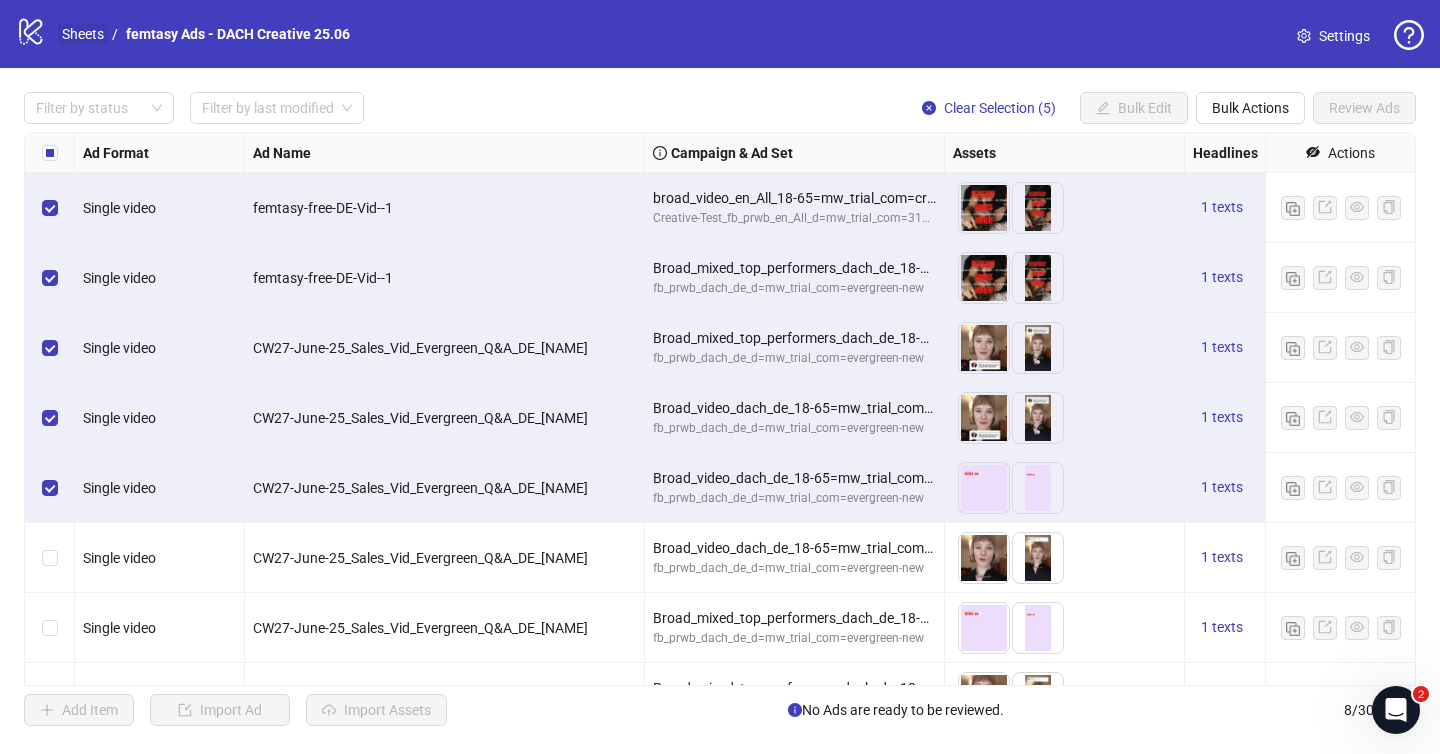 click on "[SHEETS]" at bounding box center (83, 34) 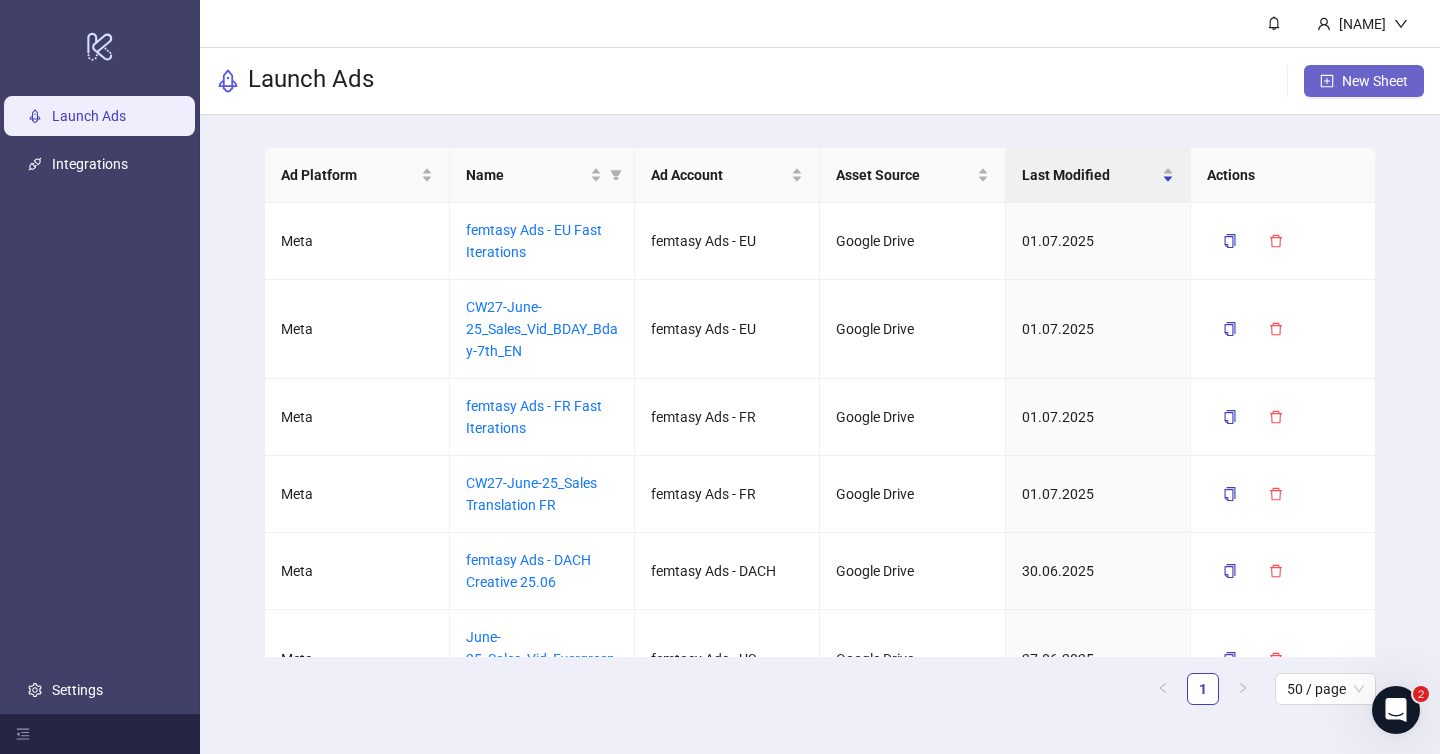 click on "New Sheet" at bounding box center [1364, 81] 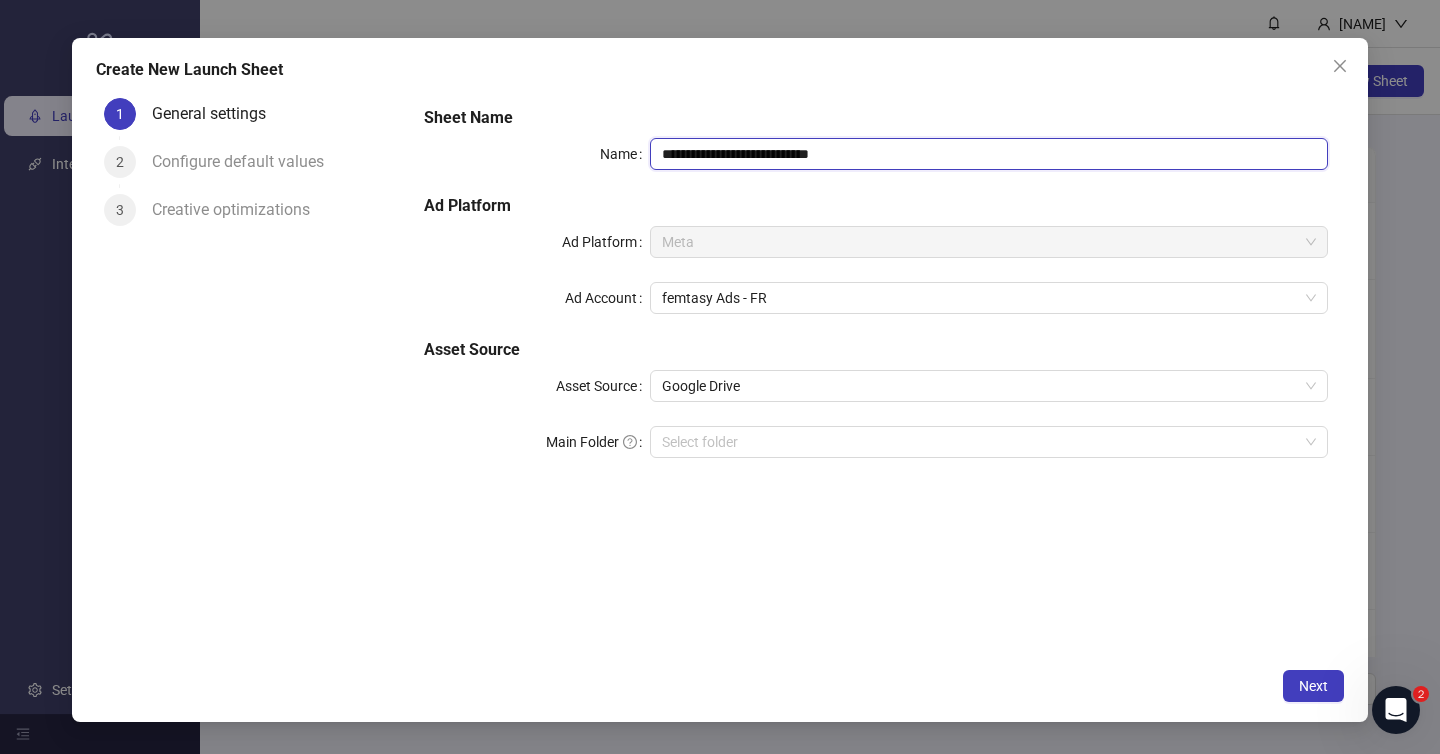 click on "**********" at bounding box center (989, 154) 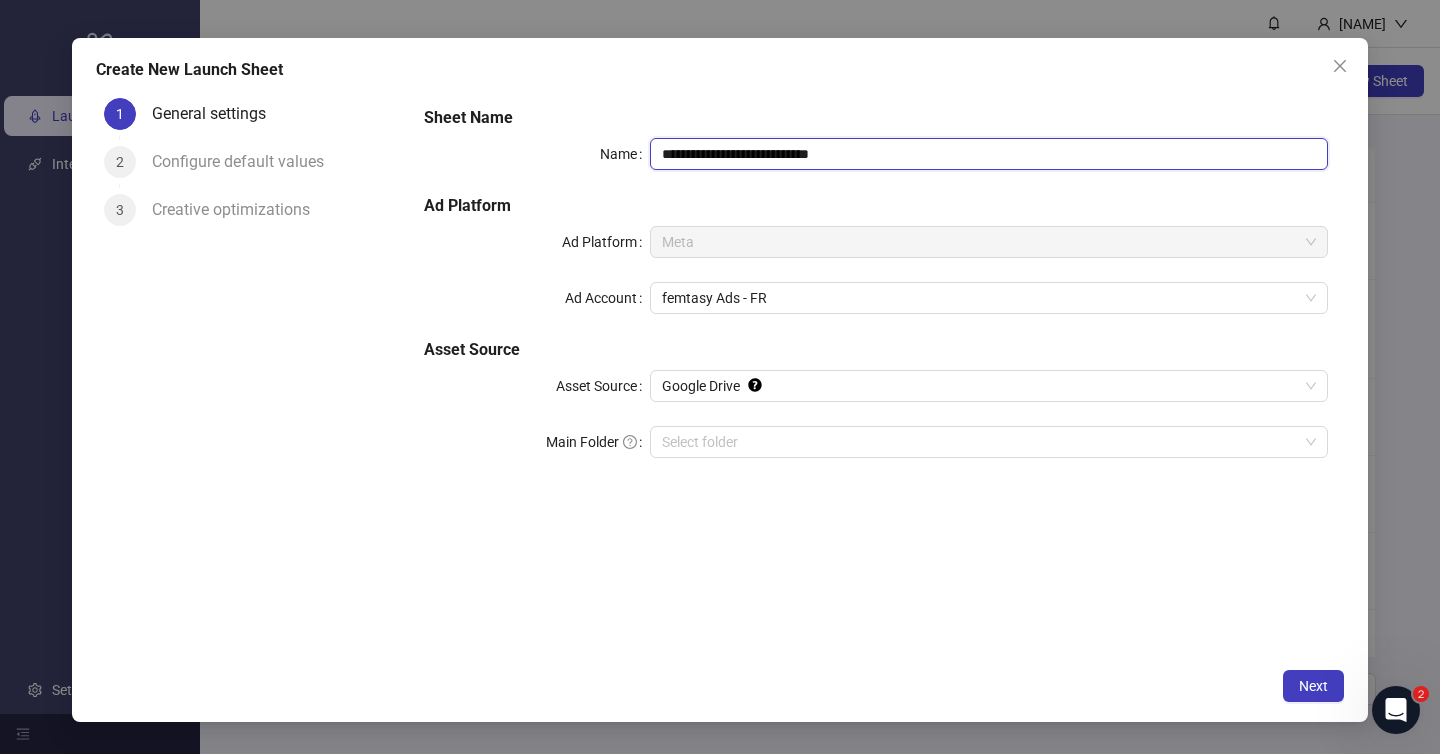 drag, startPoint x: 949, startPoint y: 159, endPoint x: 546, endPoint y: 216, distance: 407.01105 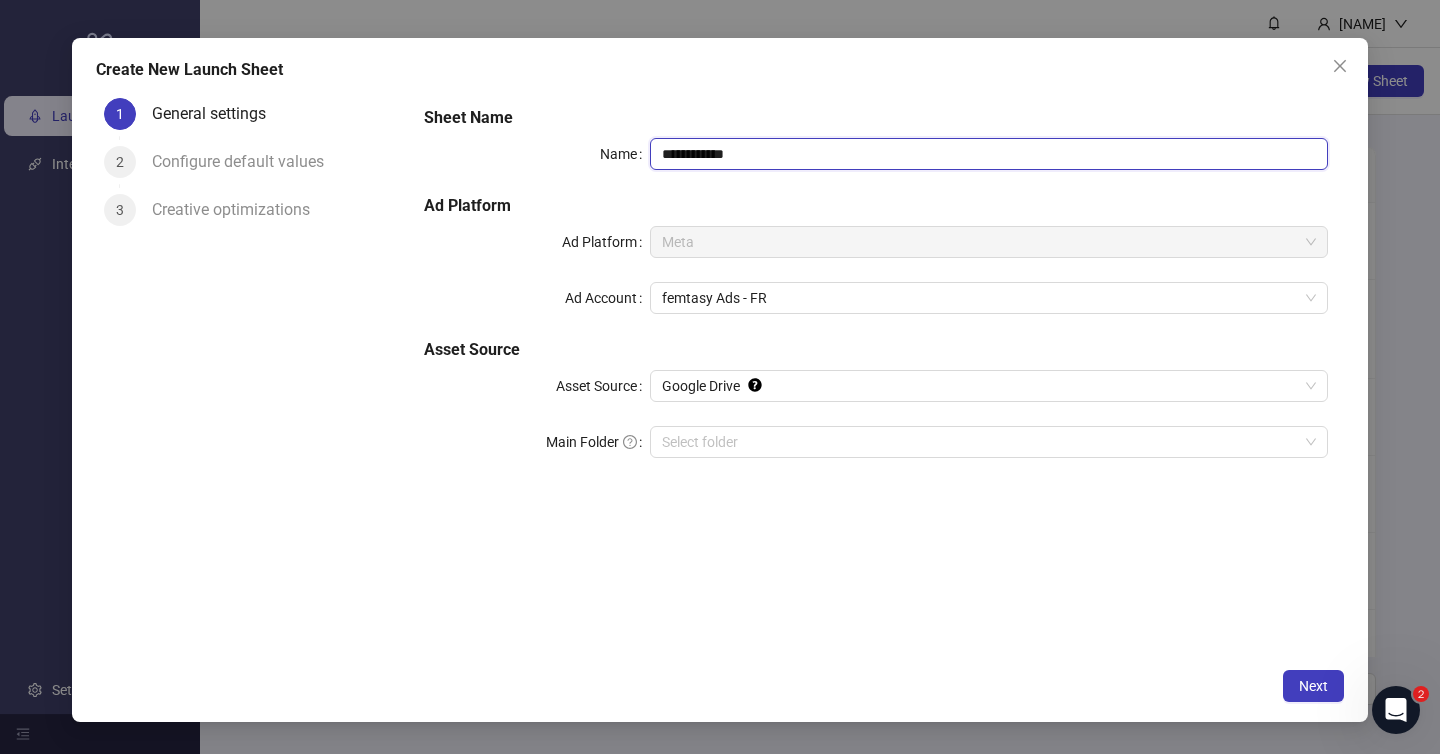 type on "**********" 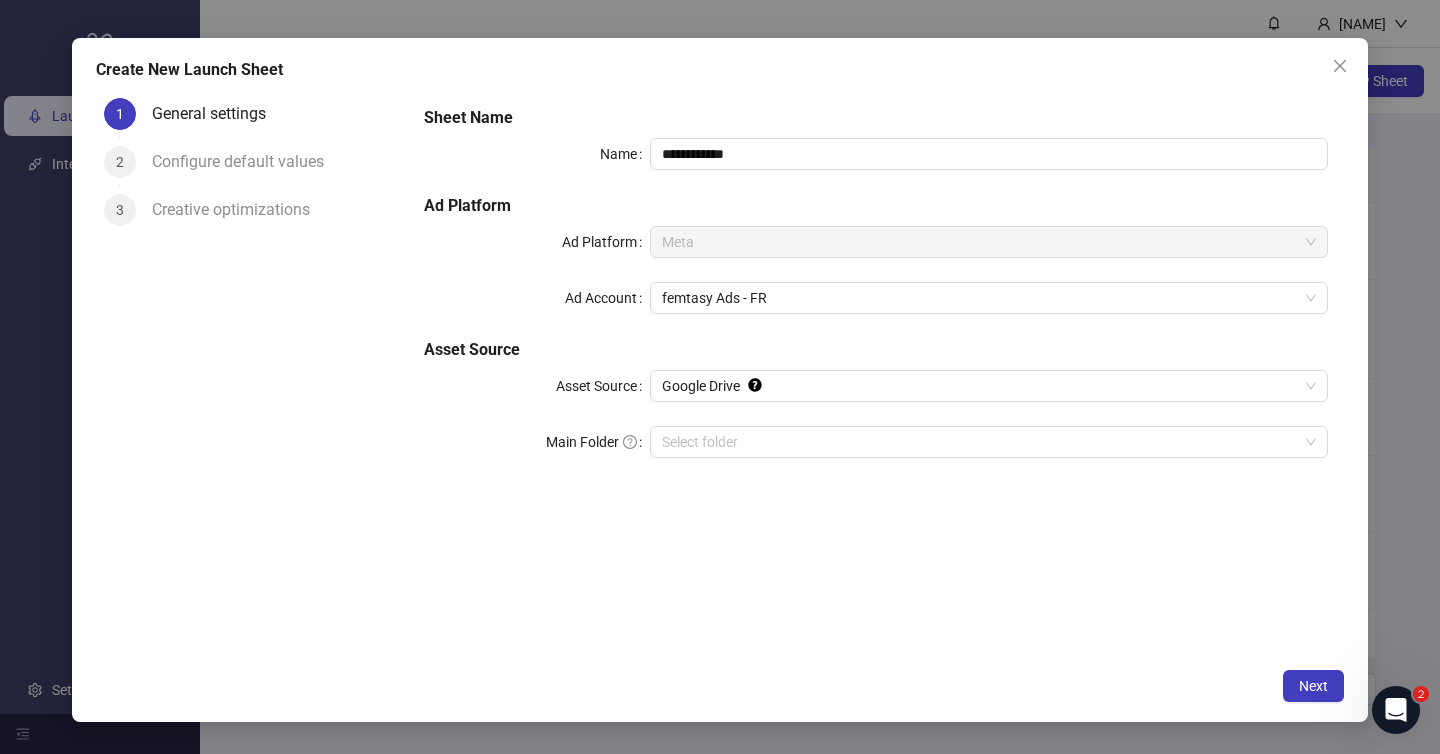 click on "**********" at bounding box center (876, 294) 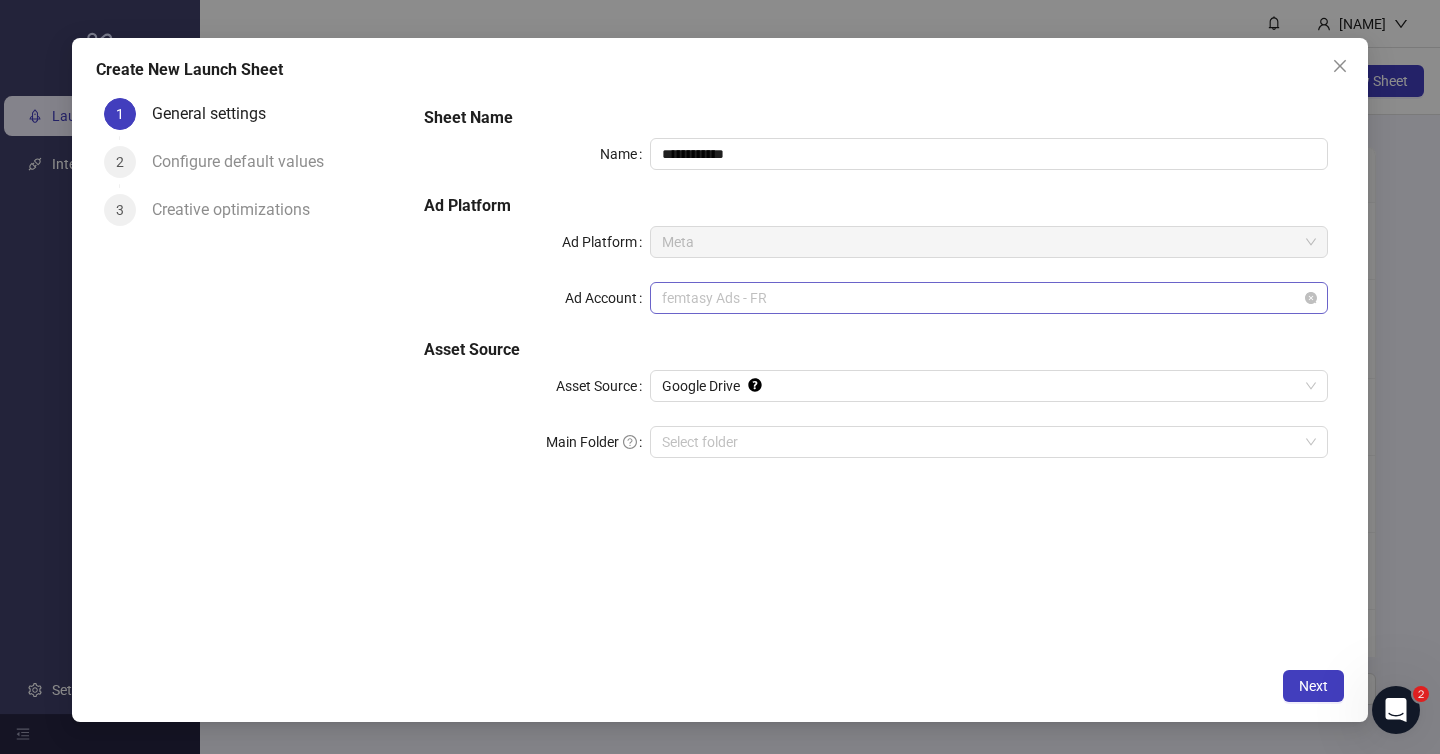 click on "femtasy Ads - FR" at bounding box center (989, 298) 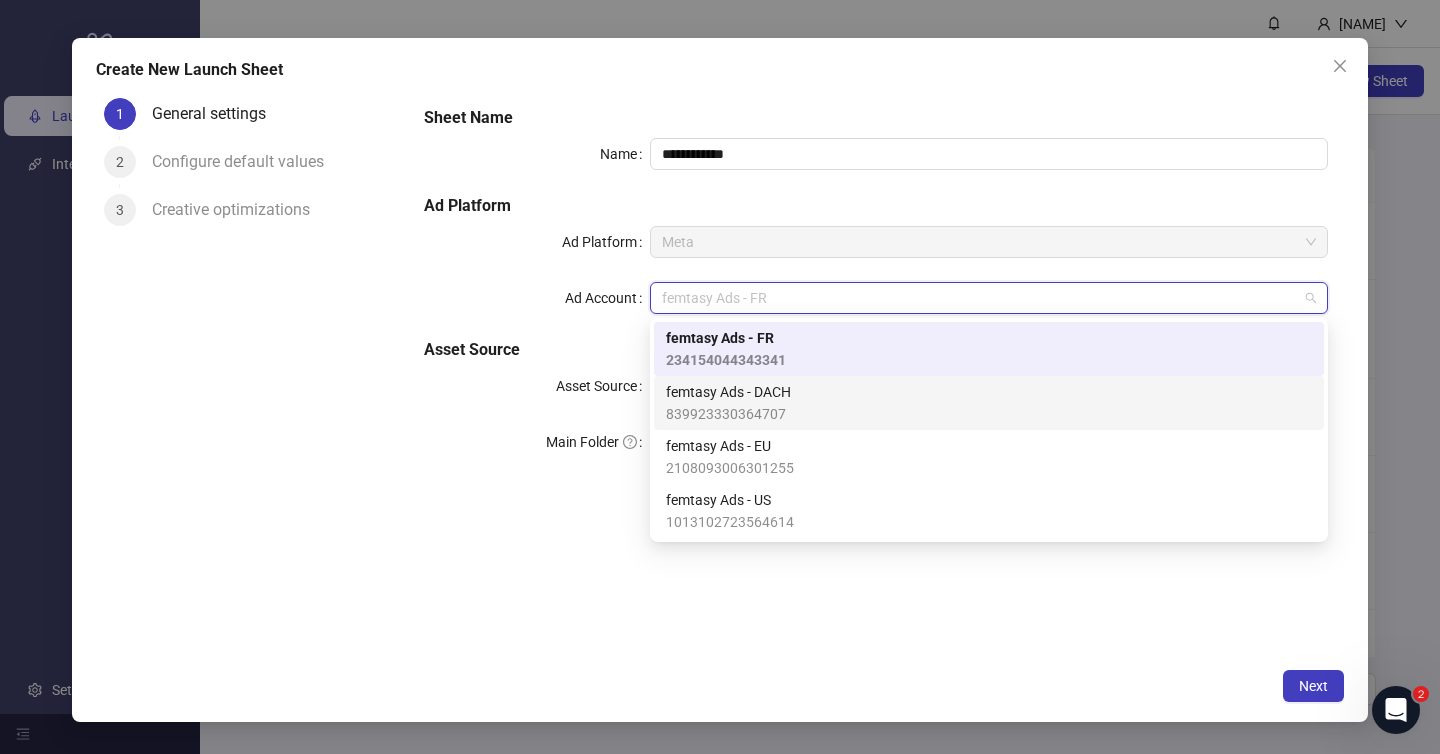 click on "839923330364707" at bounding box center (728, 414) 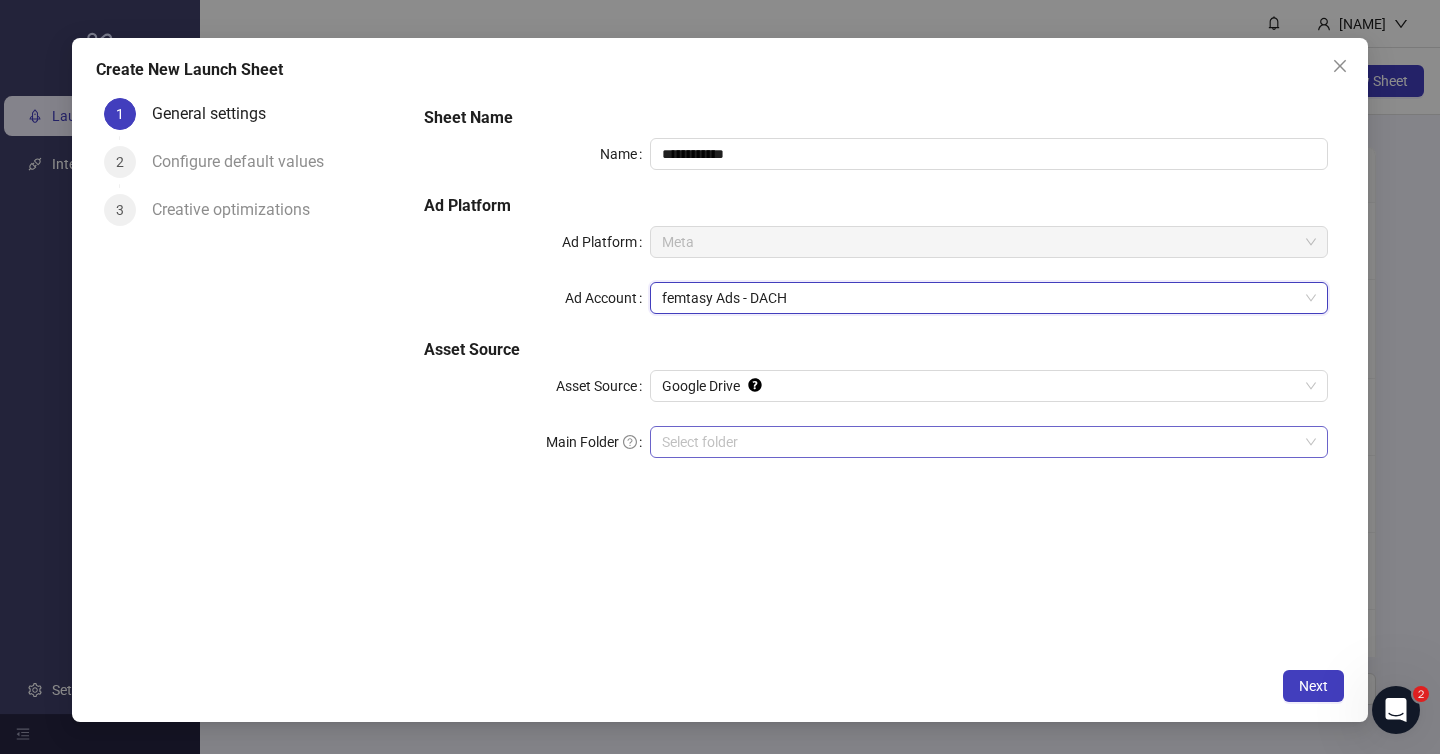 click on "Main Folder" at bounding box center [980, 442] 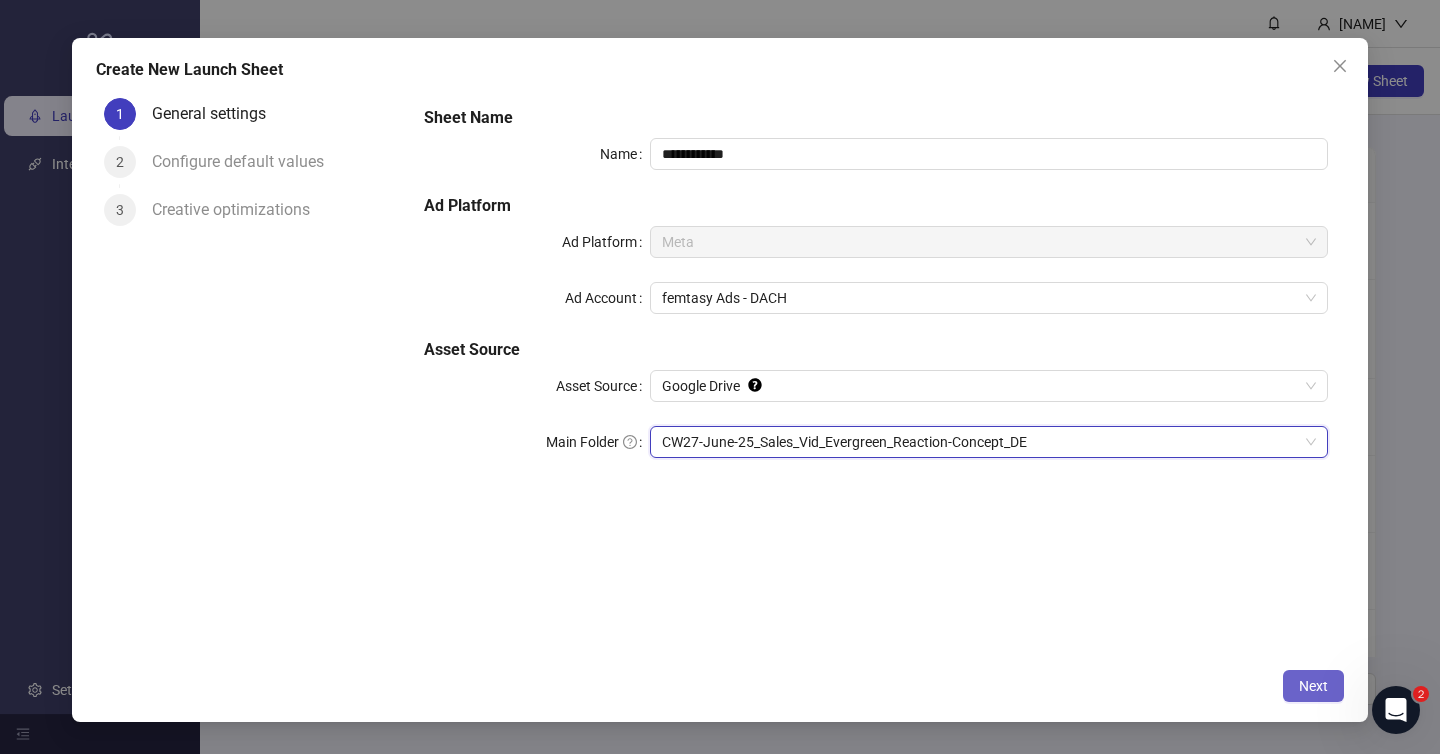 click on "Next" at bounding box center [1313, 686] 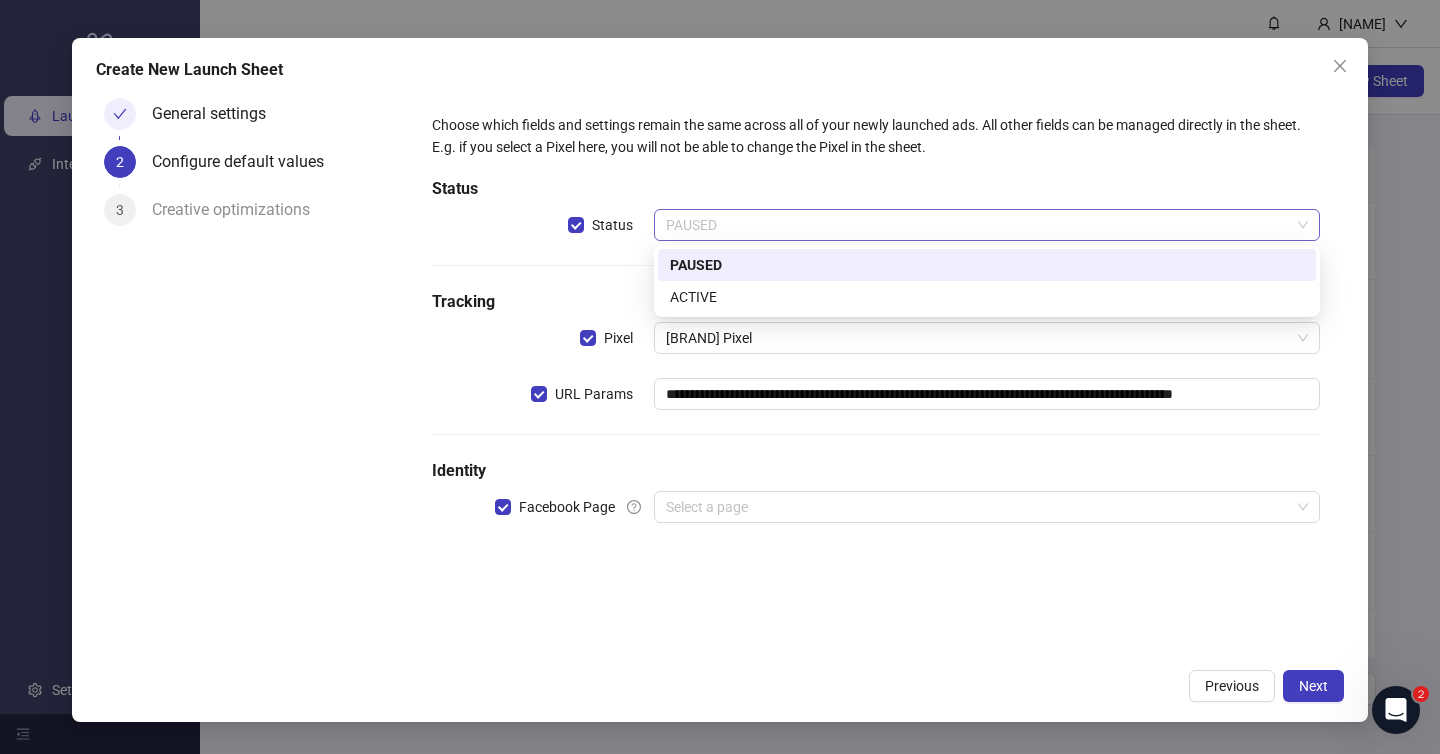 click on "PAUSED" at bounding box center (987, 225) 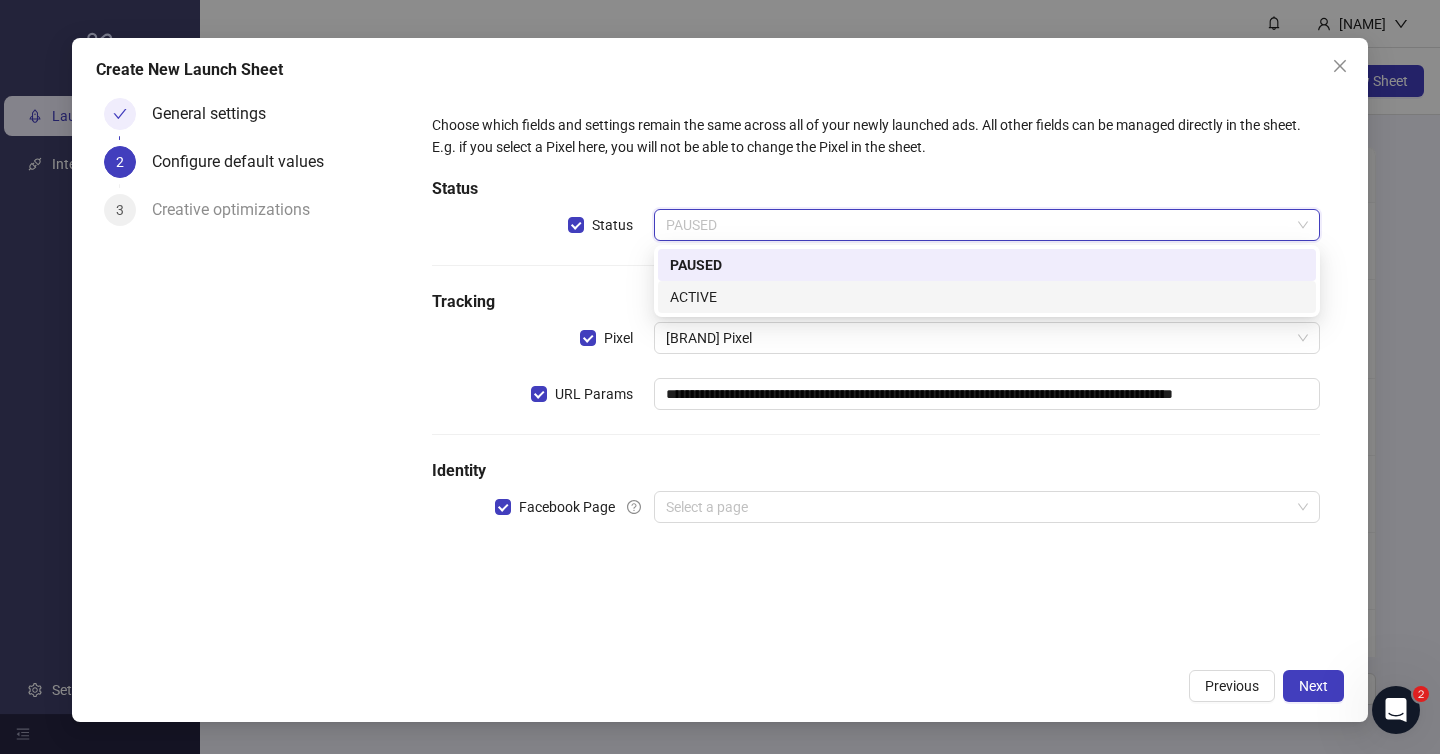 click on "ACTIVE" at bounding box center (987, 297) 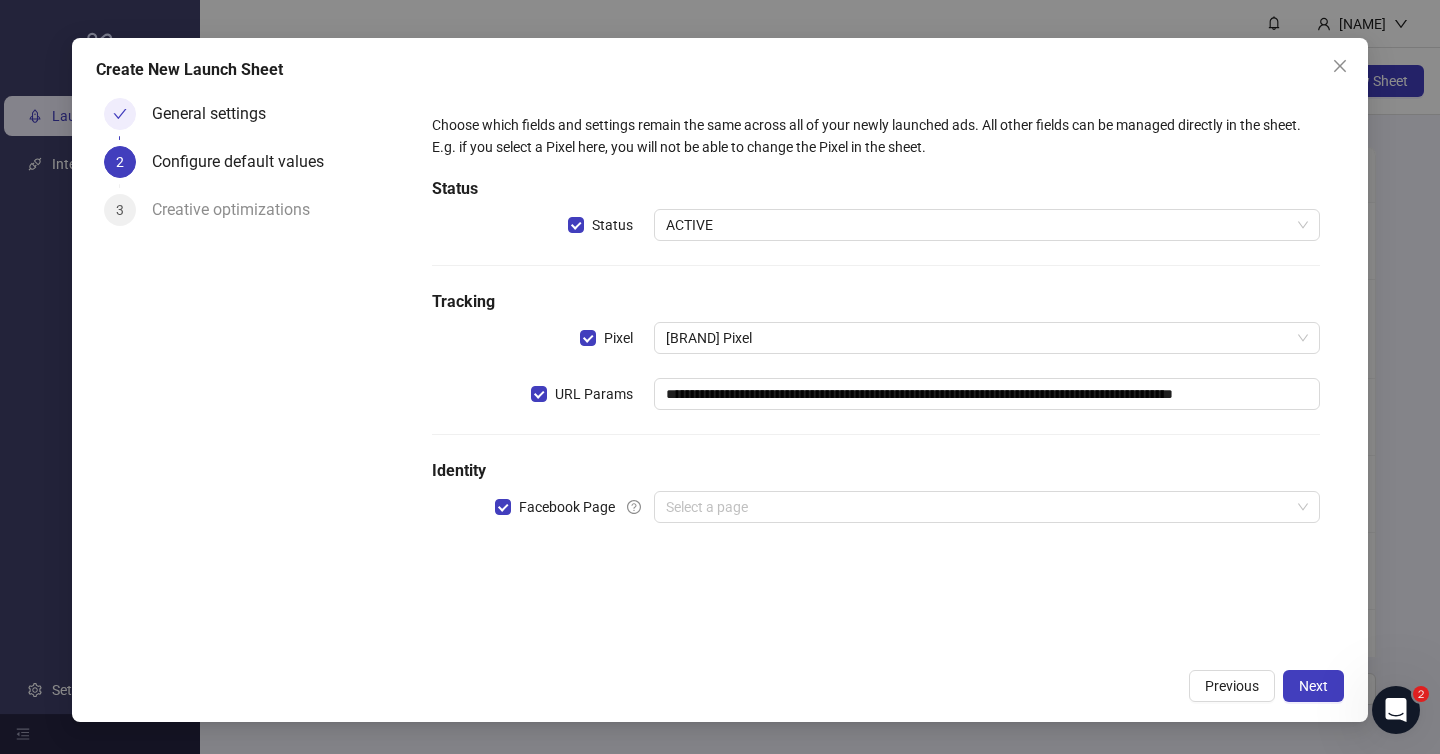 click on "**********" at bounding box center [876, 330] 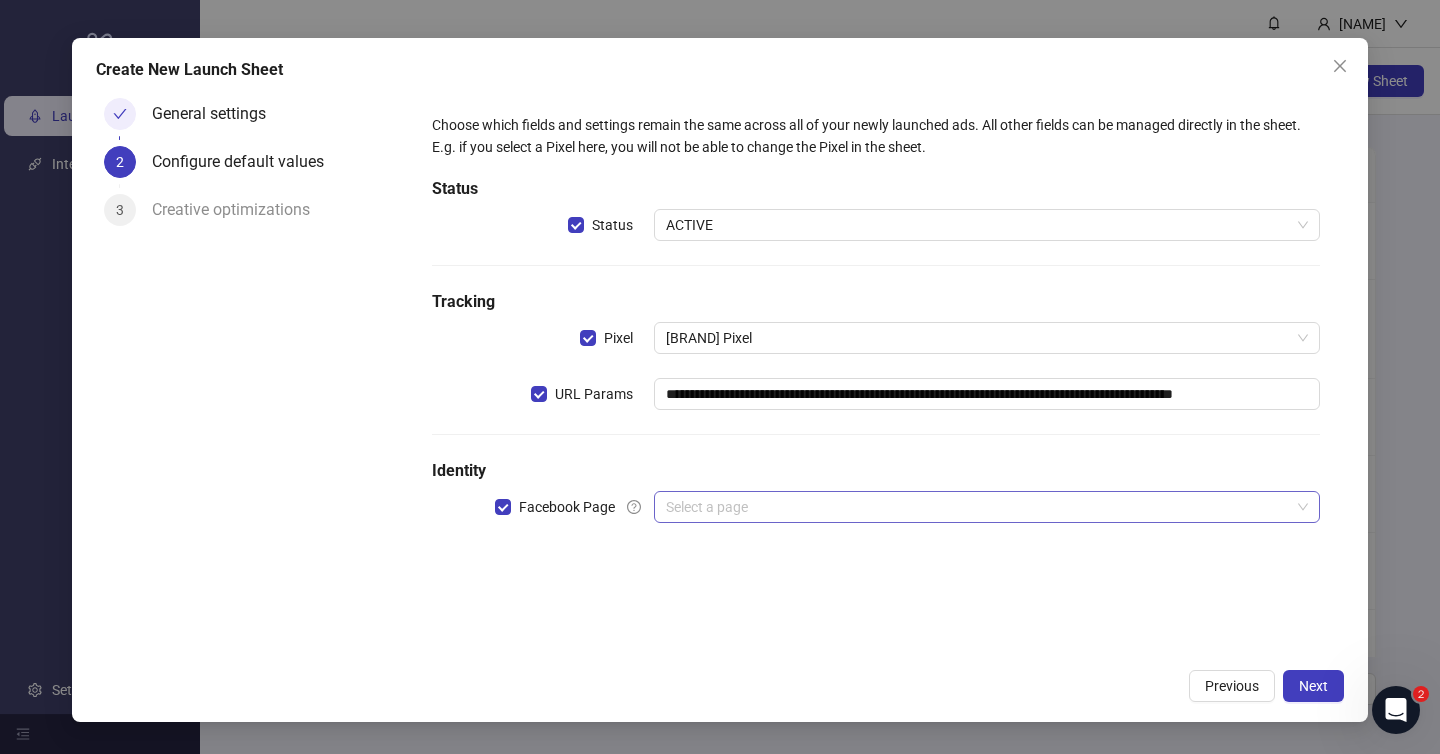 click at bounding box center (978, 507) 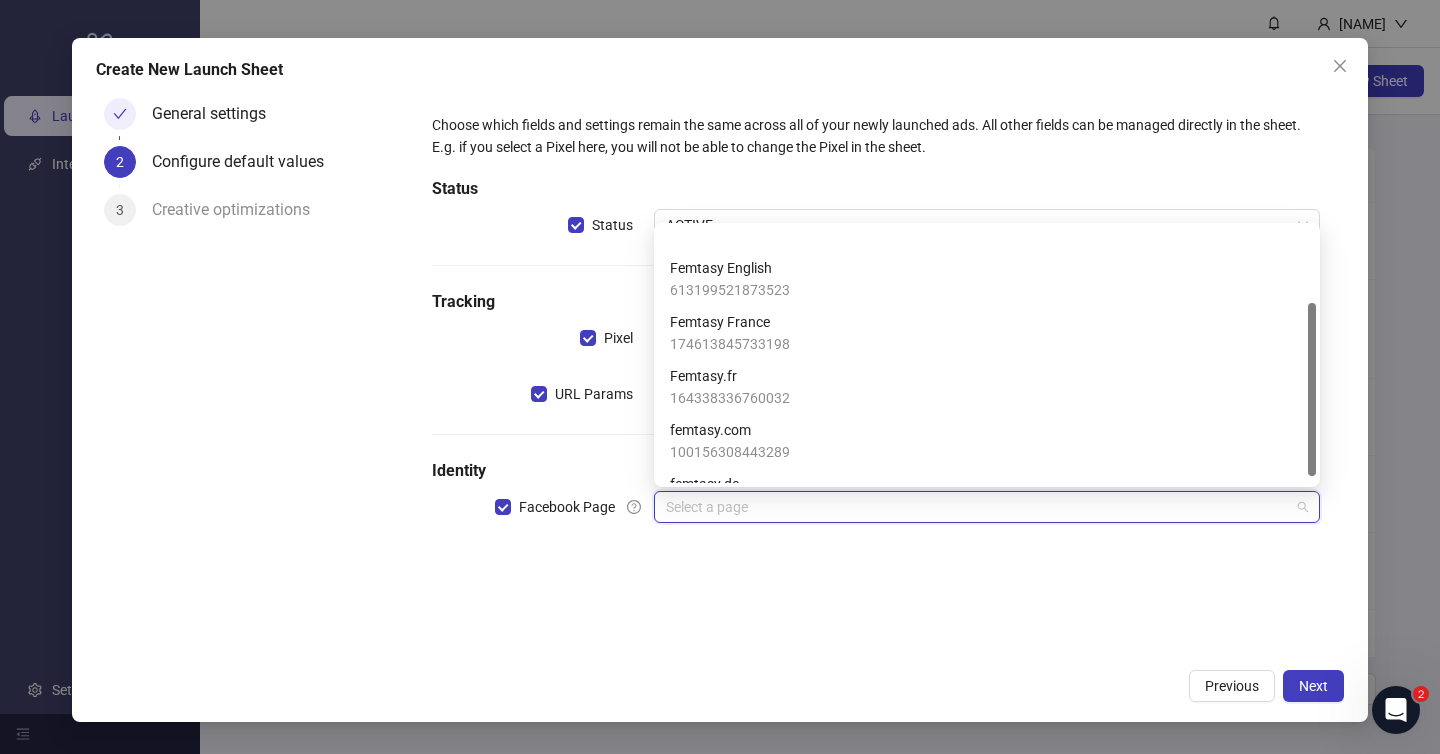 scroll, scrollTop: 122, scrollLeft: 0, axis: vertical 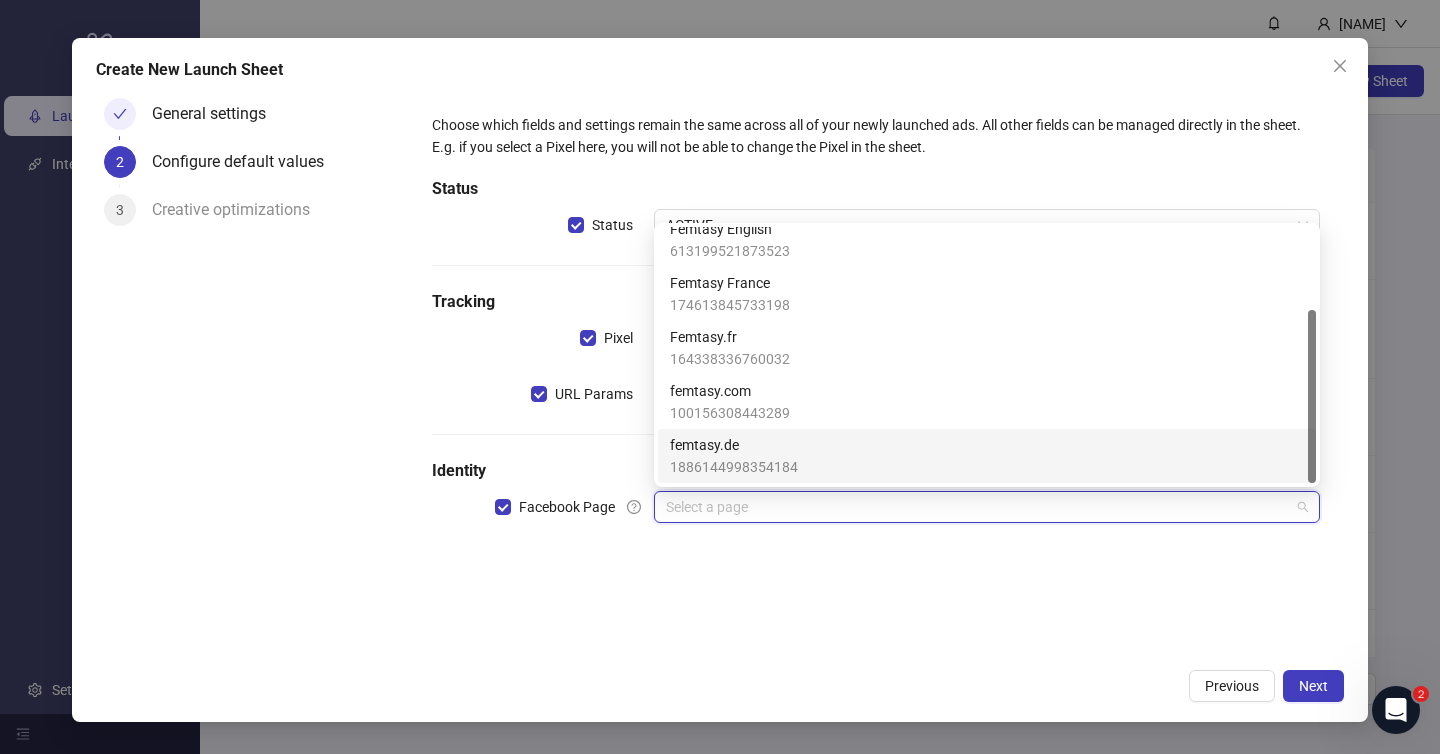 click on "femtasy.de 1886144998354184" at bounding box center [987, 456] 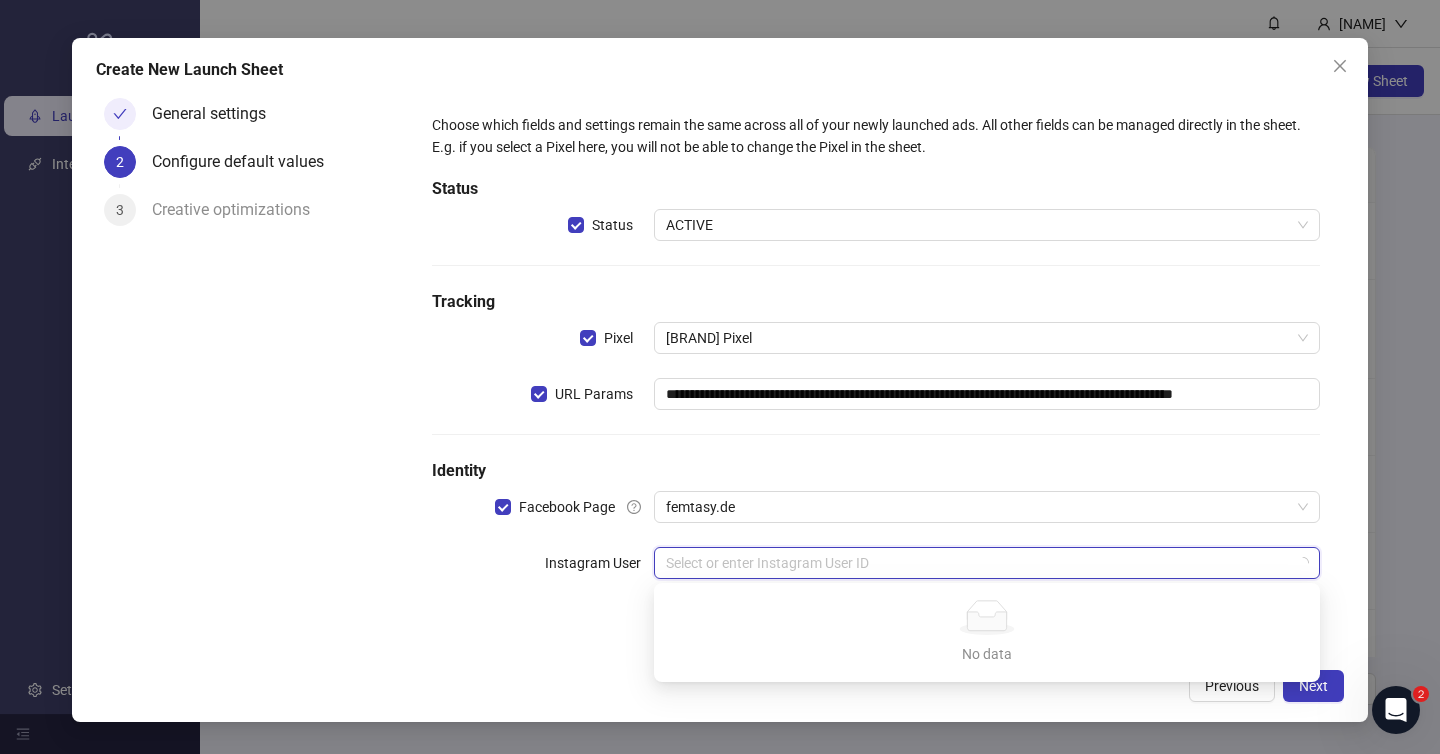 click at bounding box center (978, 563) 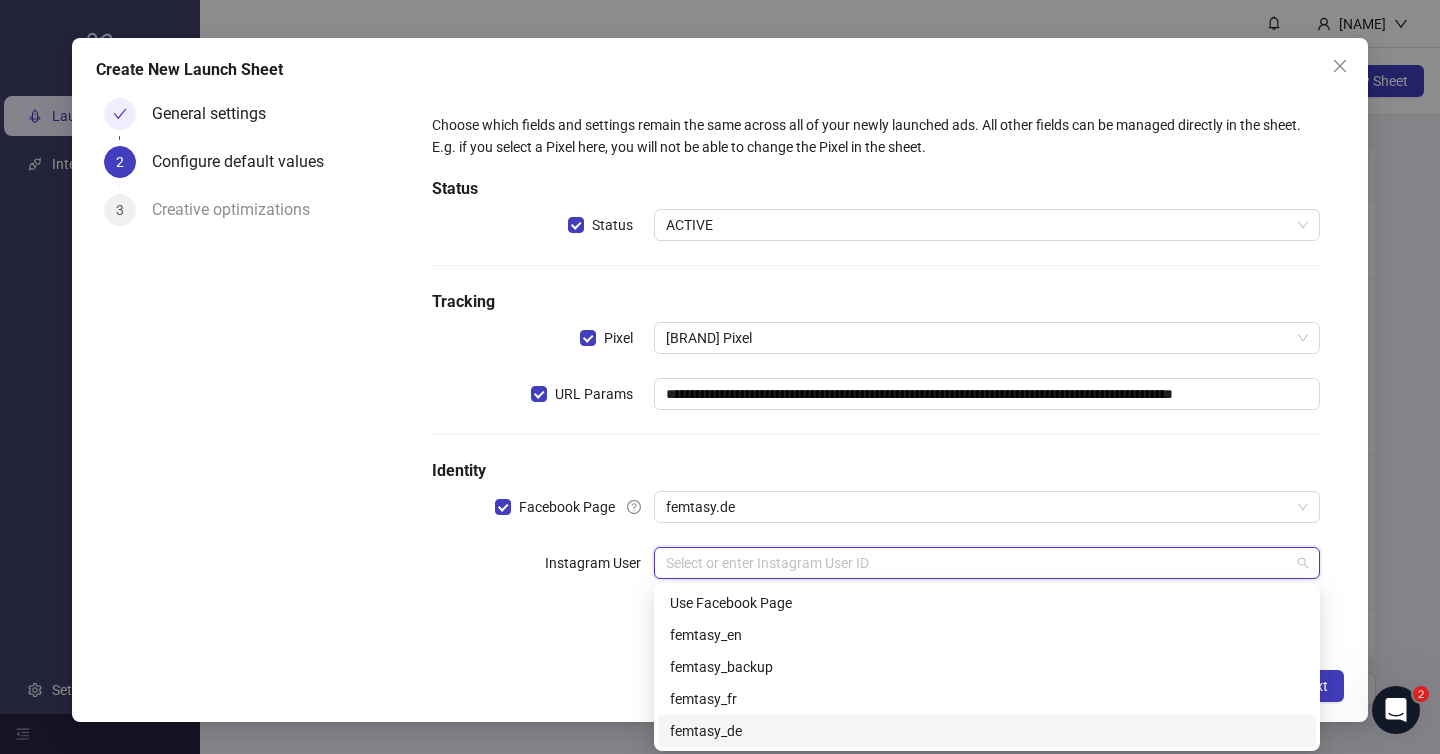 click on "femtasy_de" at bounding box center (987, 731) 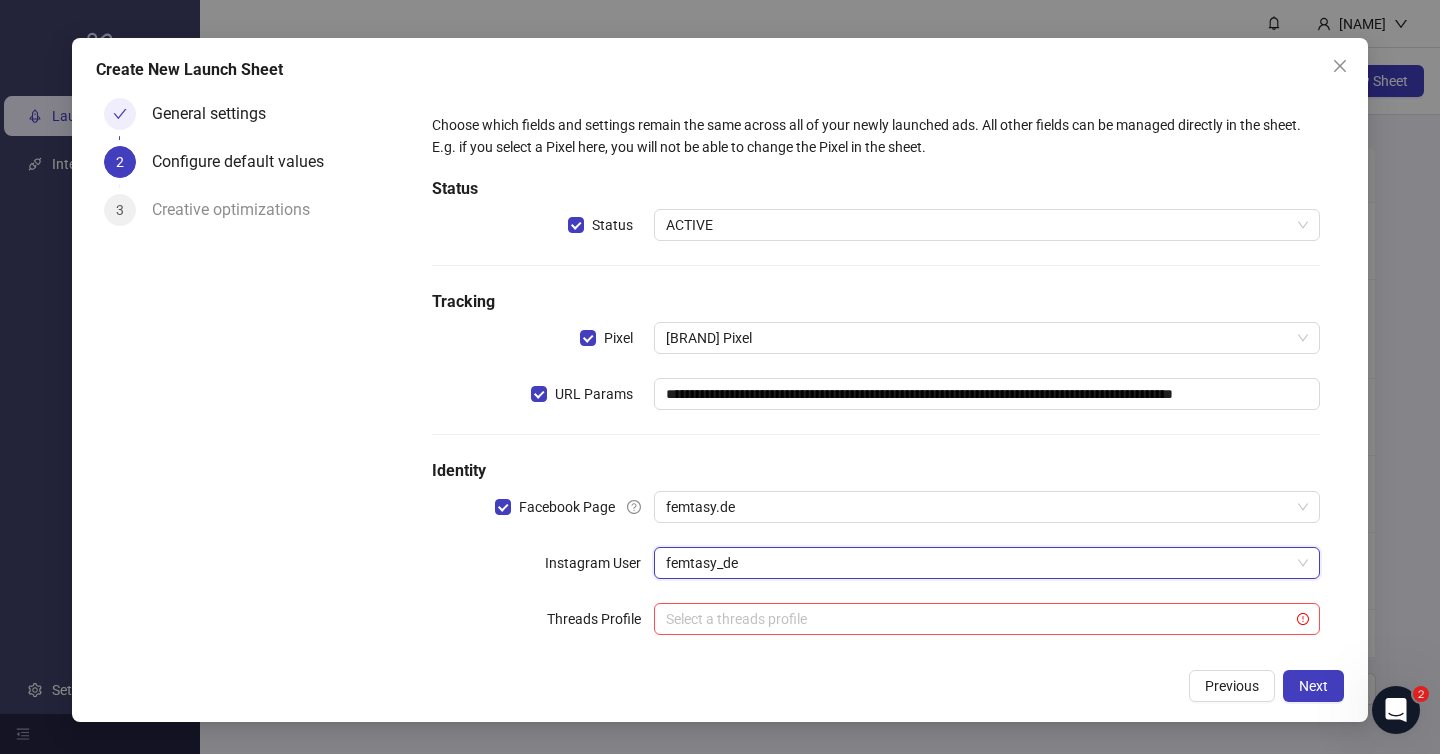 click on "**********" at bounding box center (876, 386) 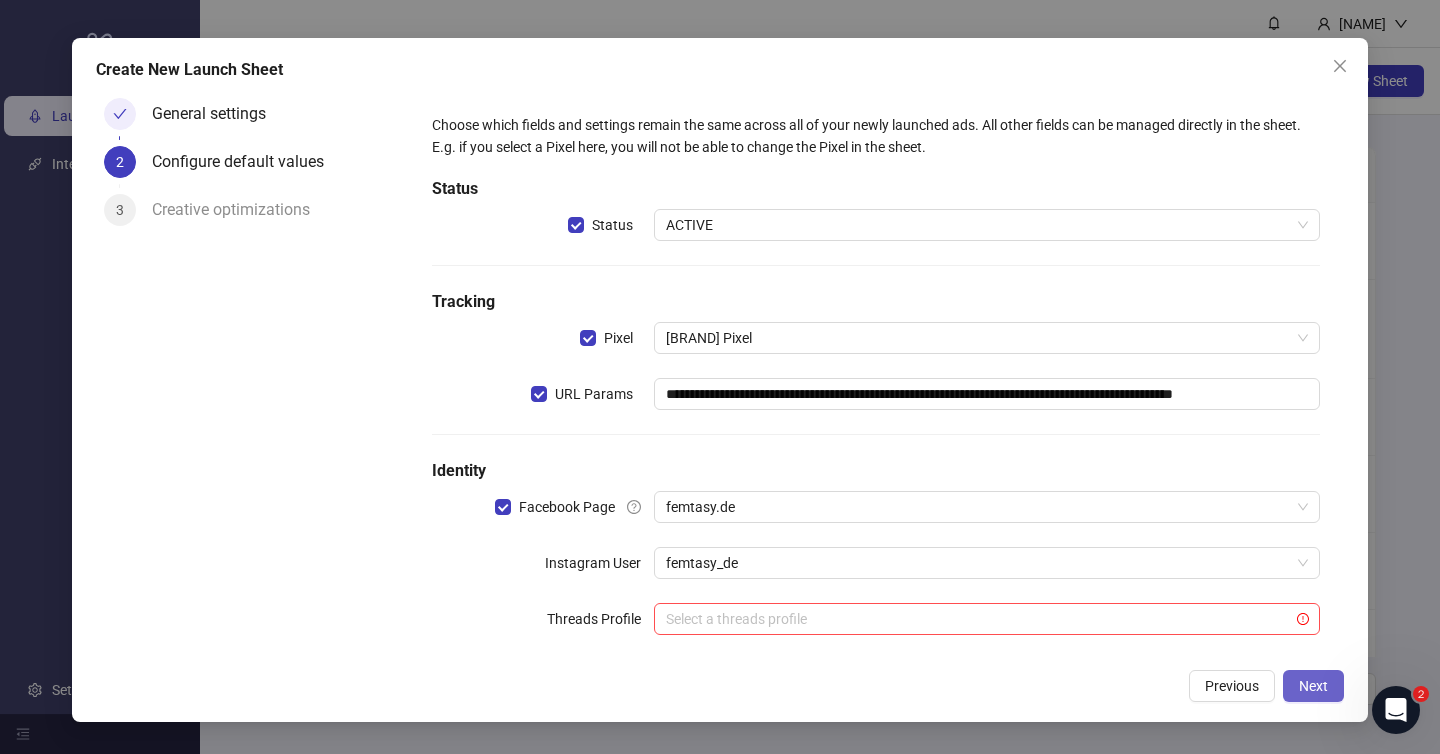 click on "Next" at bounding box center (1313, 686) 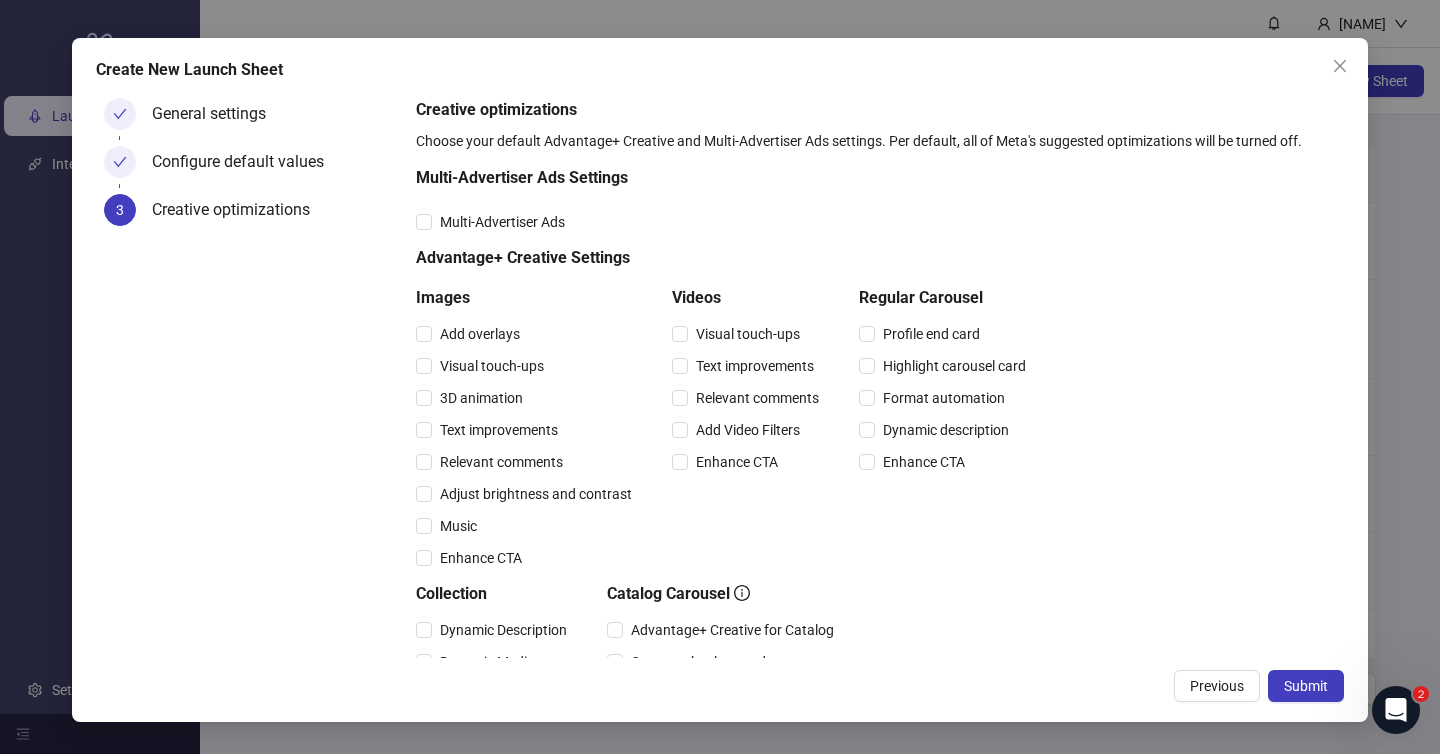 scroll, scrollTop: 259, scrollLeft: 0, axis: vertical 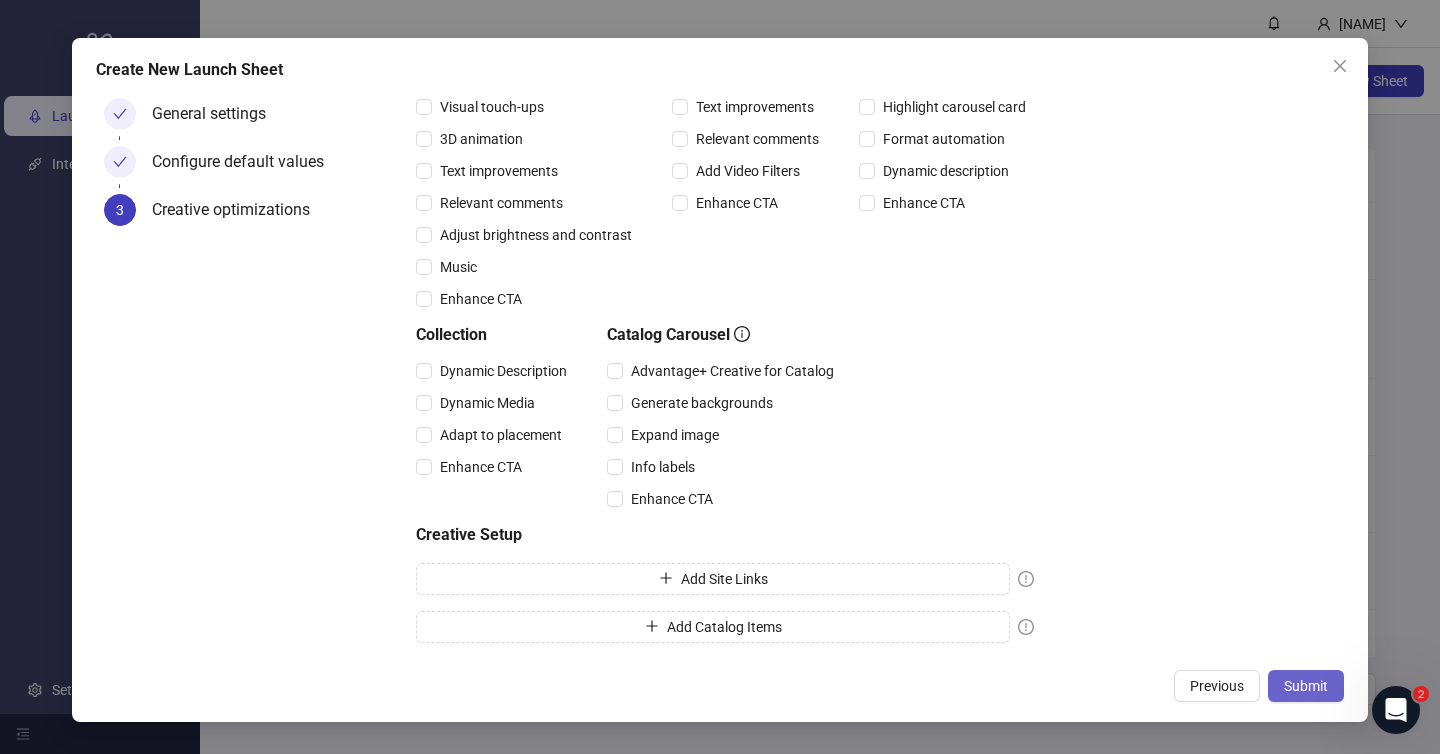 click on "Submit" at bounding box center [1306, 686] 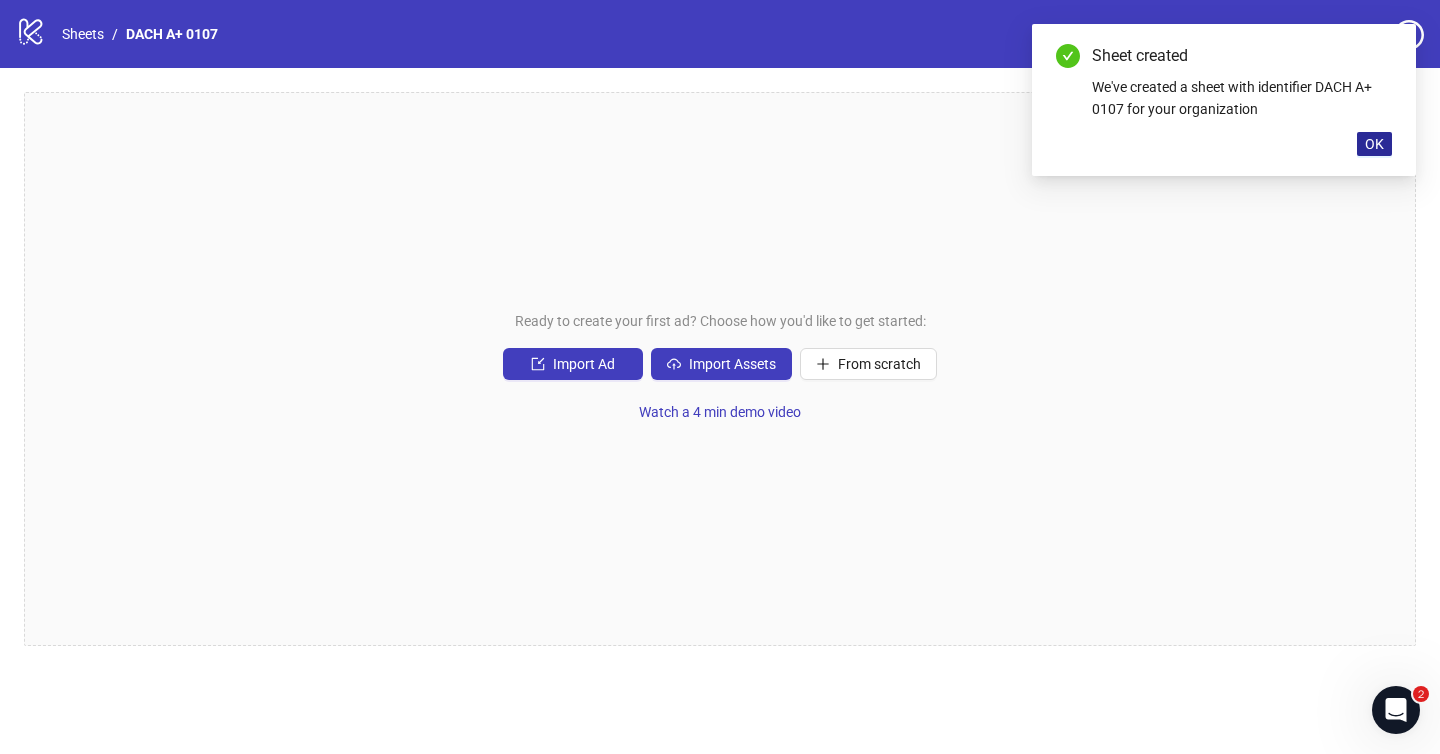 click on "OK" at bounding box center [1374, 144] 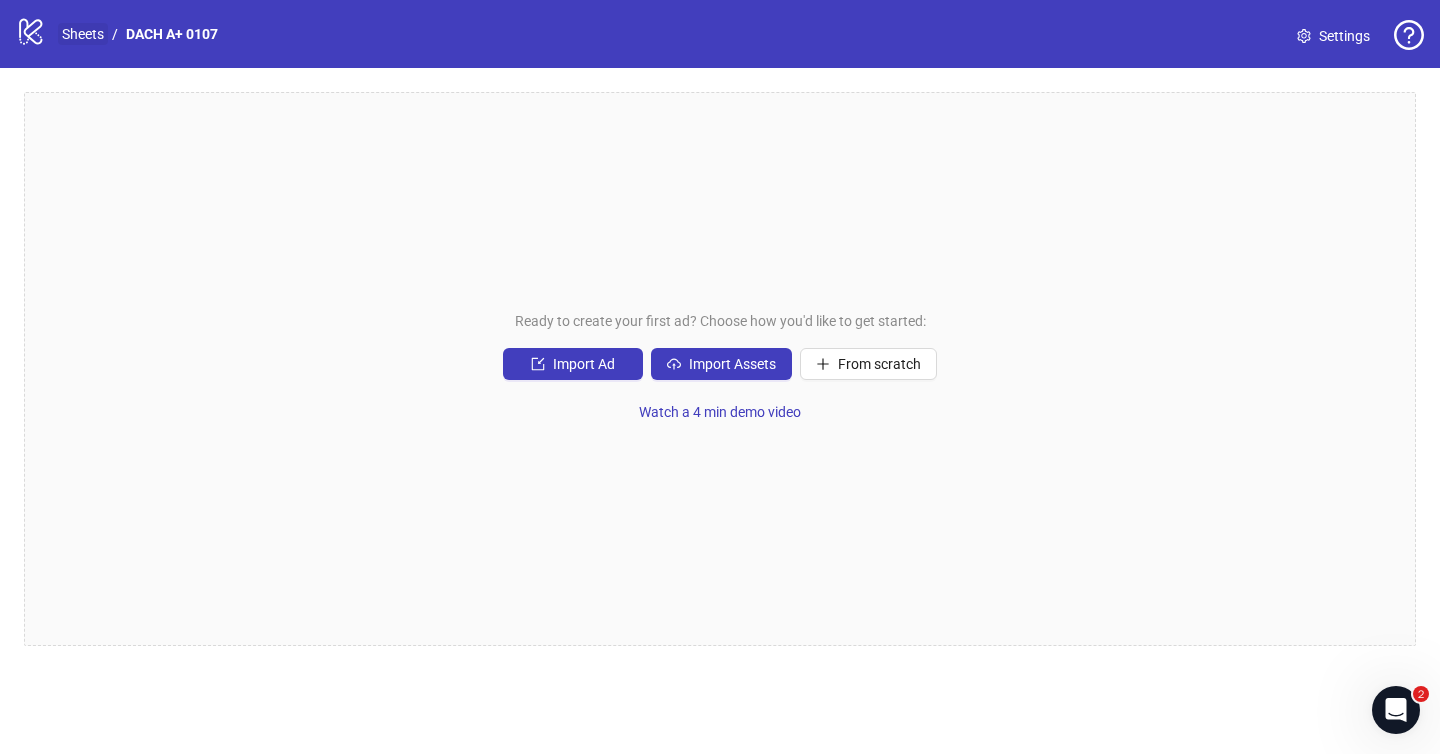 click on "[SHEETS]" at bounding box center (83, 34) 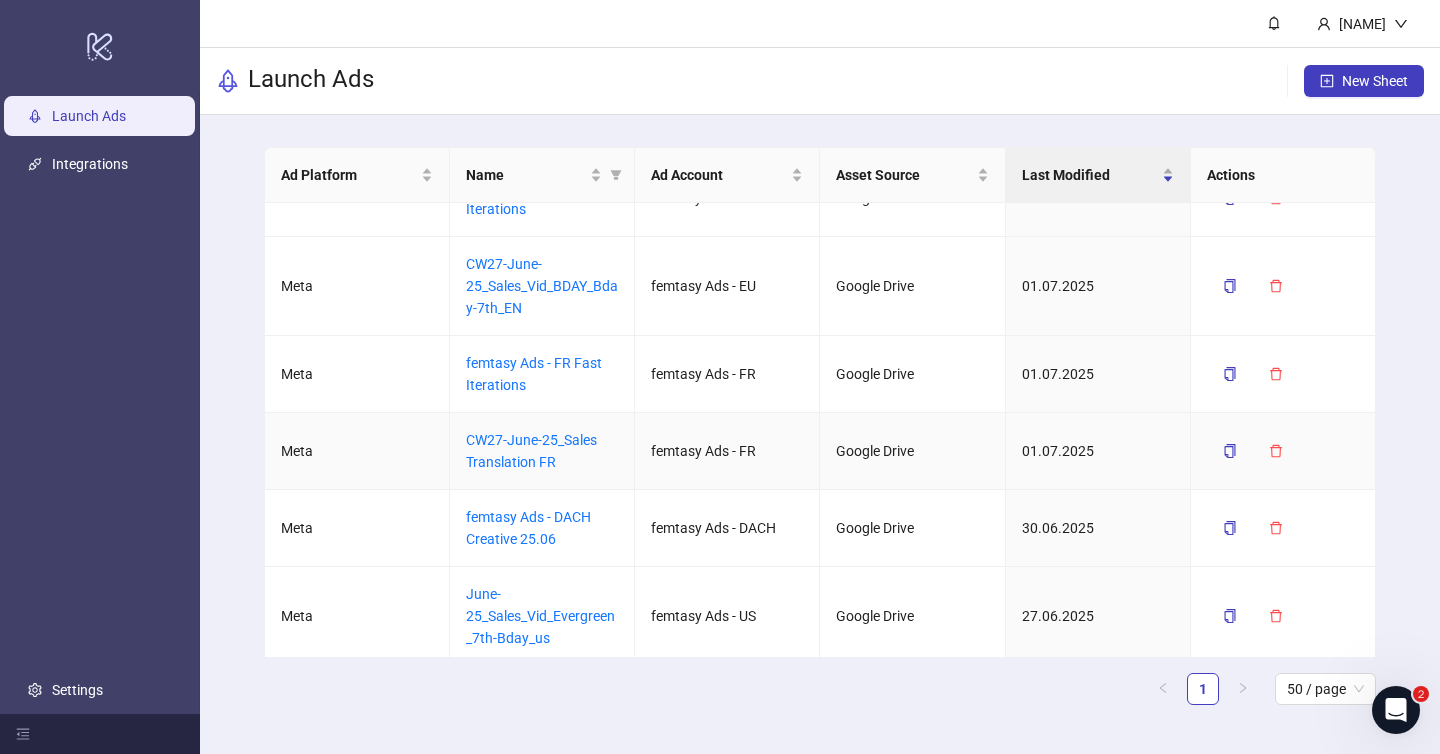 scroll, scrollTop: 111, scrollLeft: 0, axis: vertical 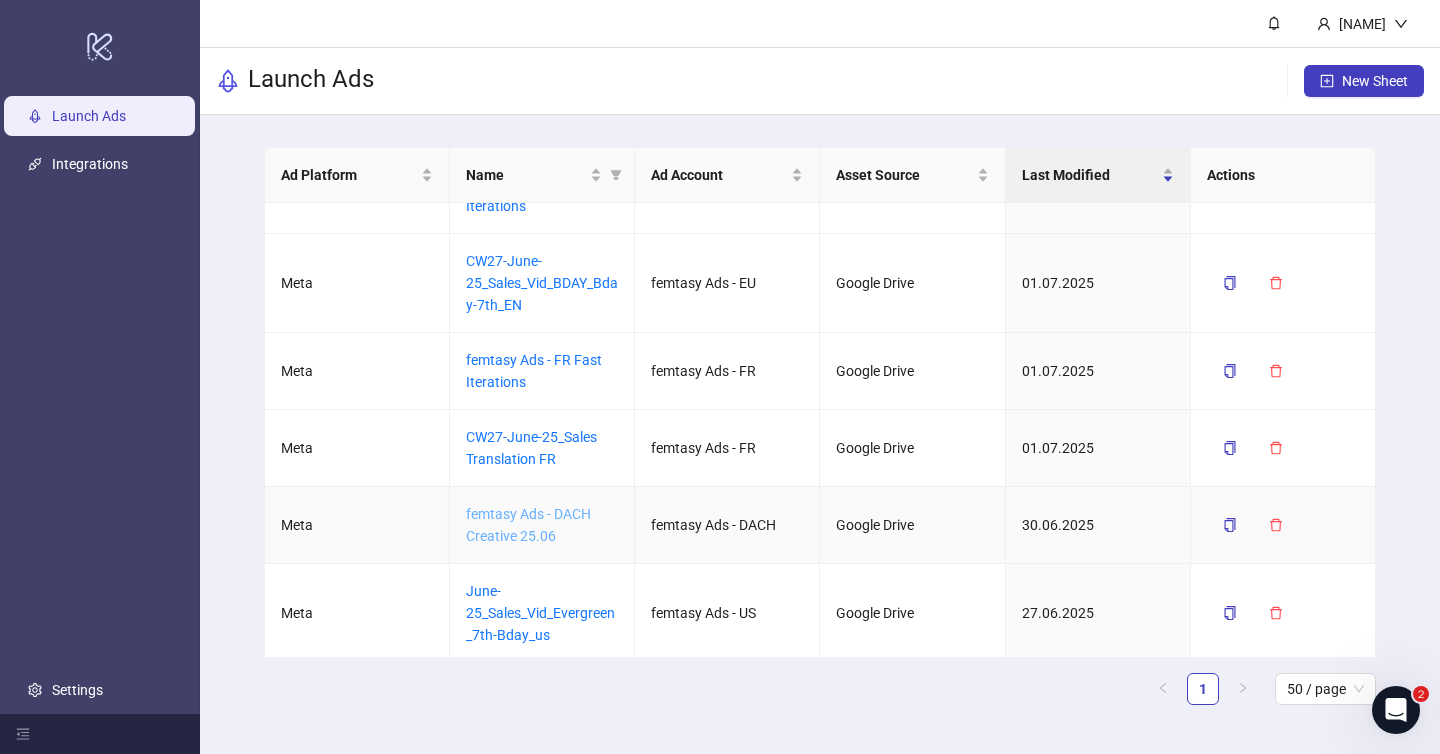 click on "CW27-June-25_Sales Fast Iterations DACH" at bounding box center [528, 525] 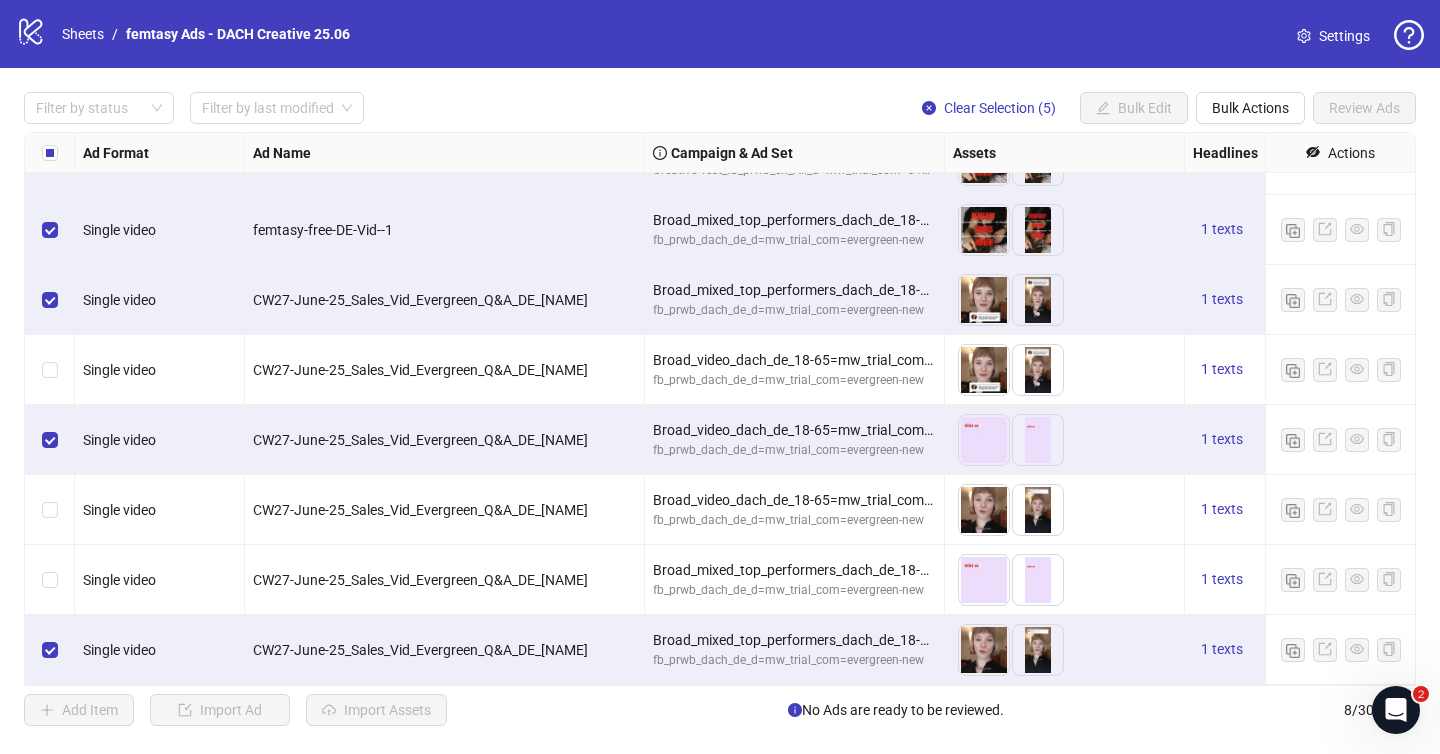 scroll, scrollTop: 0, scrollLeft: 0, axis: both 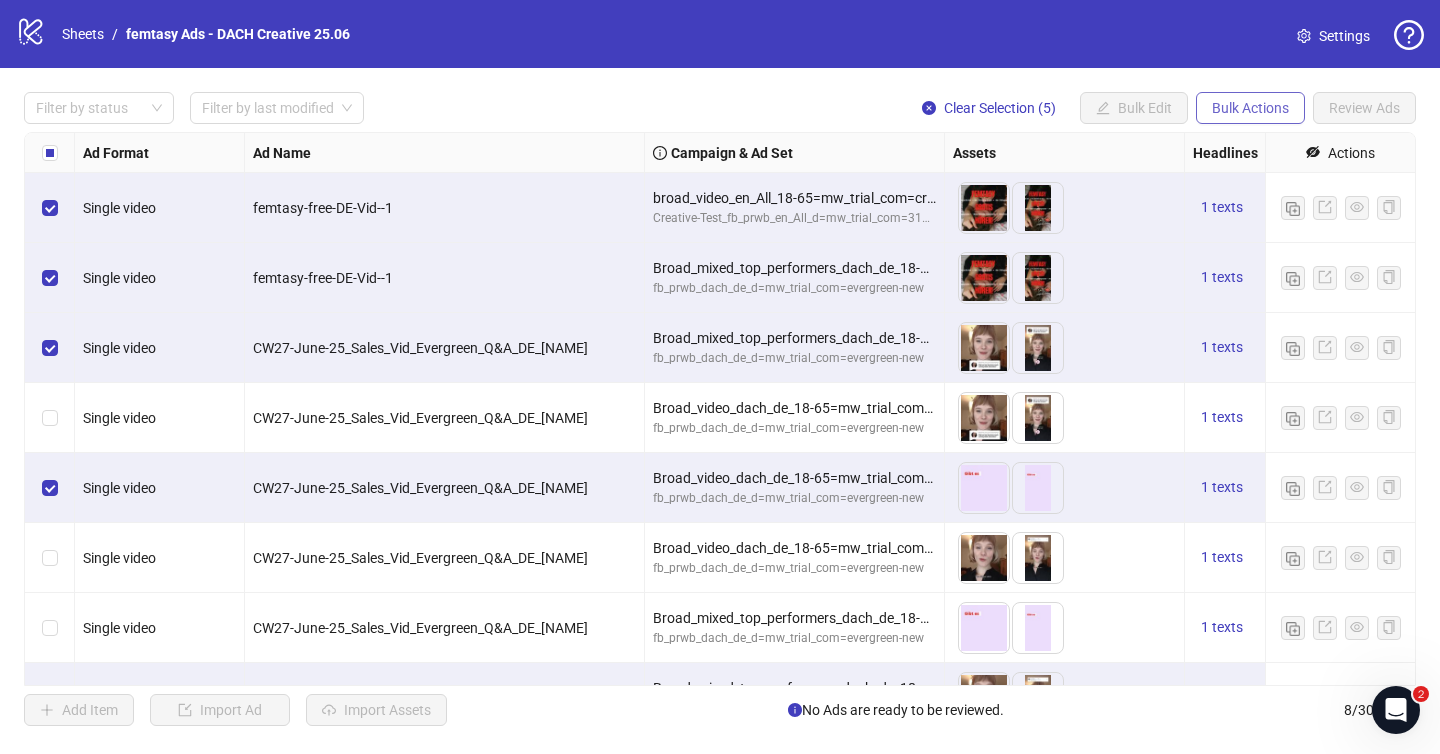 click on "[BULK] [ACTIONS]" at bounding box center (1134, 108) 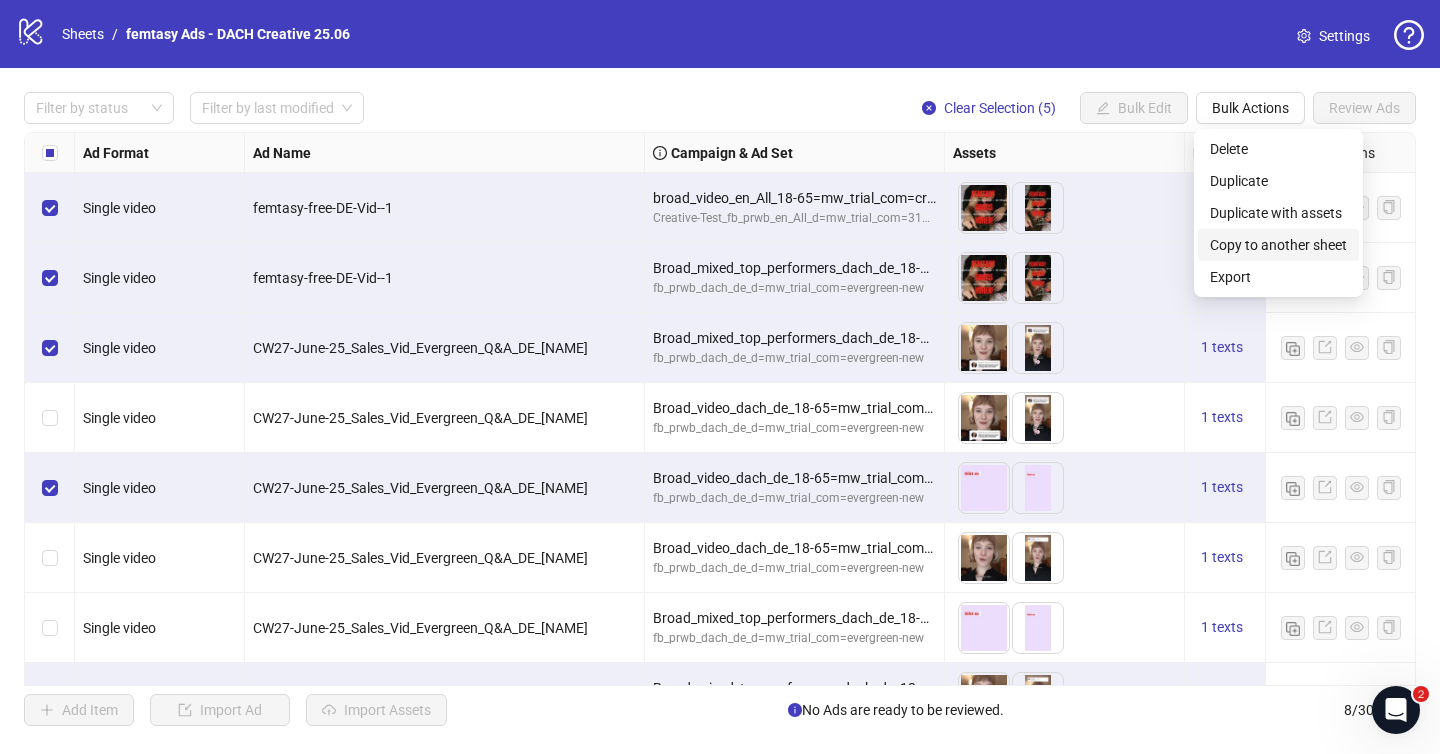 click on "Copy to another sheet" at bounding box center [1278, 245] 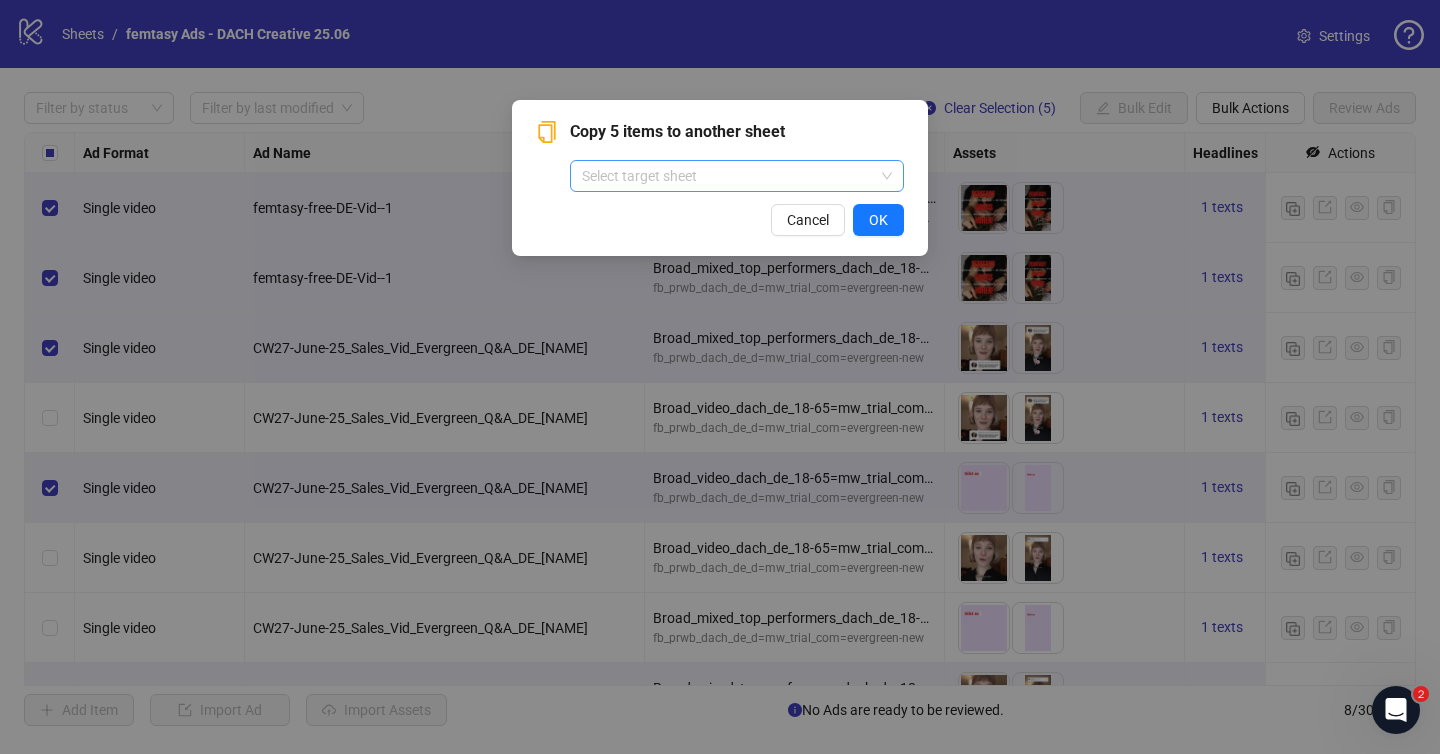 click at bounding box center [728, 176] 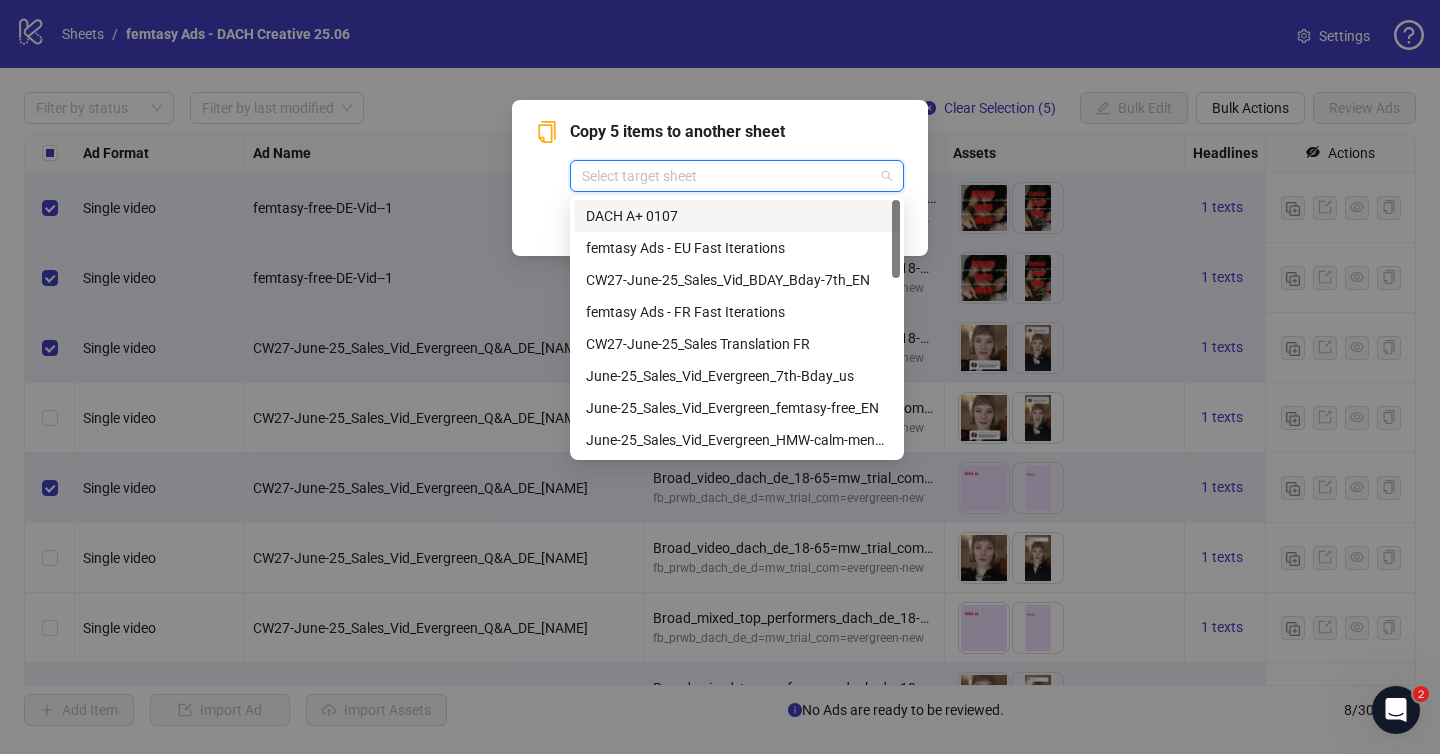 click on "[DACH] [A+] 0107" at bounding box center (737, 216) 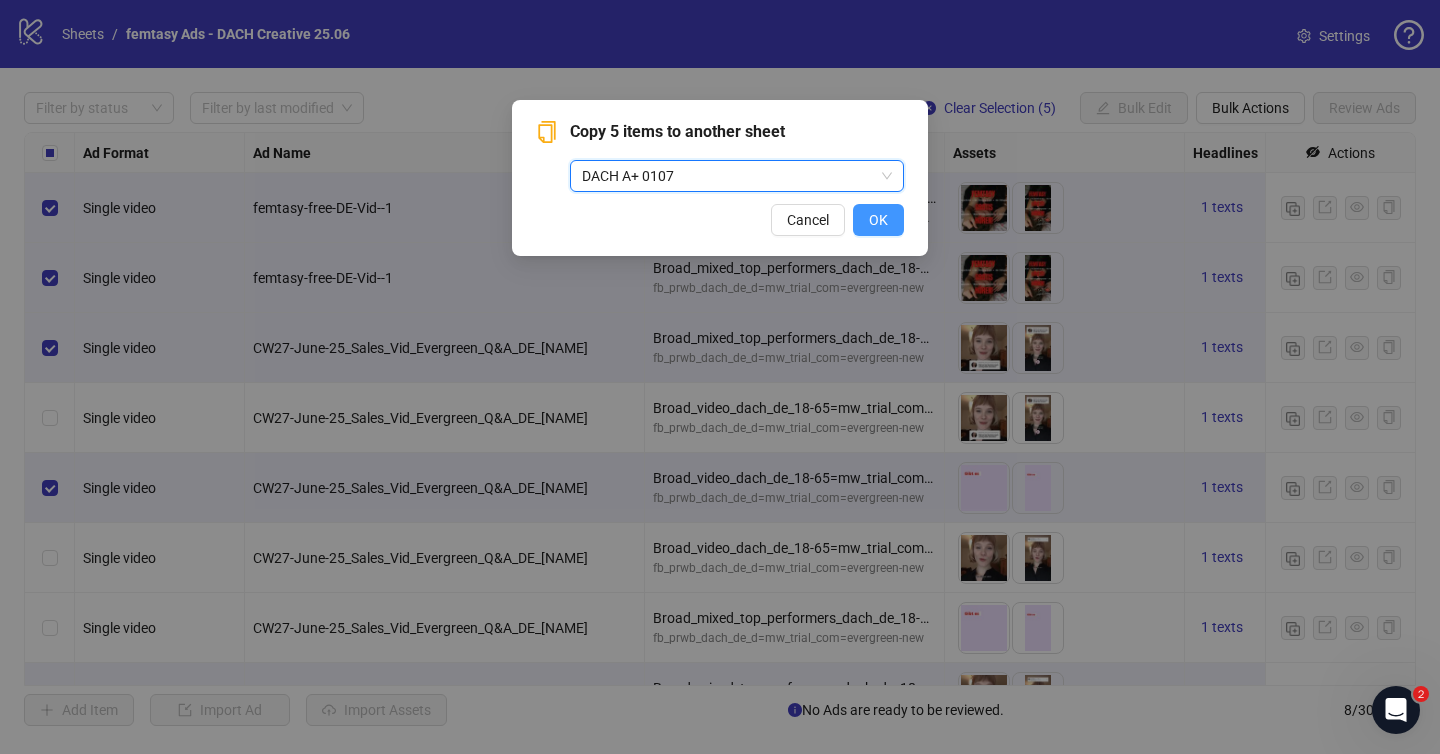 click on "OK" at bounding box center (878, 220) 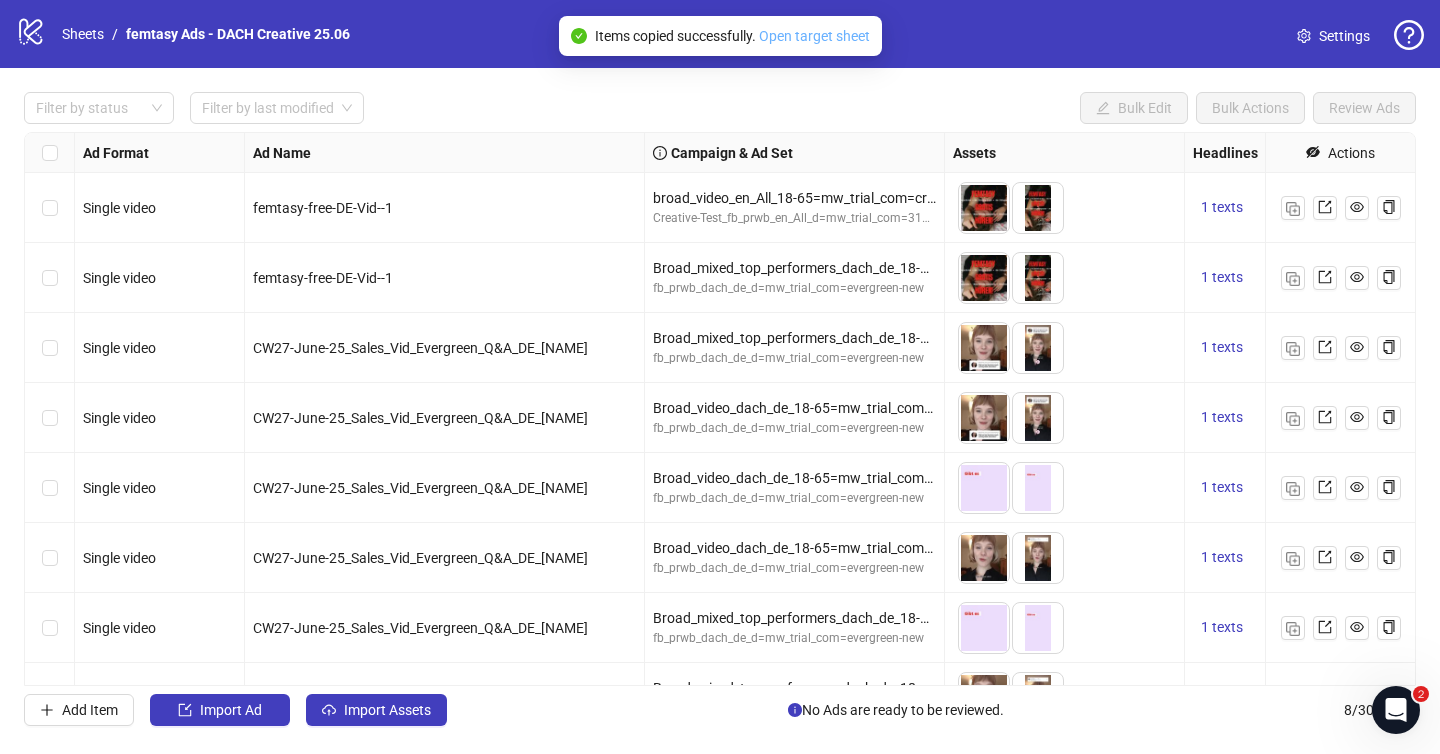 click on "Open target sheet" at bounding box center (814, 36) 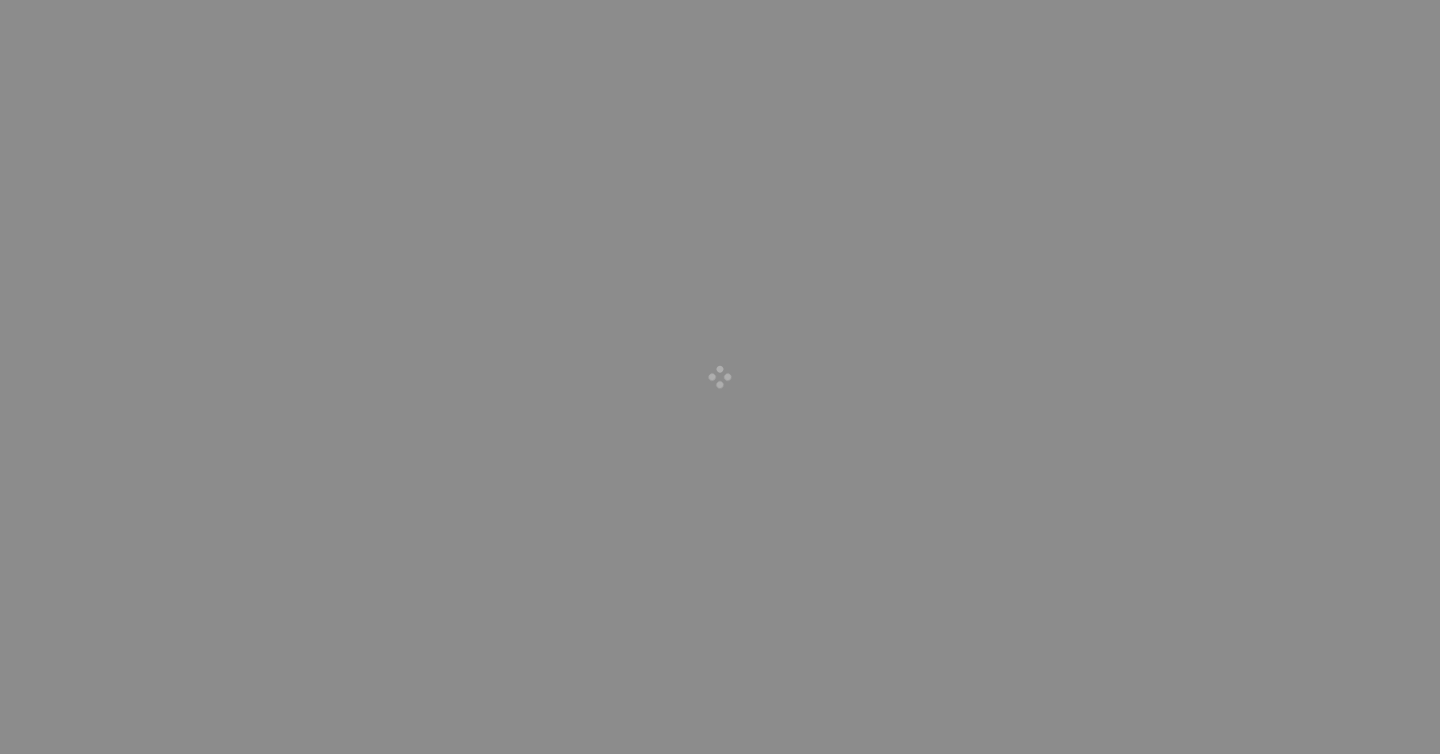 scroll, scrollTop: 0, scrollLeft: 0, axis: both 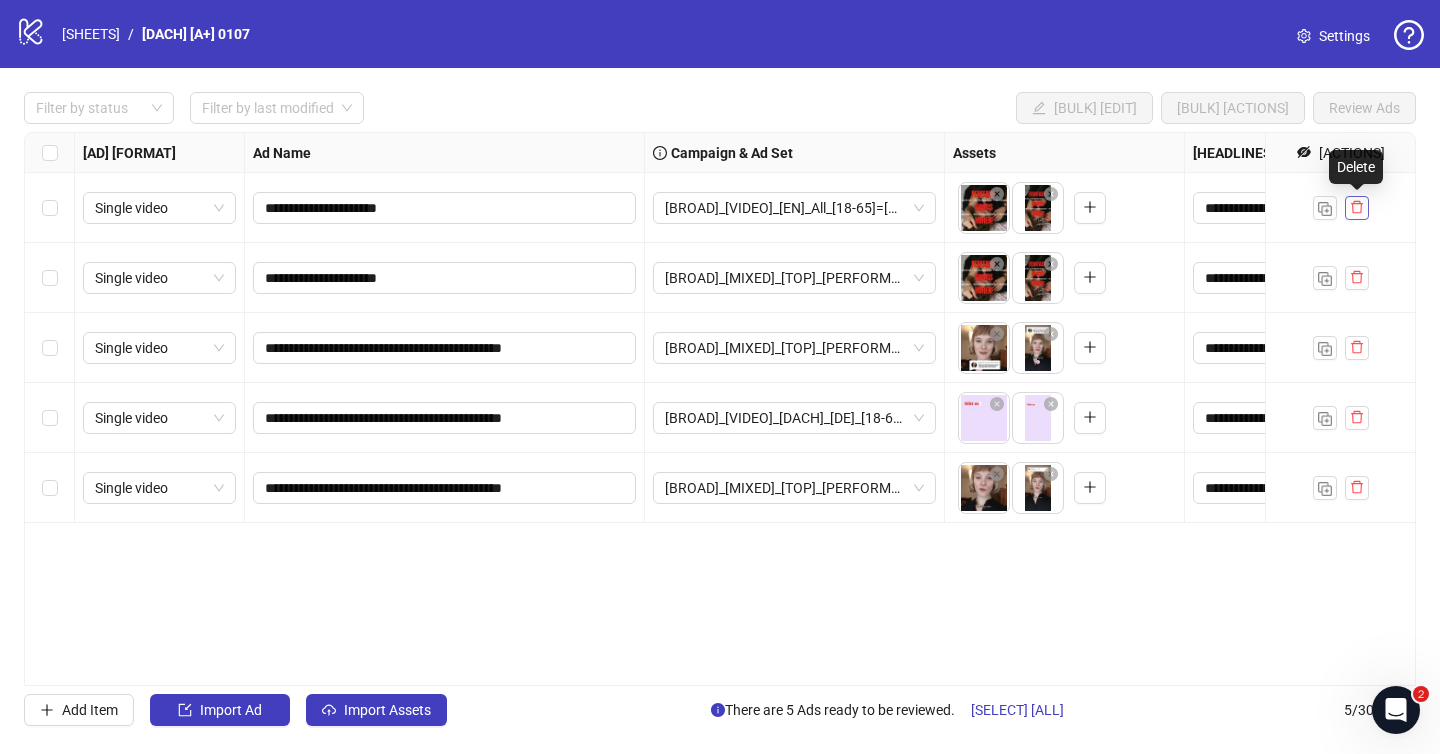 click at bounding box center [1357, 208] 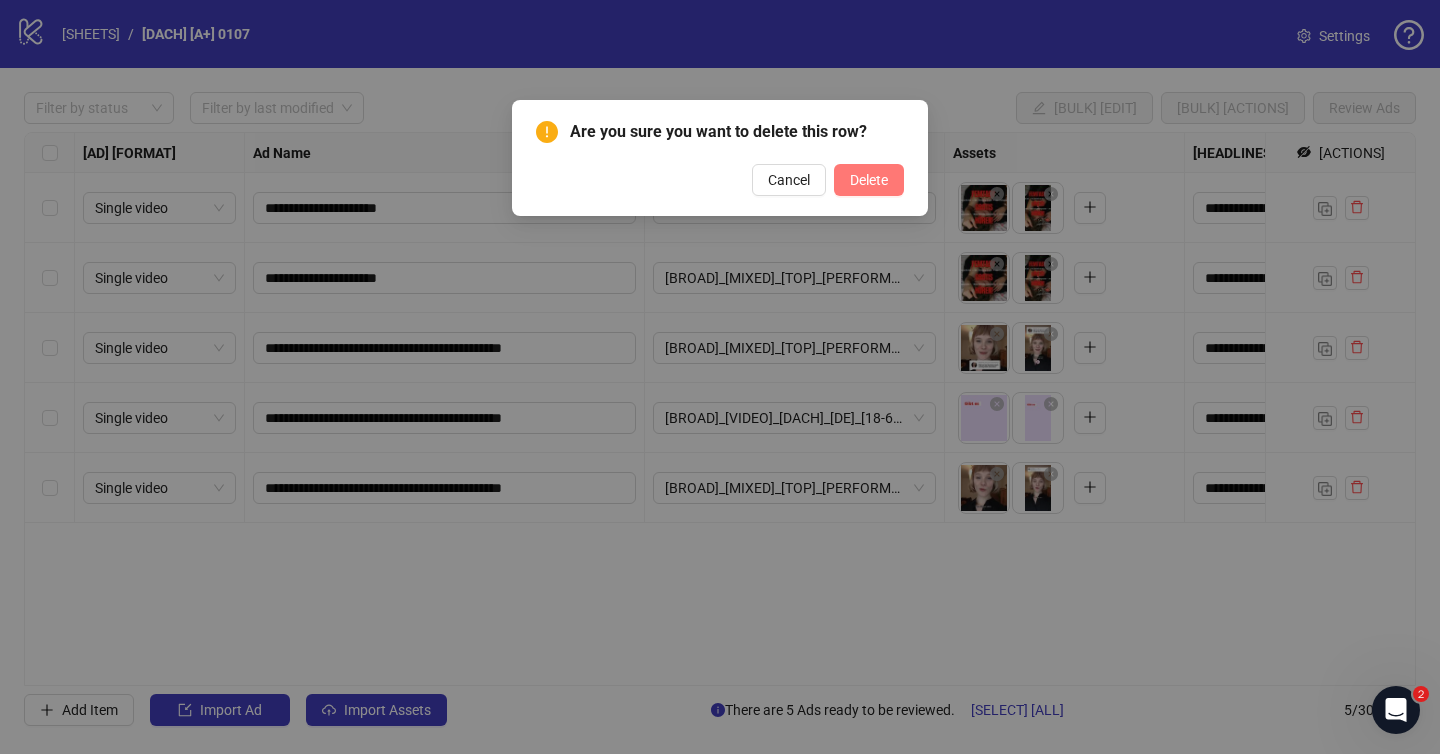 click on "Delete" at bounding box center [869, 180] 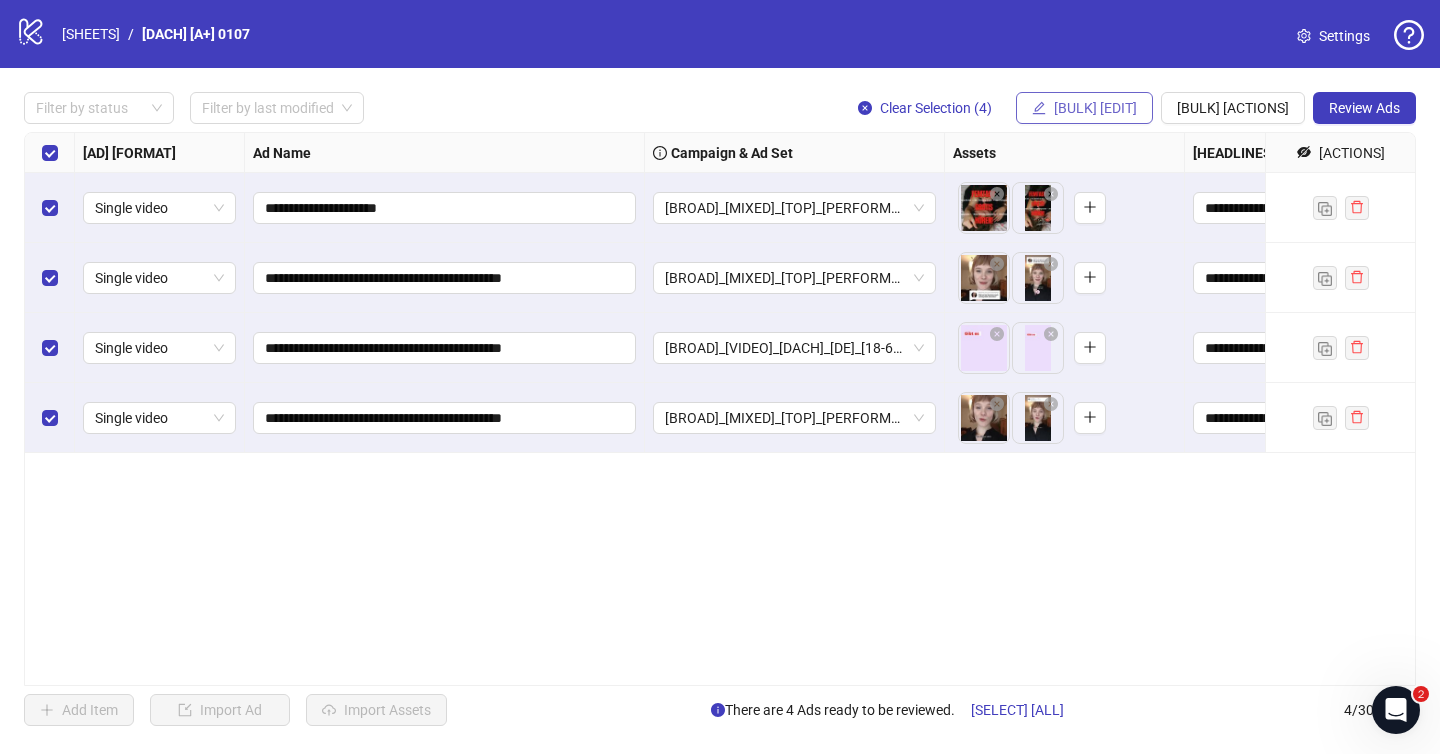 click on "[BULK] [EDIT]" at bounding box center [1084, 108] 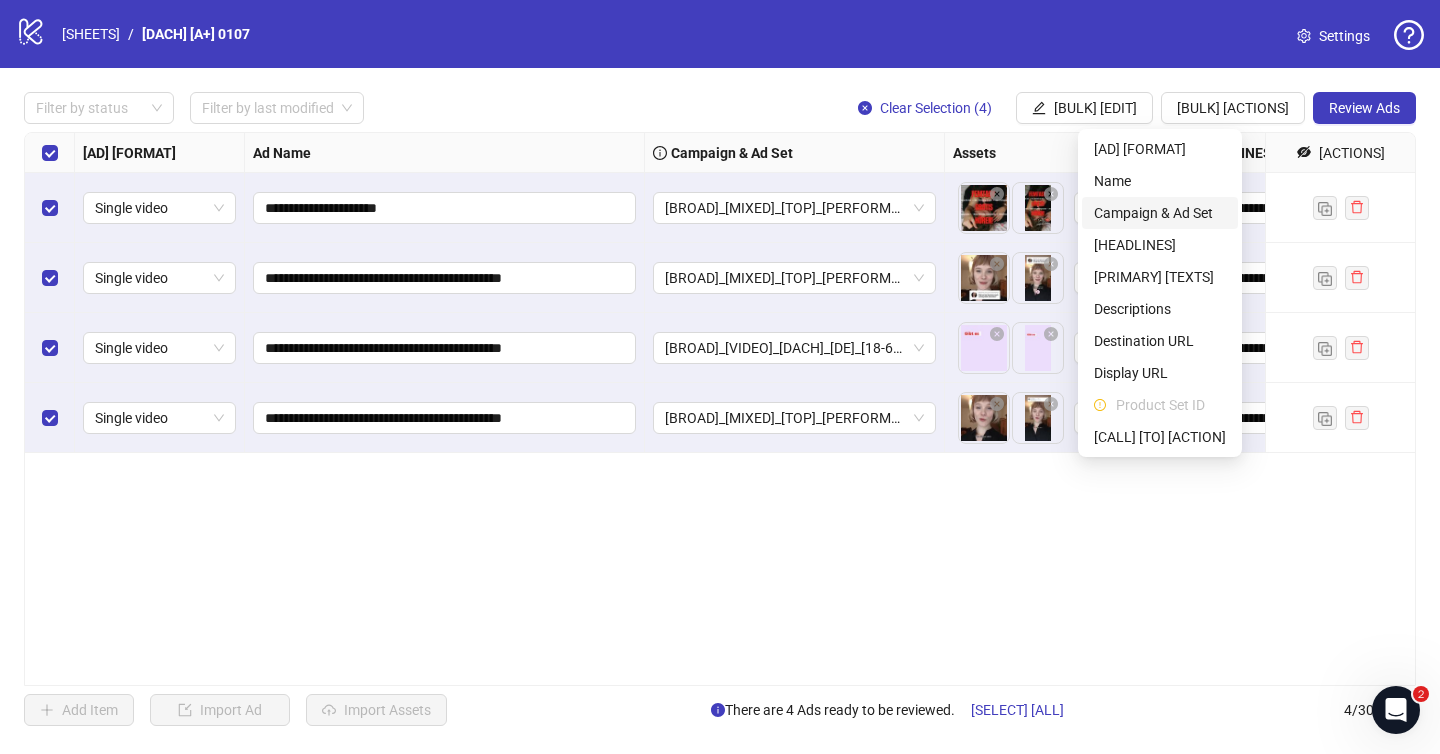 click on "Campaign & Ad Set" at bounding box center (1160, 213) 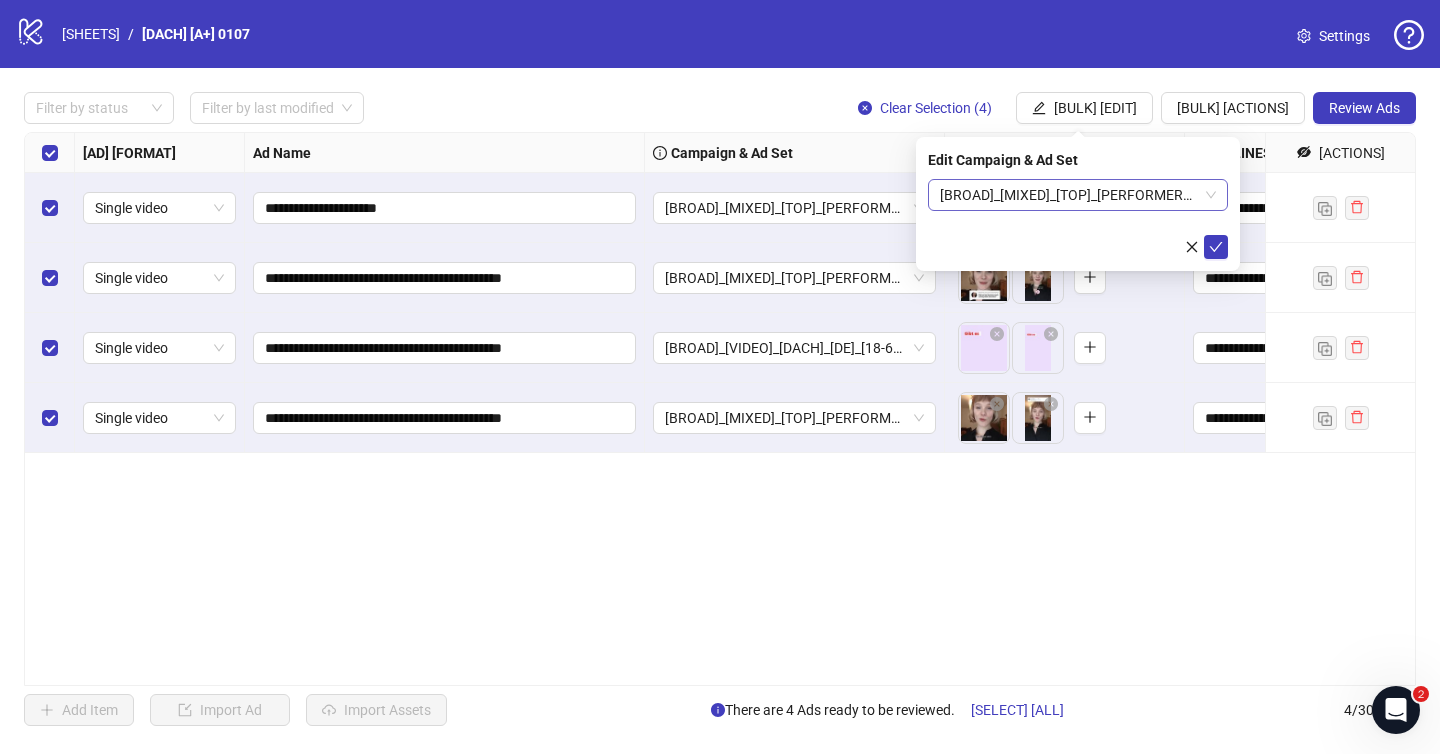 click on "[BROAD]_[MIXED]_[TOP]_[PERFORMERS]_[DACH]_[DE]_[18-65]=[MW]_[TRIAL]_[COM]=120525" at bounding box center (1078, 195) 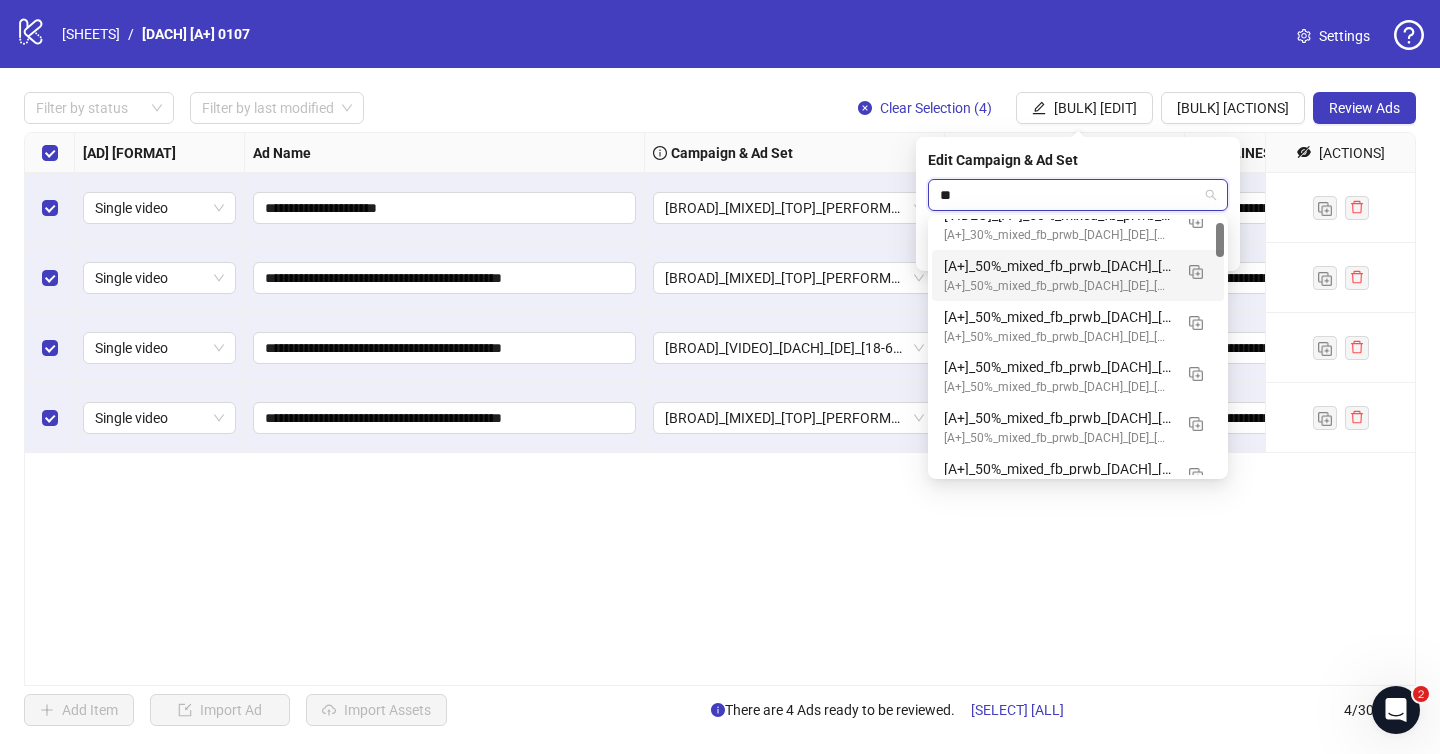 scroll, scrollTop: 0, scrollLeft: 0, axis: both 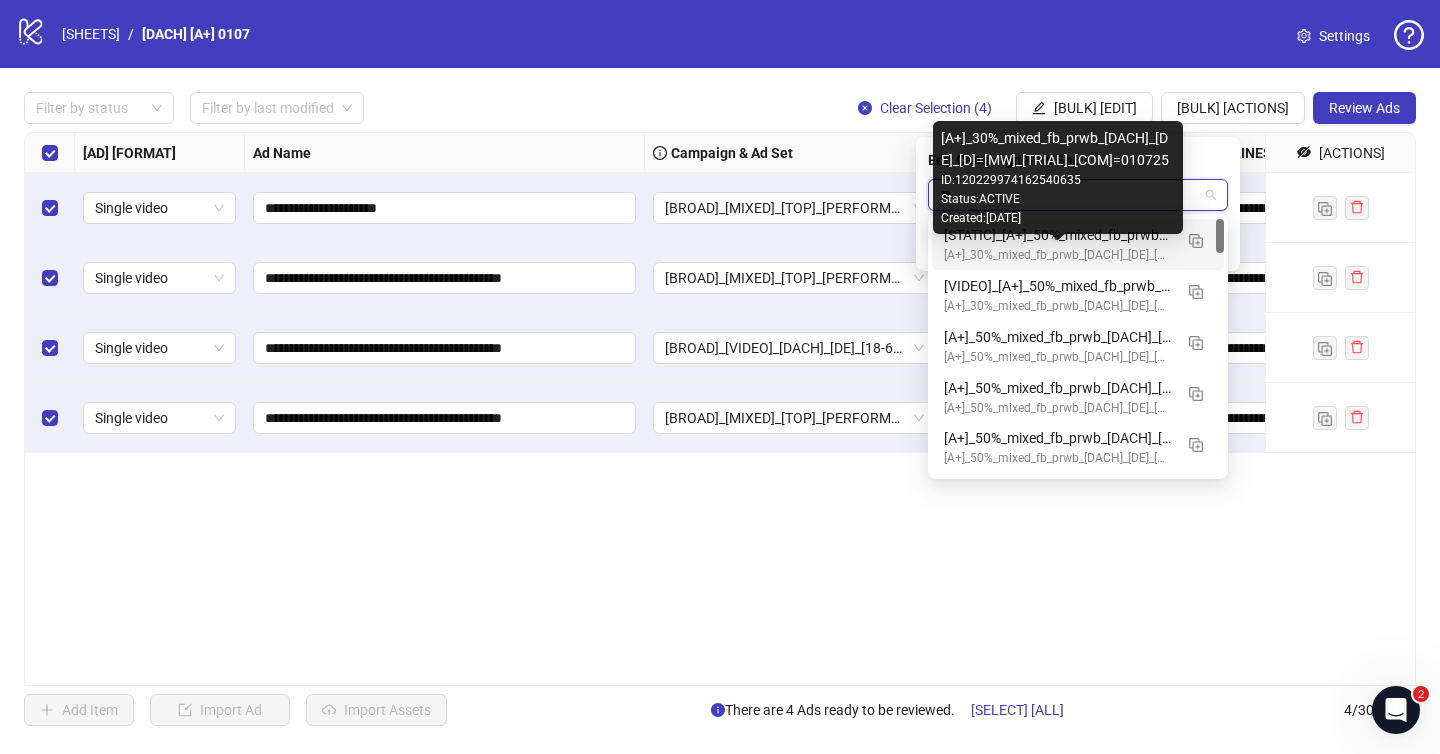 click on "[A+]_30%_mixed_fb_prwb_[DACH]_[DE]_[D]=[MW]_[TRIAL]_[COM]=010725" at bounding box center [1058, 255] 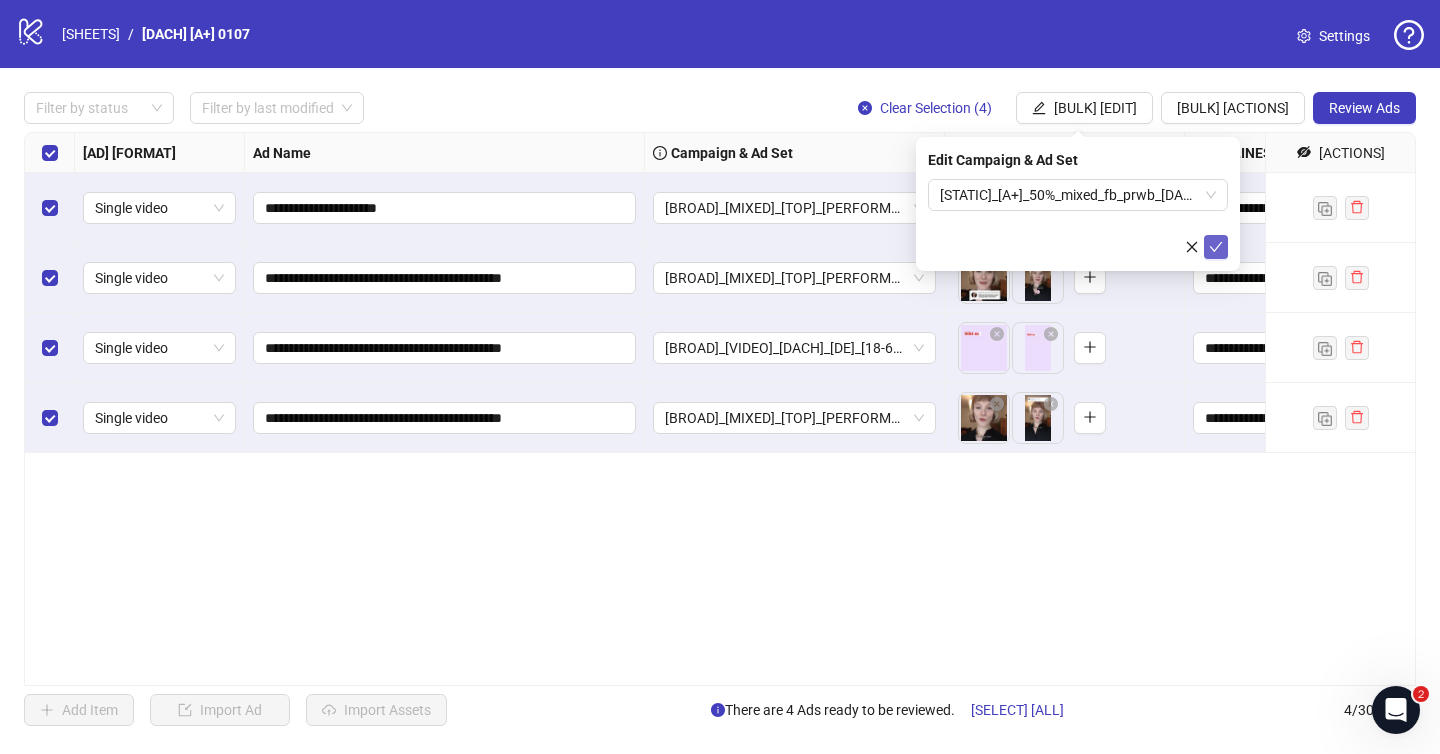click at bounding box center (1216, 247) 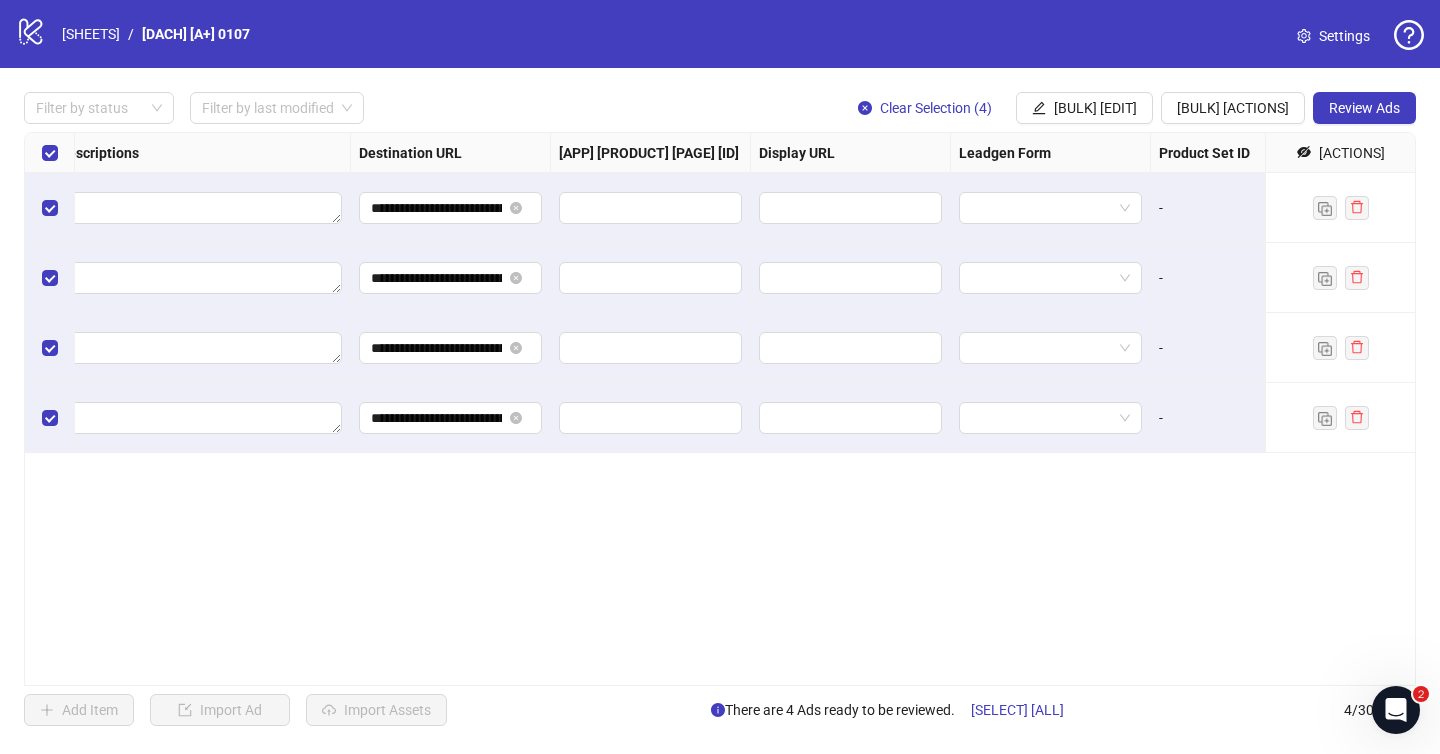 scroll, scrollTop: 0, scrollLeft: 1462, axis: horizontal 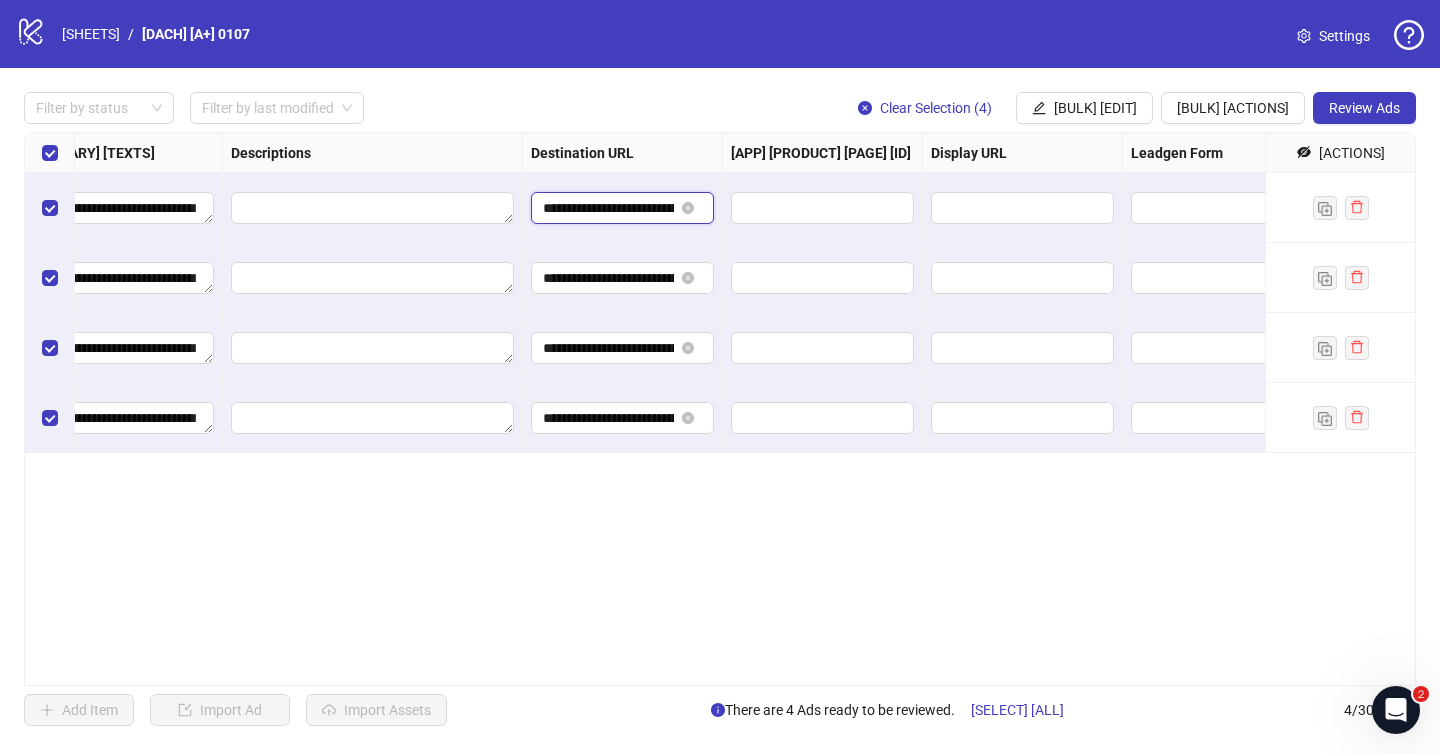 click on "**********" at bounding box center [608, 208] 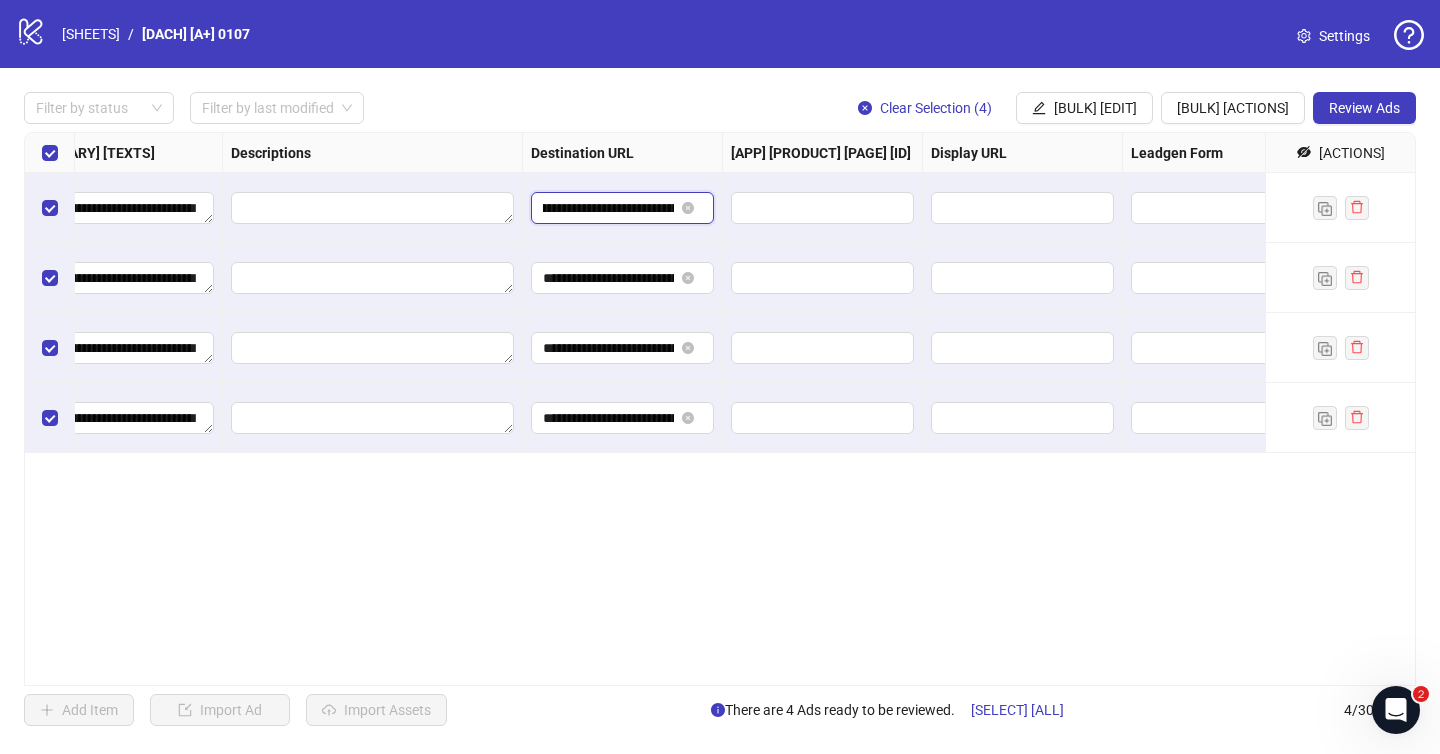 scroll, scrollTop: 0, scrollLeft: 232, axis: horizontal 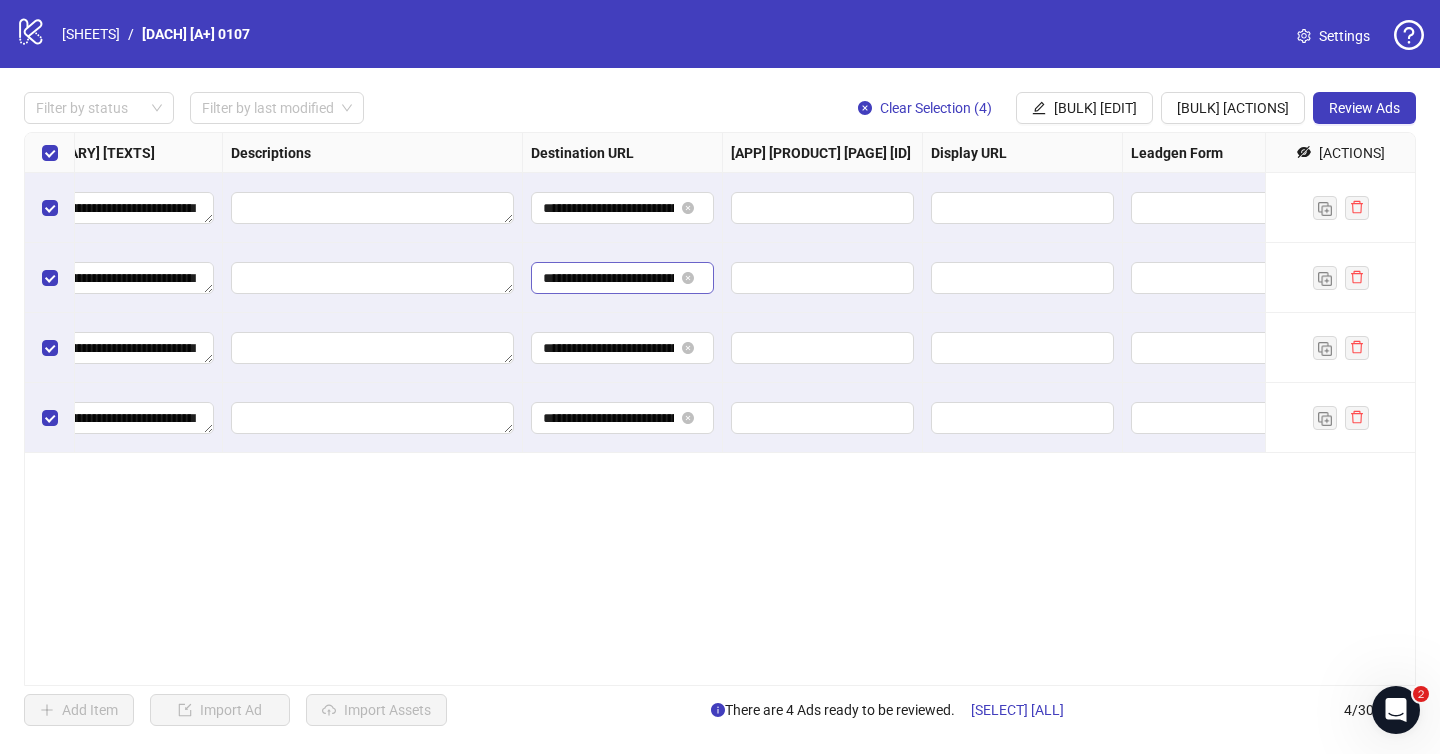 click on "**********" at bounding box center [622, 208] 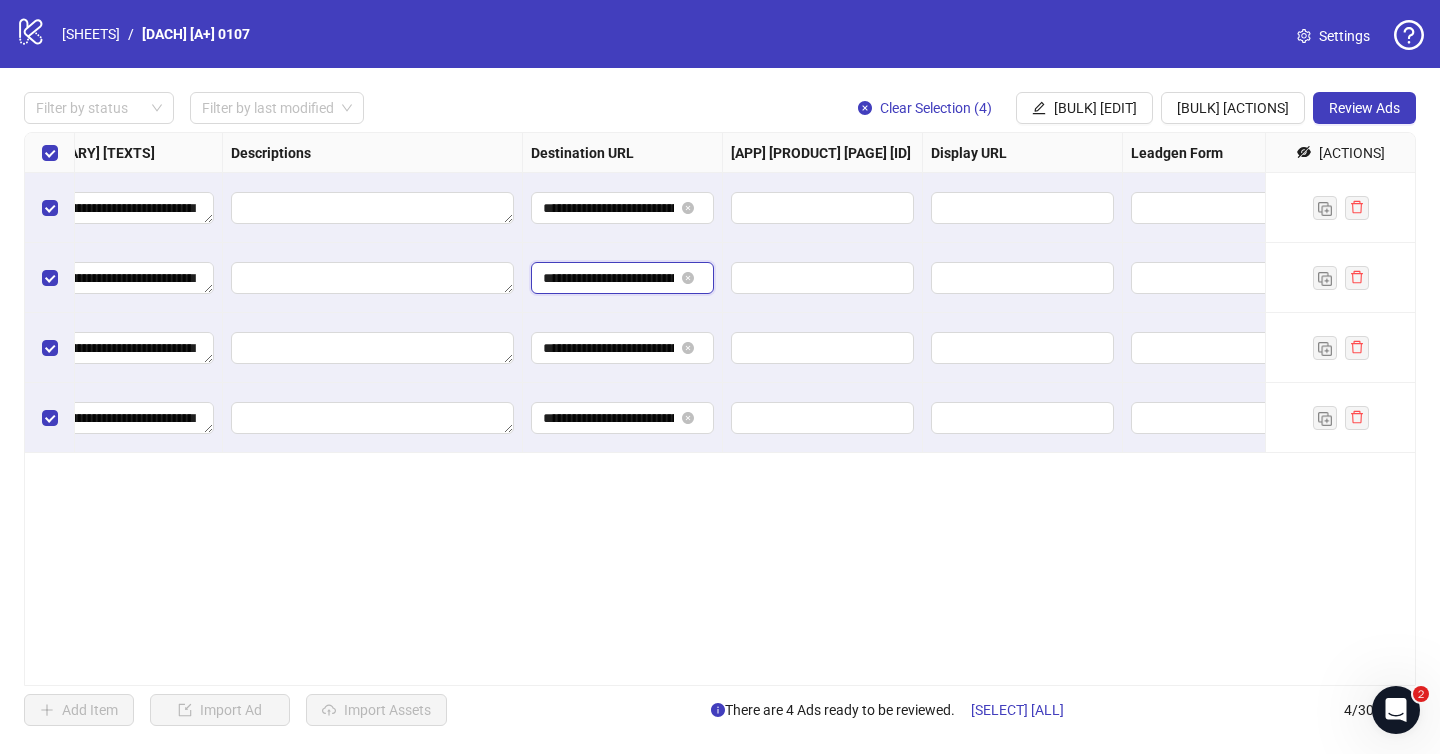 scroll, scrollTop: 0, scrollLeft: 193, axis: horizontal 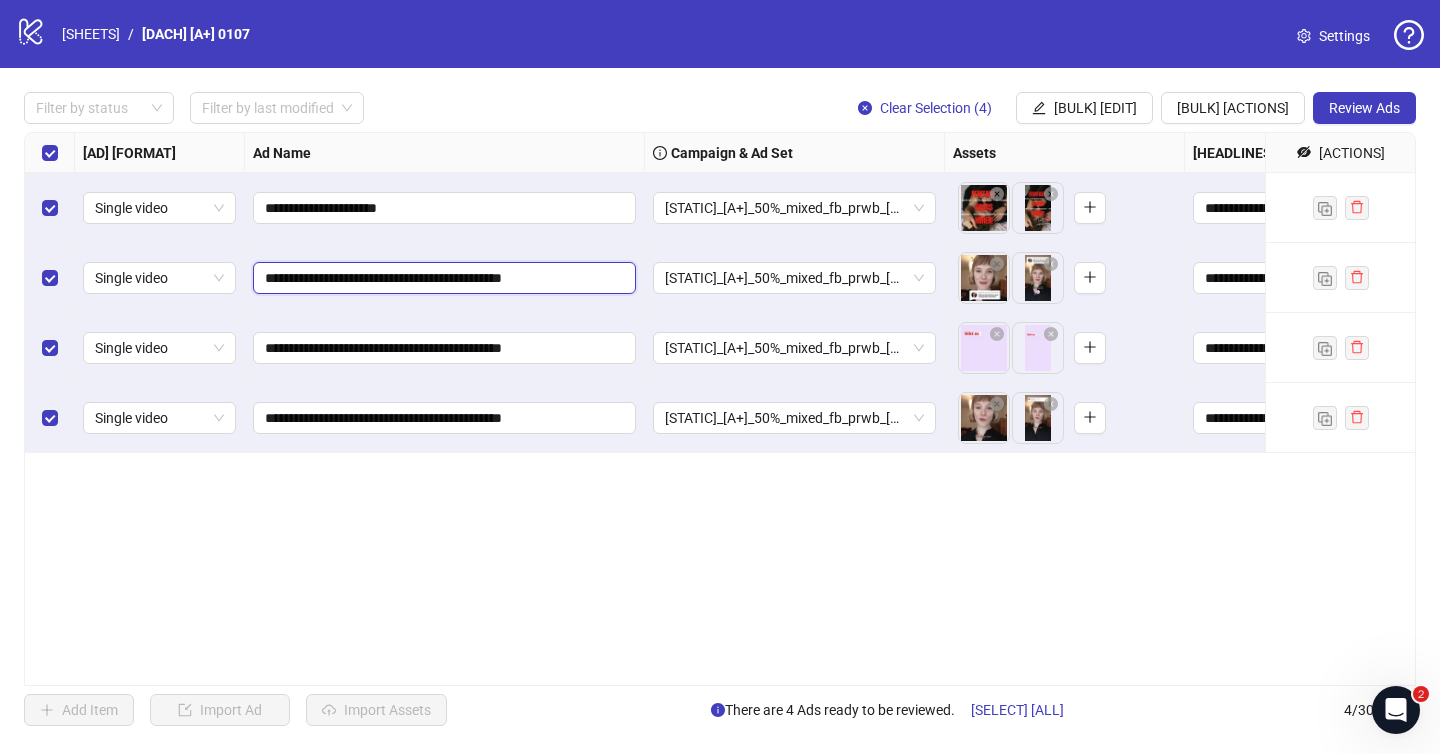 click on "**********" at bounding box center (442, 278) 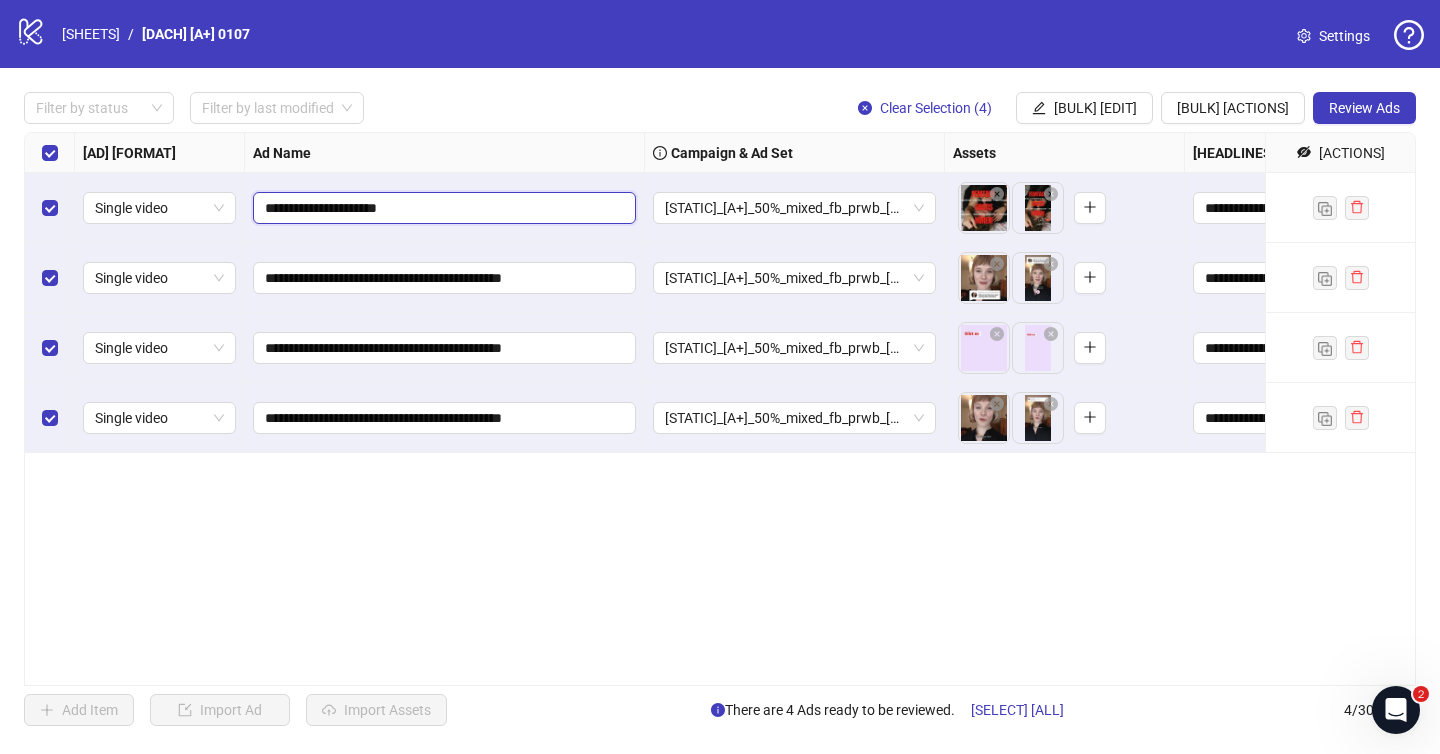 click on "**********" at bounding box center (442, 208) 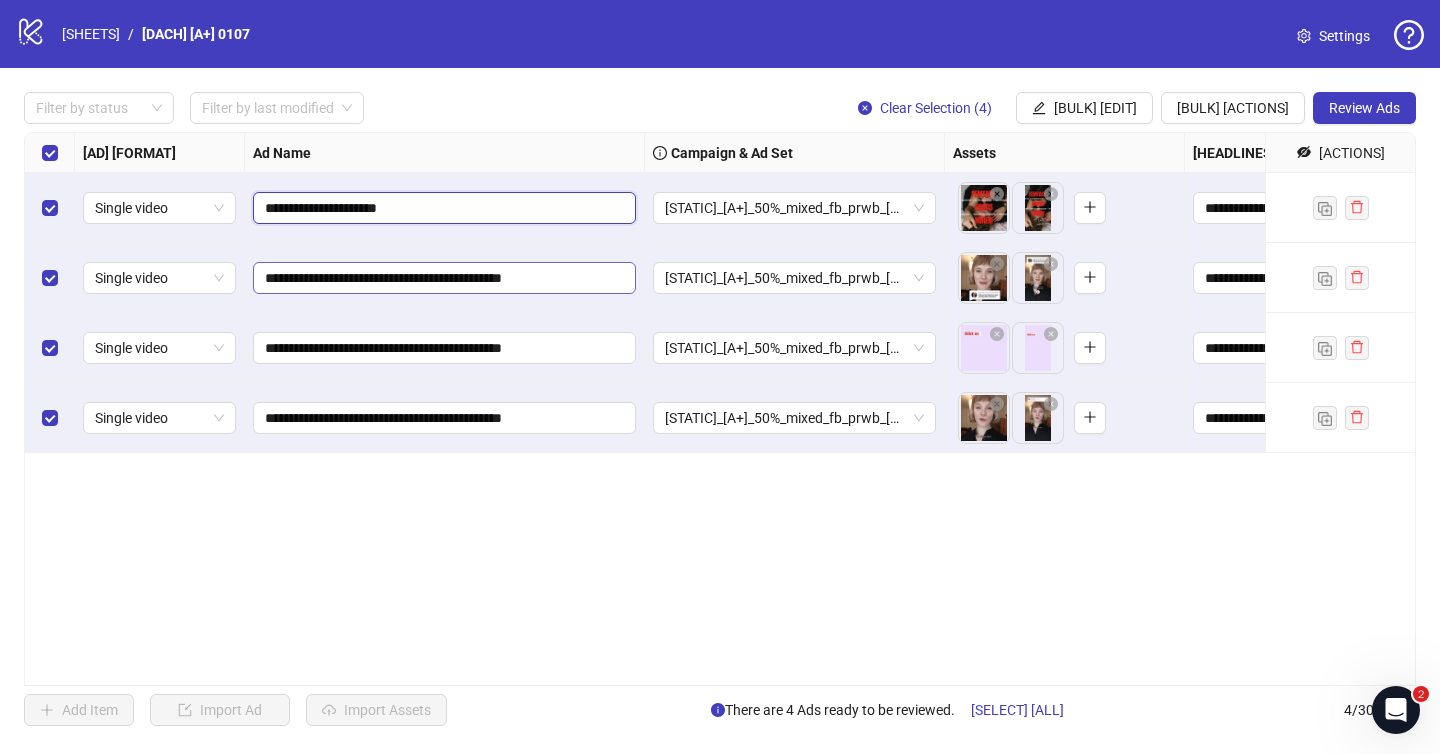 paste on "**********" 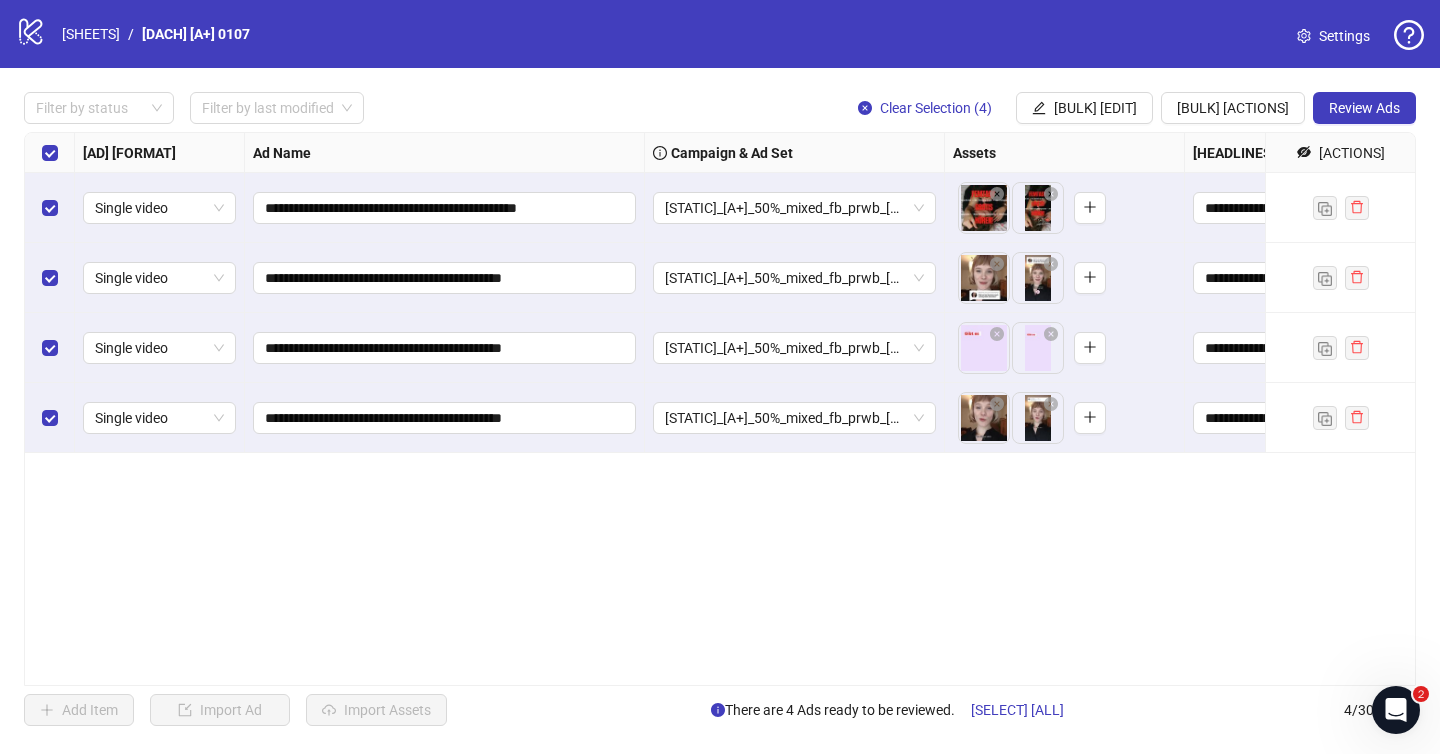 click on "**********" at bounding box center (720, 409) 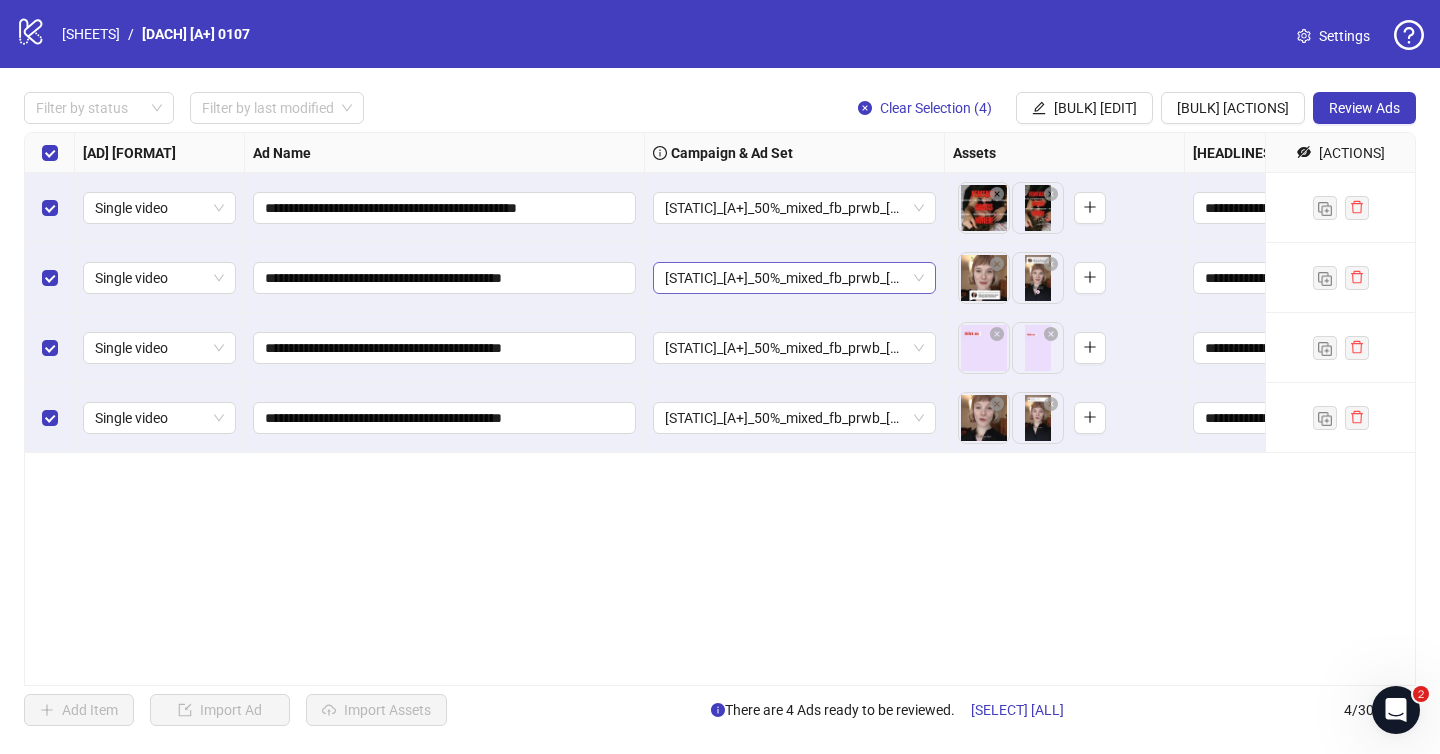 click on "[STATIC]_[A+]_50%_mixed_fb_prwb_[DACH]_[DE]_[D]=[MW]_[TRIAL]_[COM]=010725" at bounding box center (159, 208) 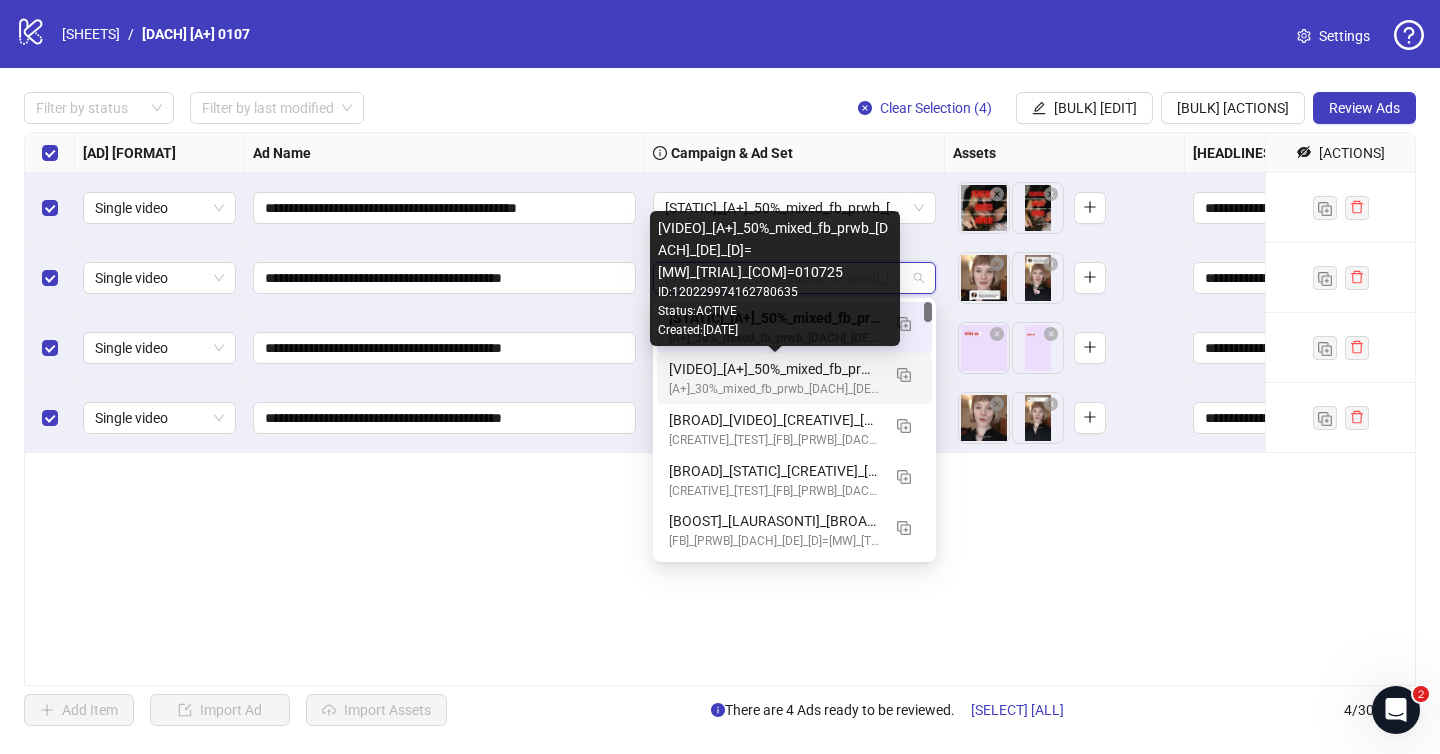 click on "[VIDEO]_[A+]_50%_mixed_fb_prwb_[DACH]_[DE]_[D]=[MW]_[TRIAL]_[COM]=010725" at bounding box center [774, 369] 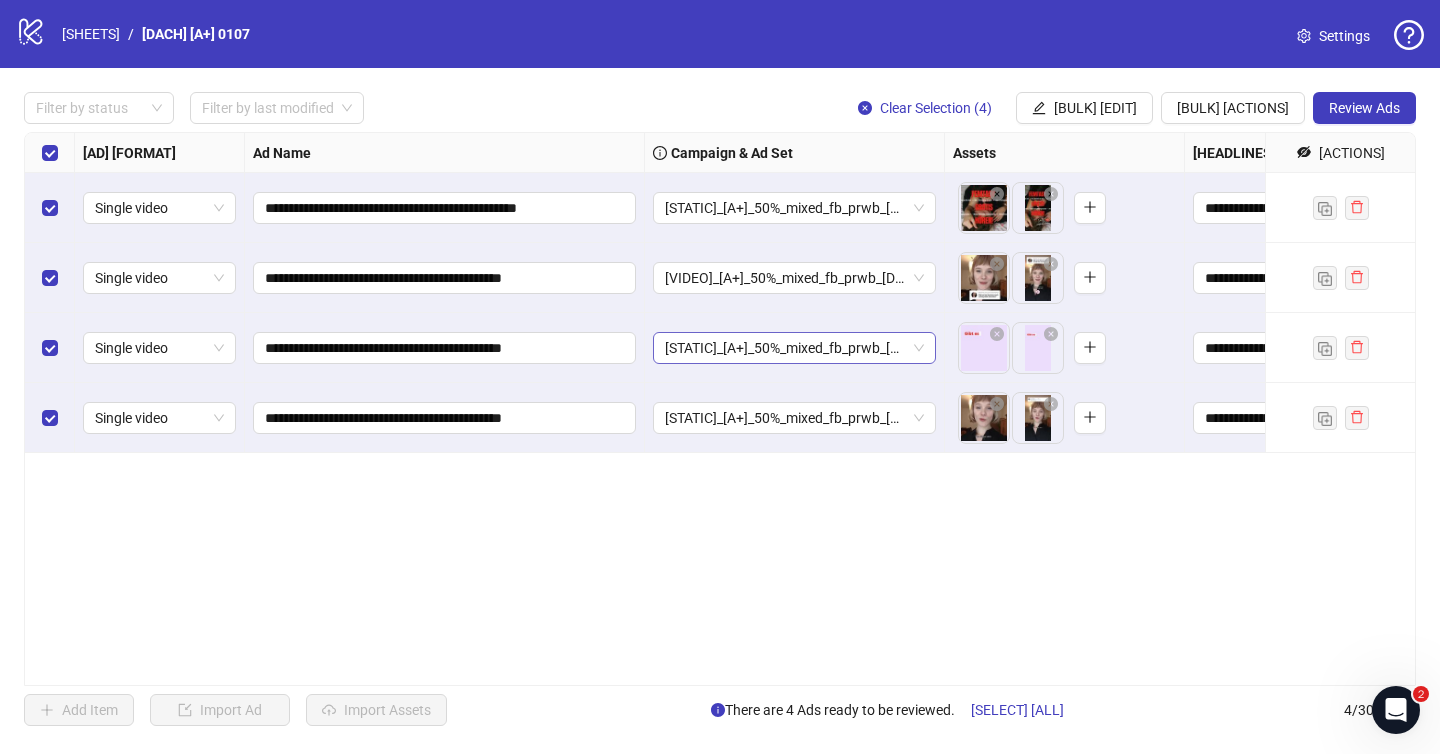 click on "[STATIC]_[A+]_50%_mixed_fb_prwb_[DACH]_[DE]_[D]=[MW]_[TRIAL]_[COM]=010725" at bounding box center (159, 208) 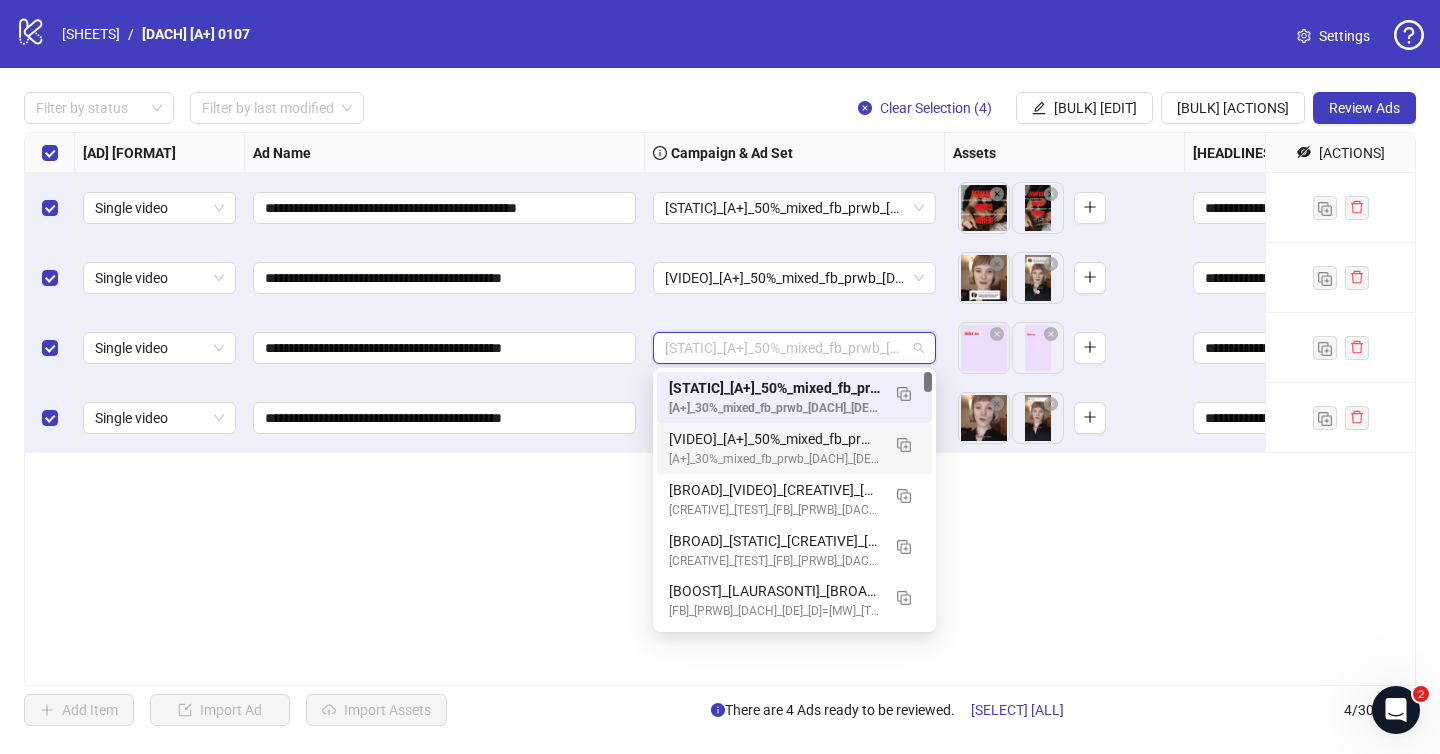 click on "[VIDEO]_[A+]_50%_mixed_fb_prwb_[DACH]_[DE]_[D]=[MW]_[TRIAL]_[COM]=010725" at bounding box center (774, 439) 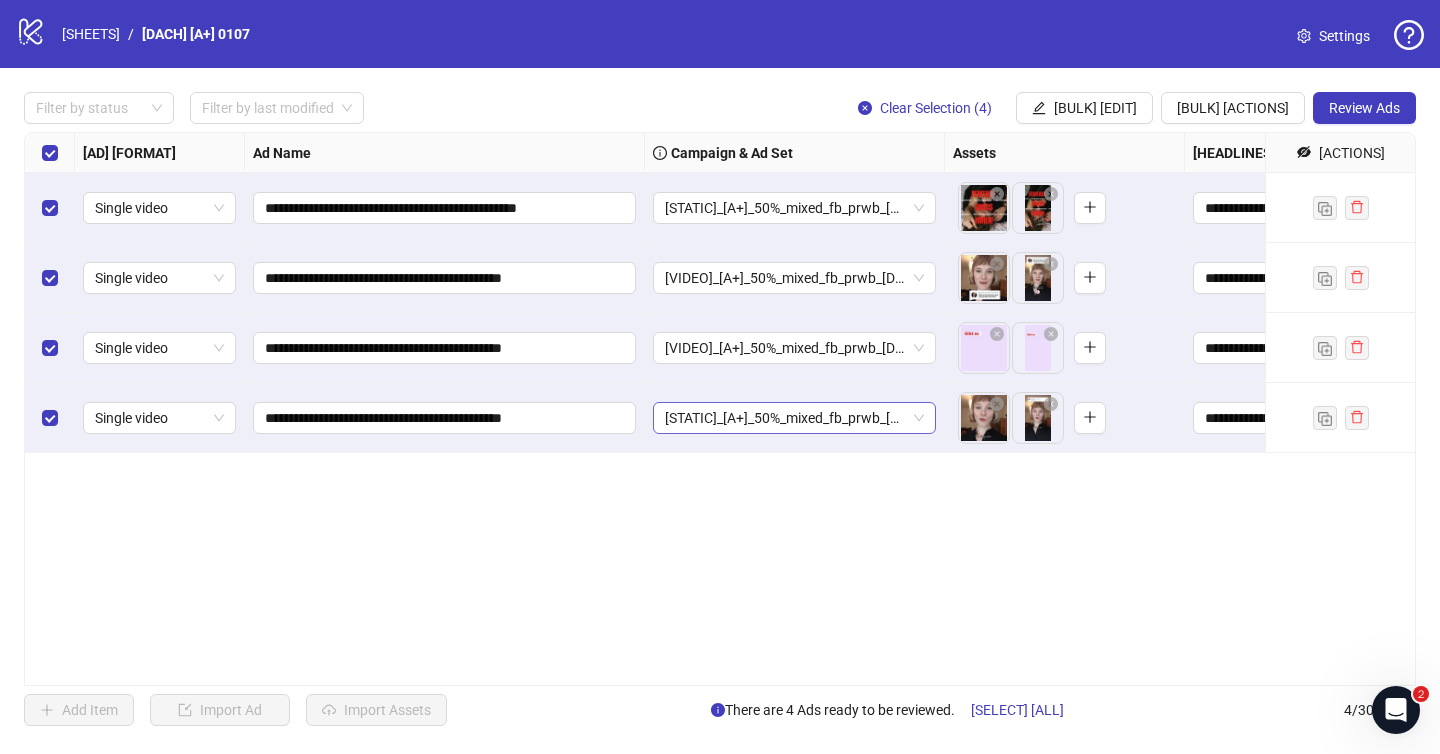 click on "[STATIC]_[A+]_50%_mixed_fb_prwb_[DACH]_[DE]_[D]=[MW]_[TRIAL]_[COM]=010725" at bounding box center (159, 208) 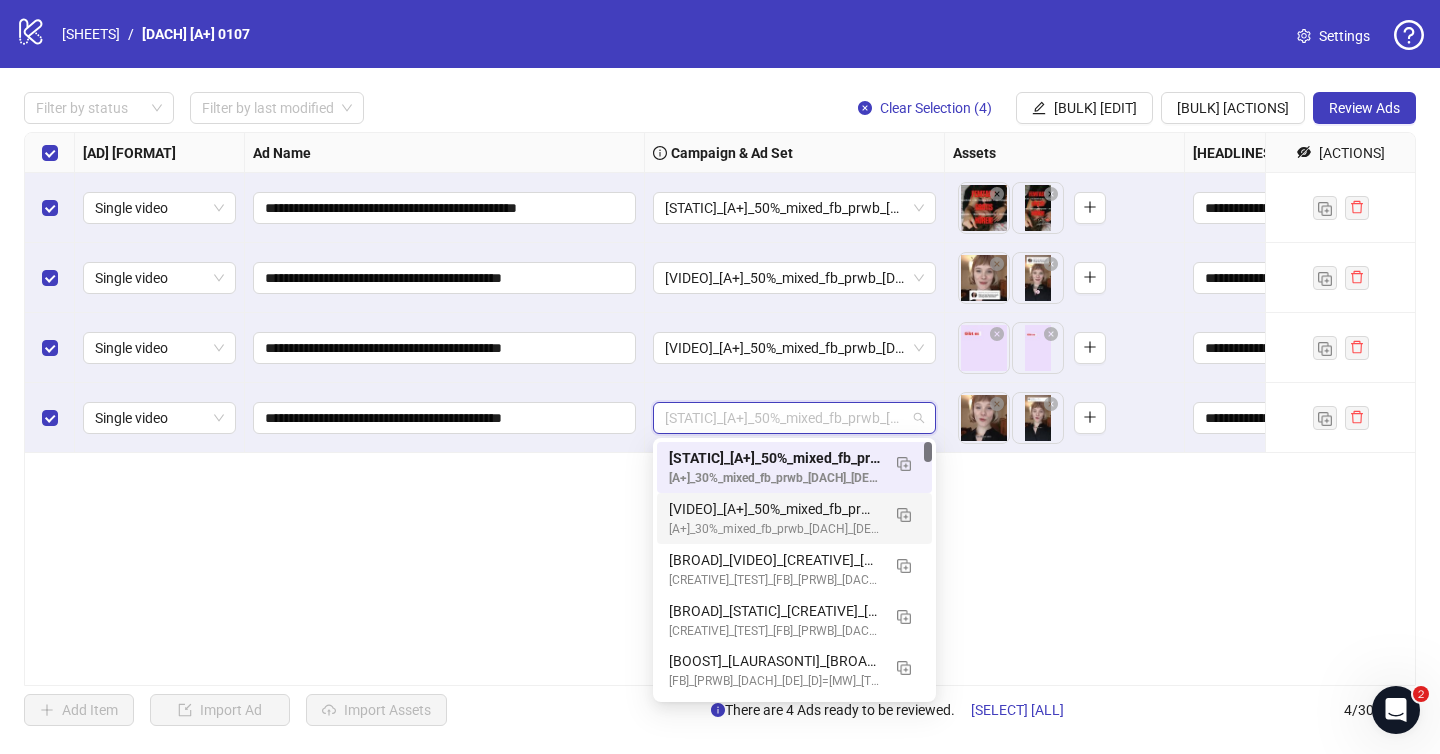 click on "[VIDEO]_[A+]_50%_mixed_fb_prwb_[DACH]_[DE]_[D]=[MW]_[TRIAL]_[COM]=010725" at bounding box center [774, 509] 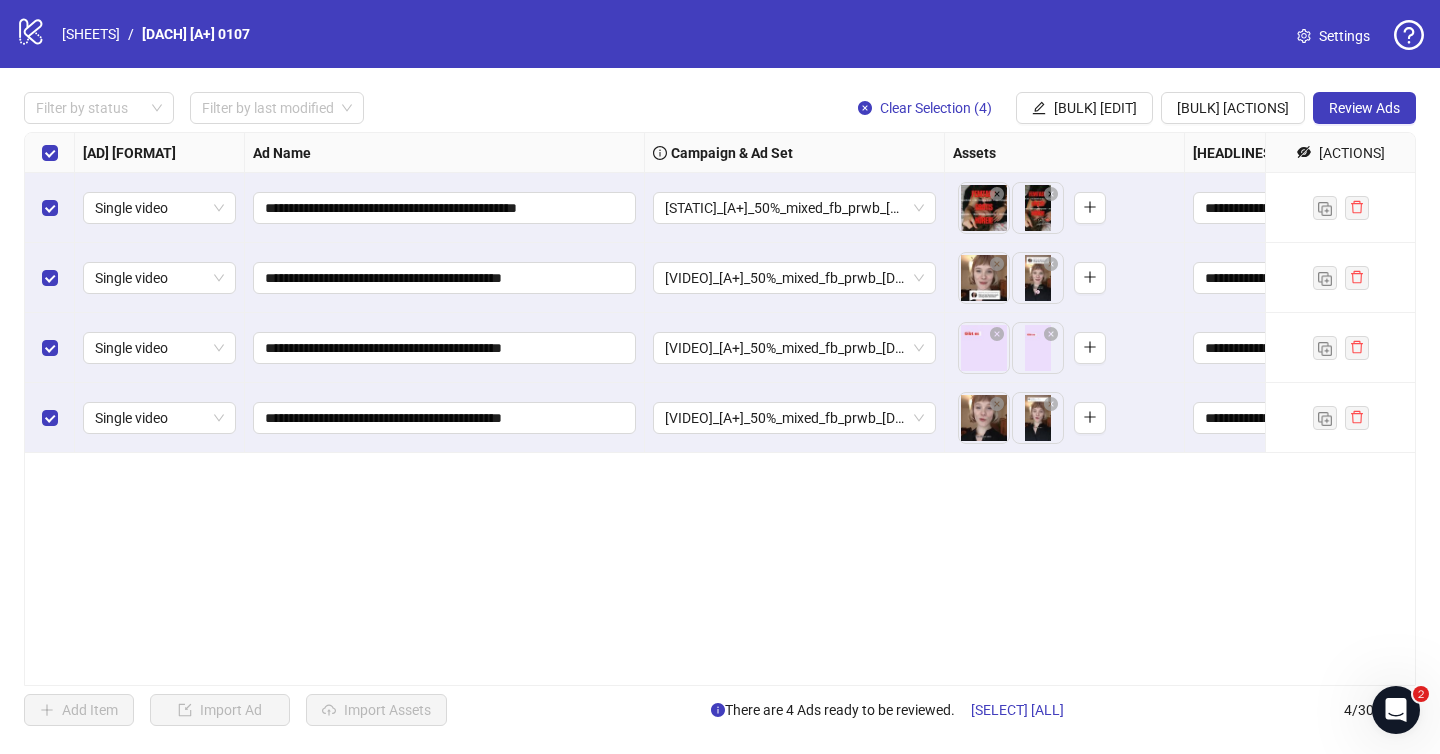 click on "**********" at bounding box center (720, 409) 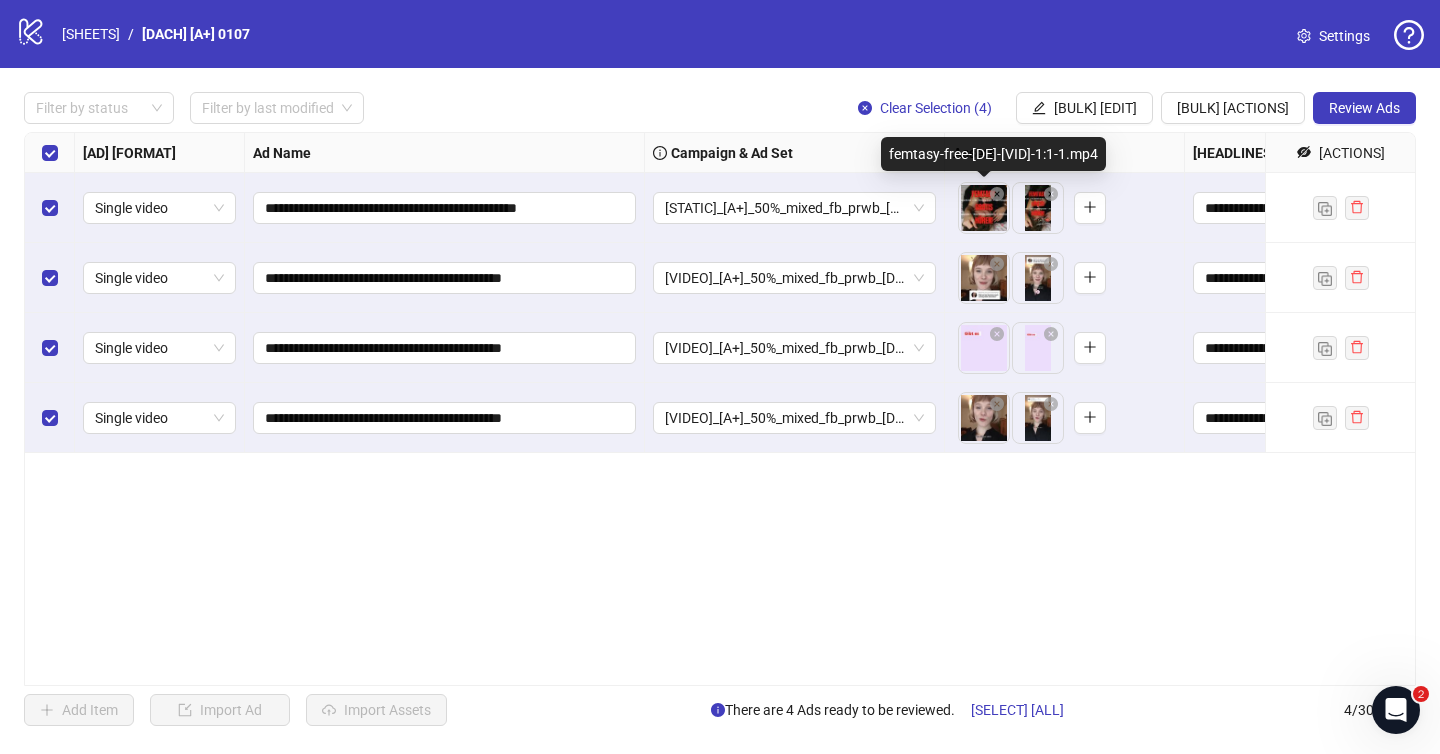 click on "**********" at bounding box center (720, 377) 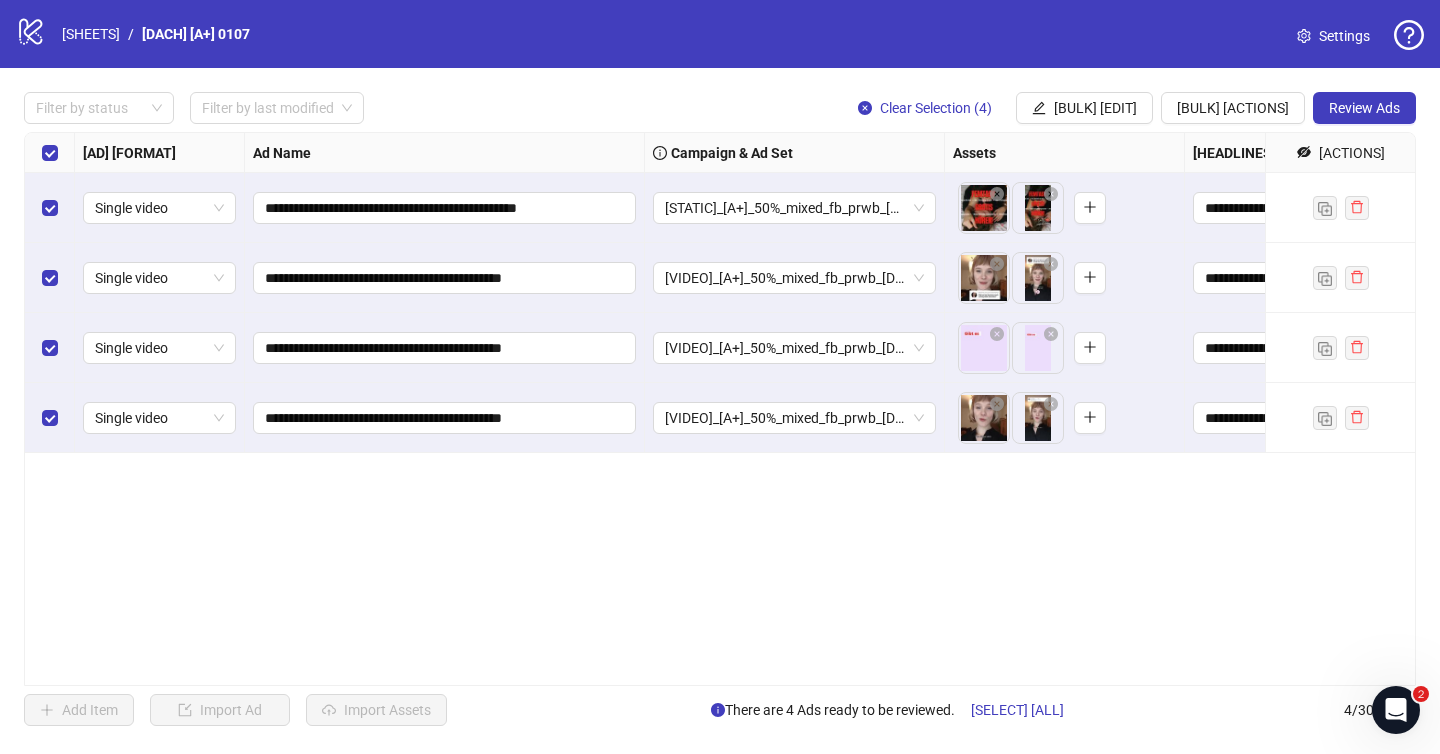 click on "[STATIC]_[A+]_50%_mixed_fb_prwb_[DACH]_[DE]_[D]=[MW]_[TRIAL]_[COM]=010725" at bounding box center (795, 208) 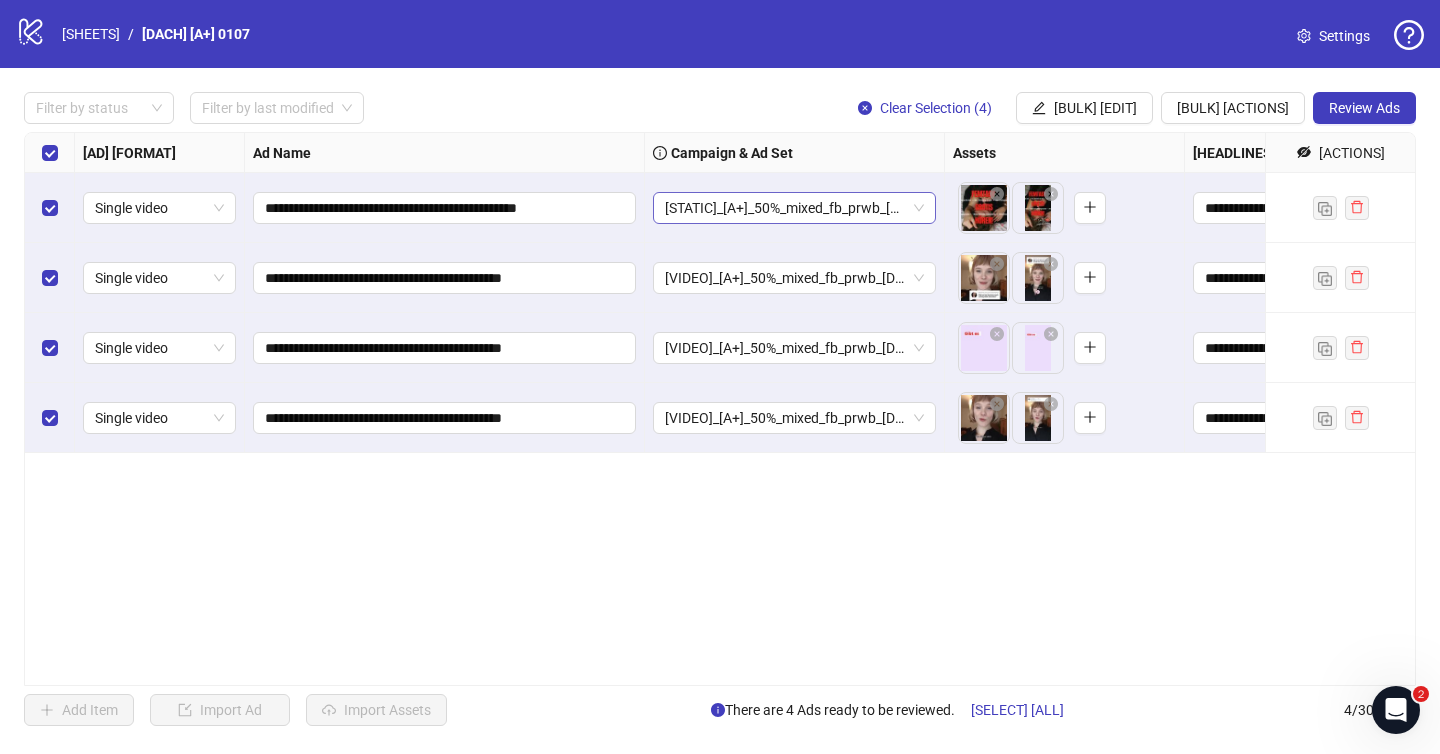 click on "[STATIC]_[A+]_50%_mixed_fb_prwb_[DACH]_[DE]_[D]=[MW]_[TRIAL]_[COM]=010725" at bounding box center [159, 208] 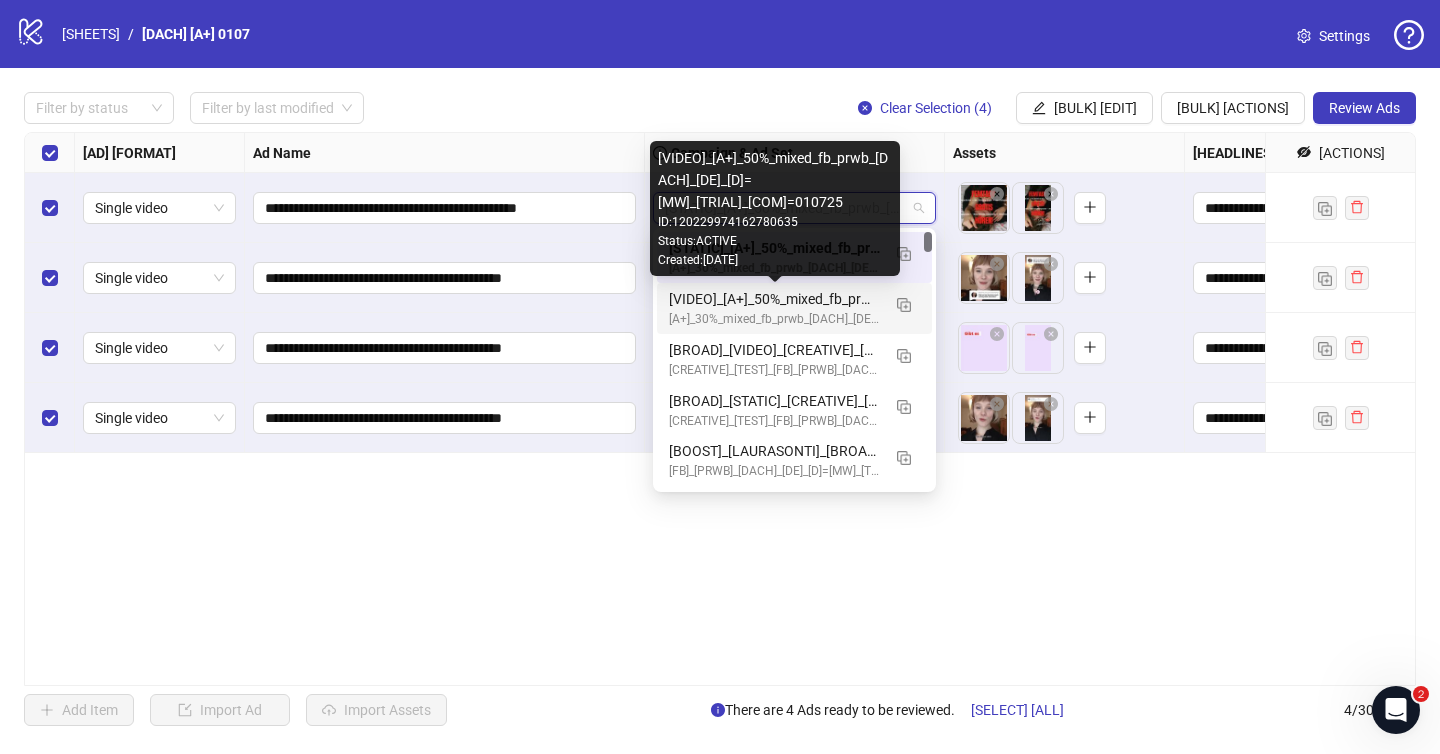 click on "[VIDEO]_[A+]_50%_mixed_fb_prwb_[DACH]_[DE]_[D]=[MW]_[TRIAL]_[COM]=010725" at bounding box center [774, 299] 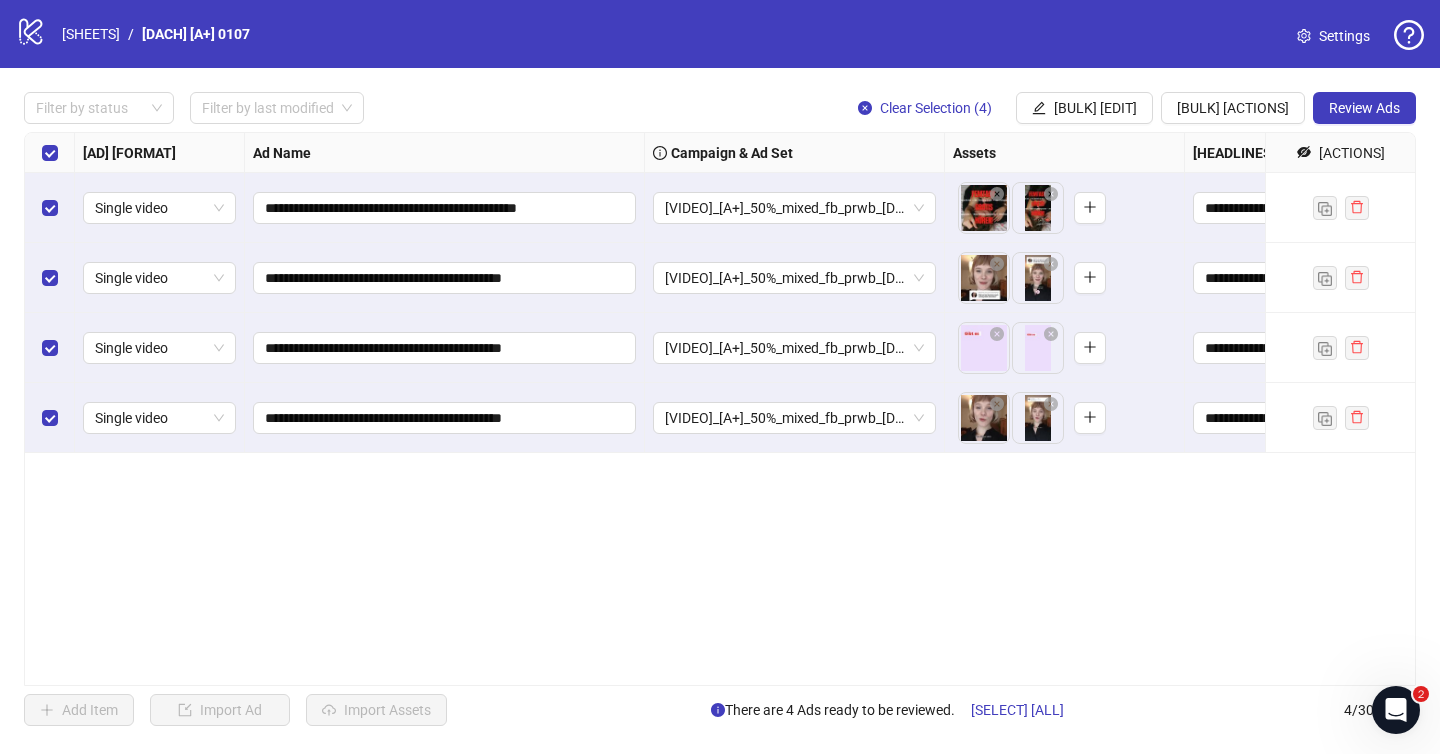 click on "**********" at bounding box center (720, 409) 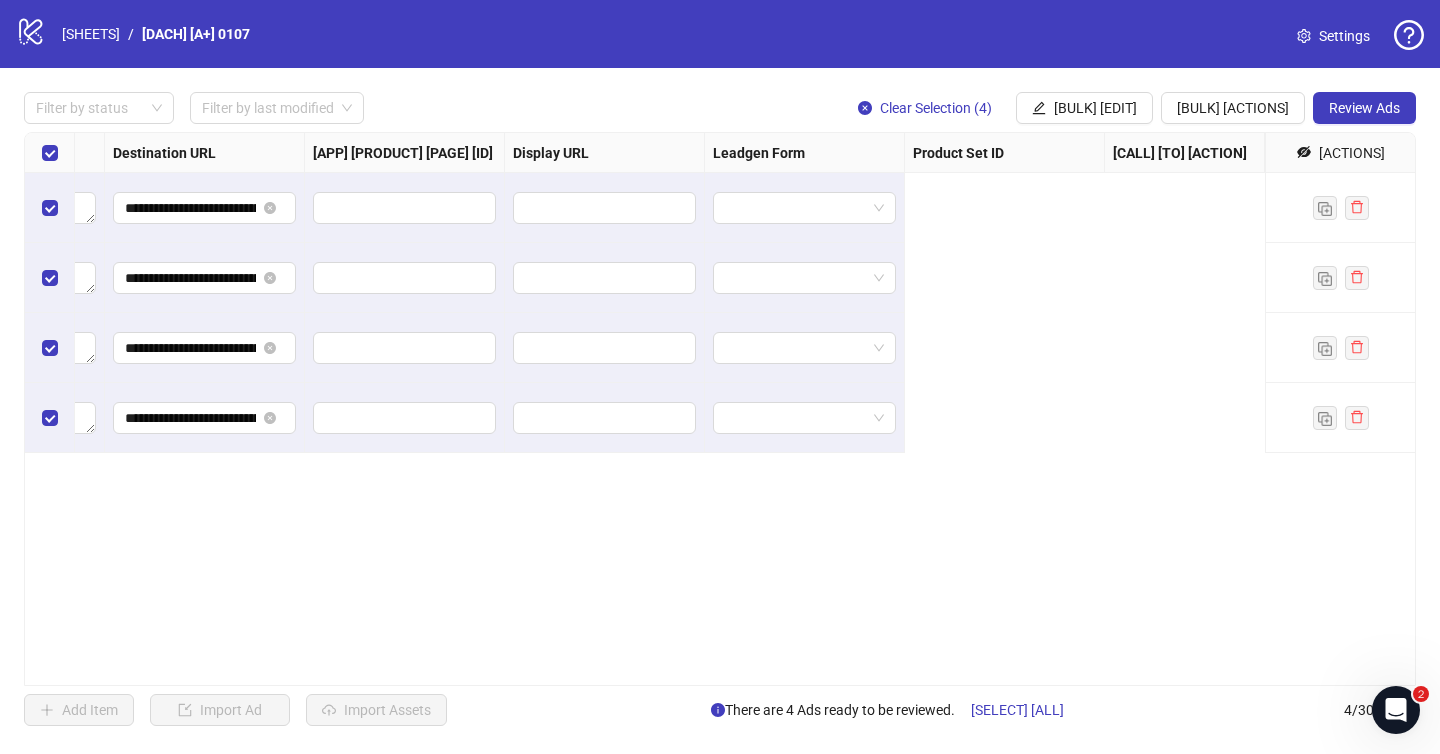 scroll, scrollTop: 0, scrollLeft: 0, axis: both 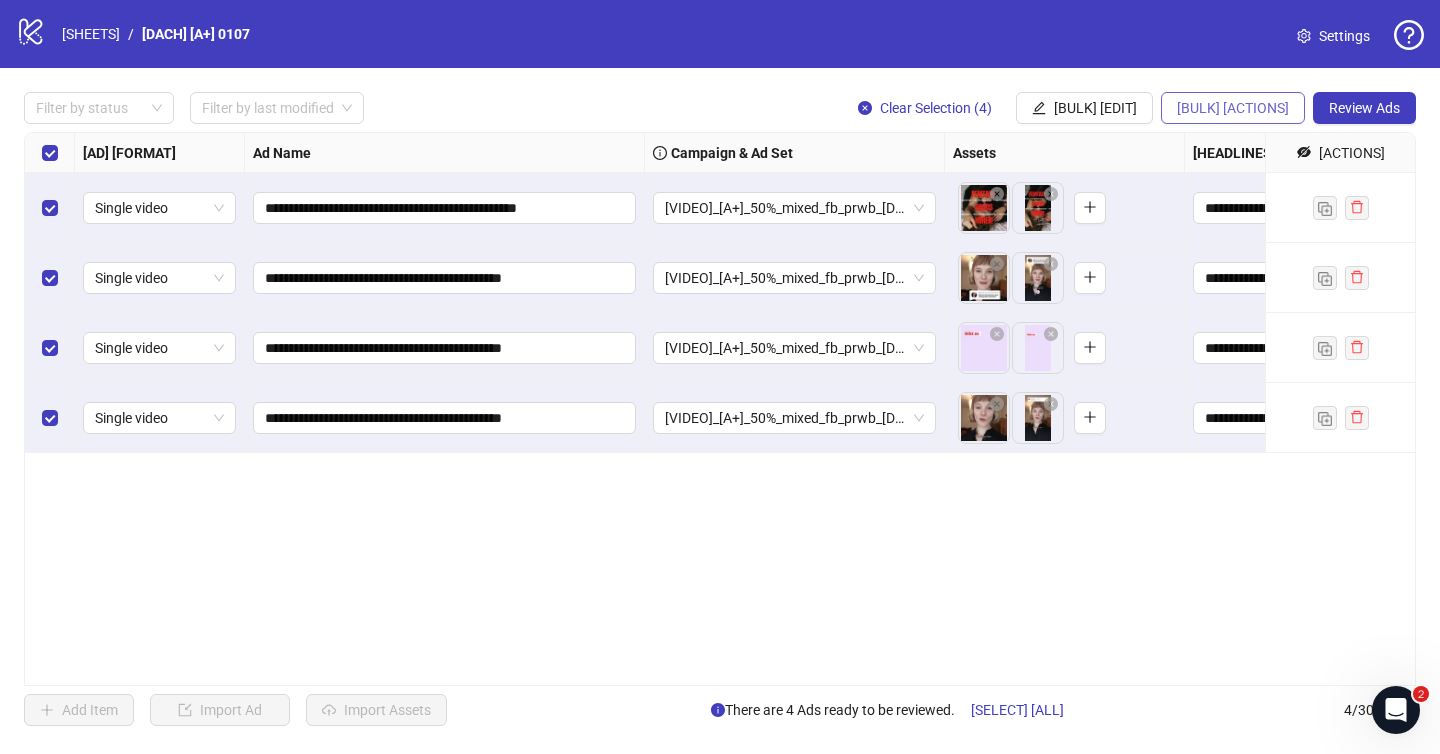 click on "[BULK] [ACTIONS]" at bounding box center [1084, 108] 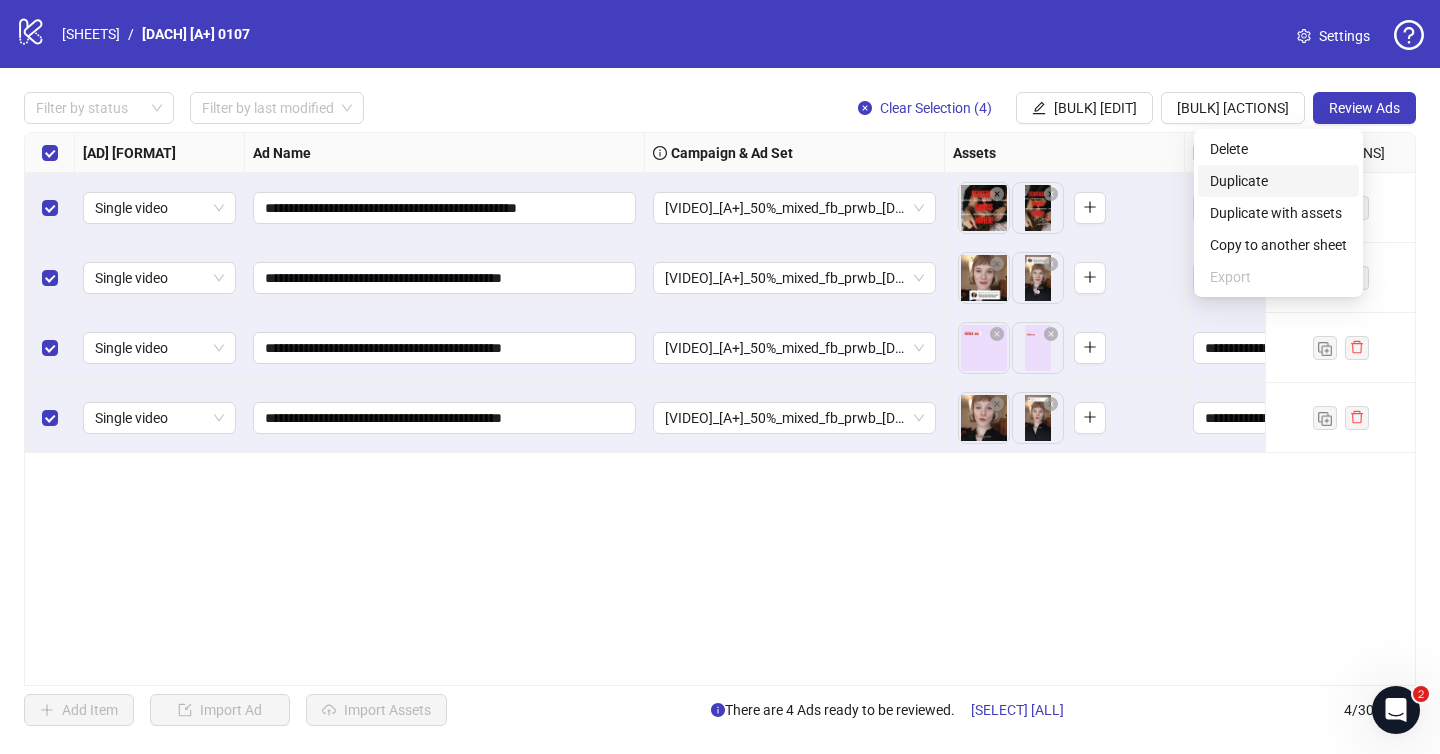 click on "Duplicate" at bounding box center (1278, 181) 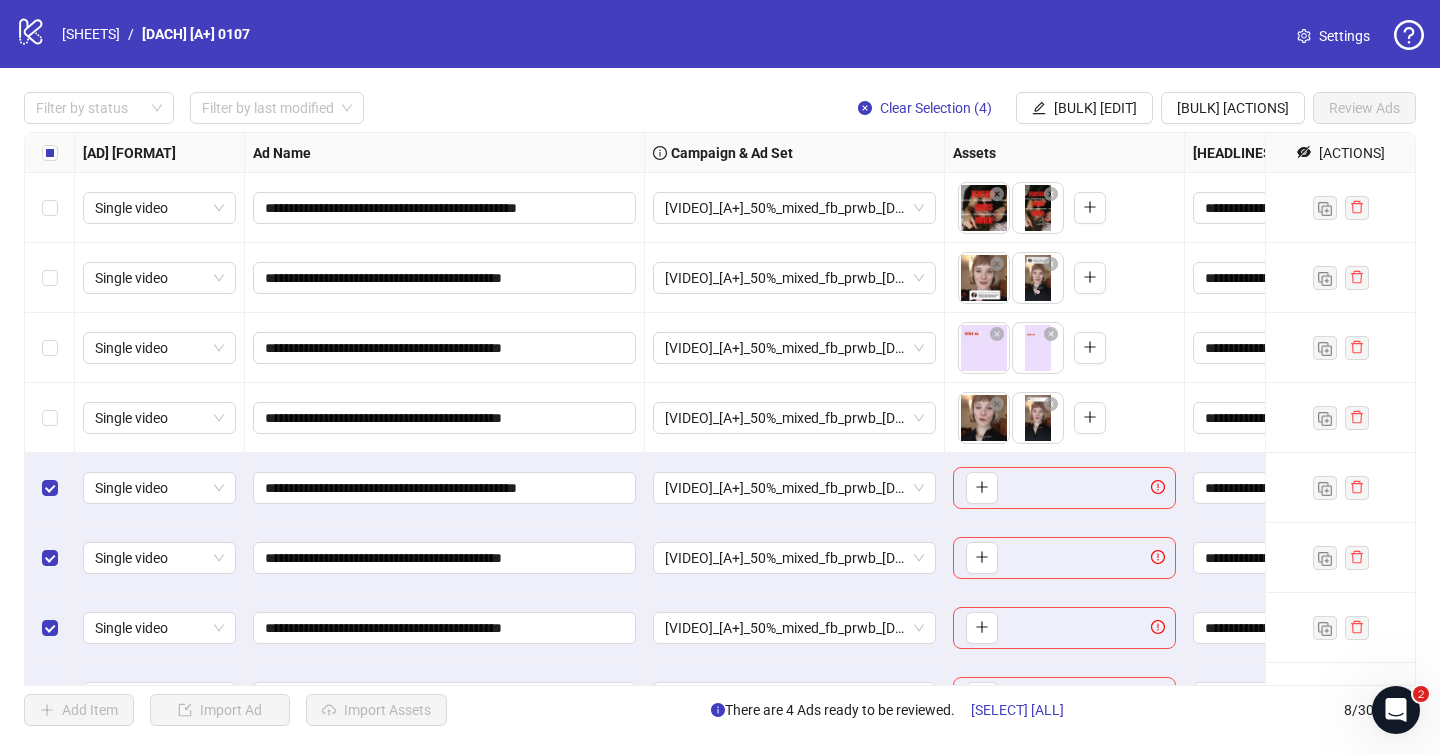 scroll, scrollTop: 48, scrollLeft: 0, axis: vertical 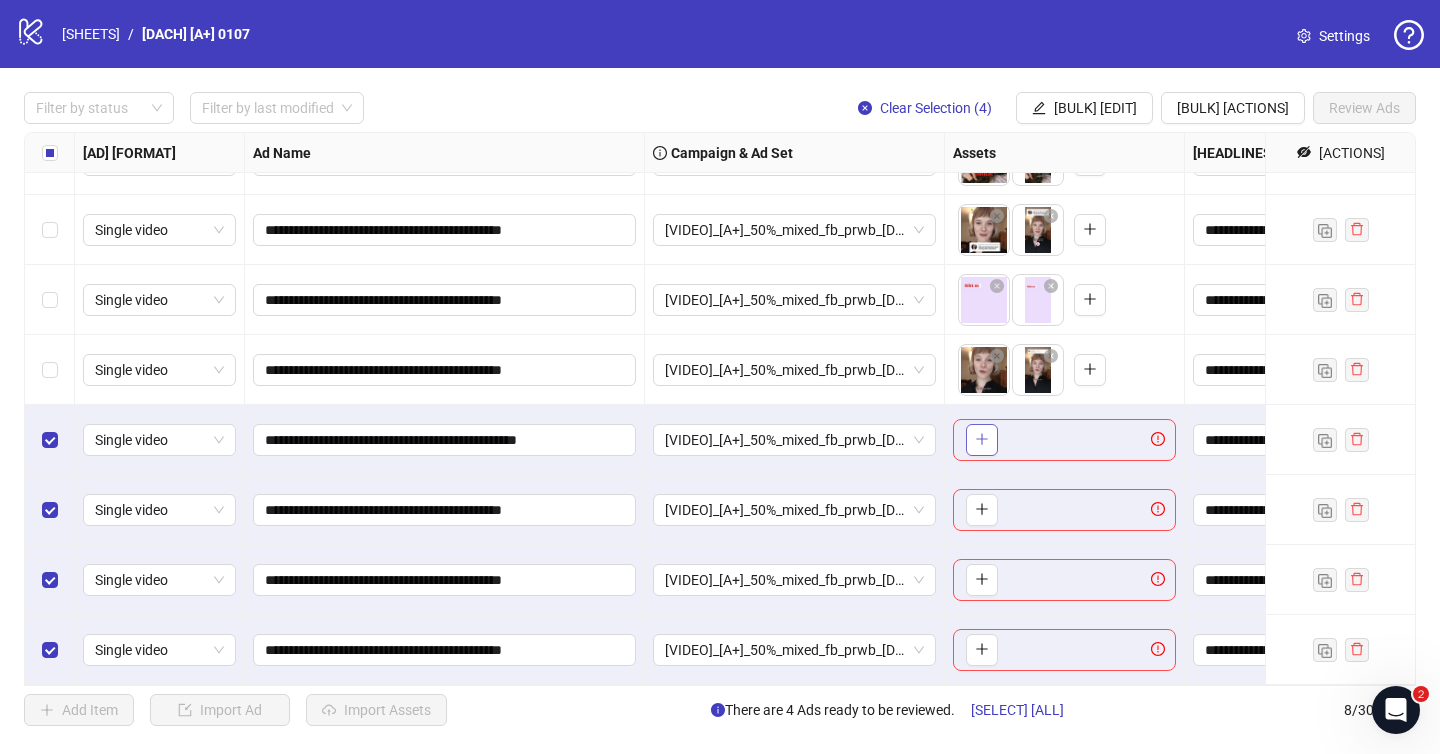 click at bounding box center [982, 439] 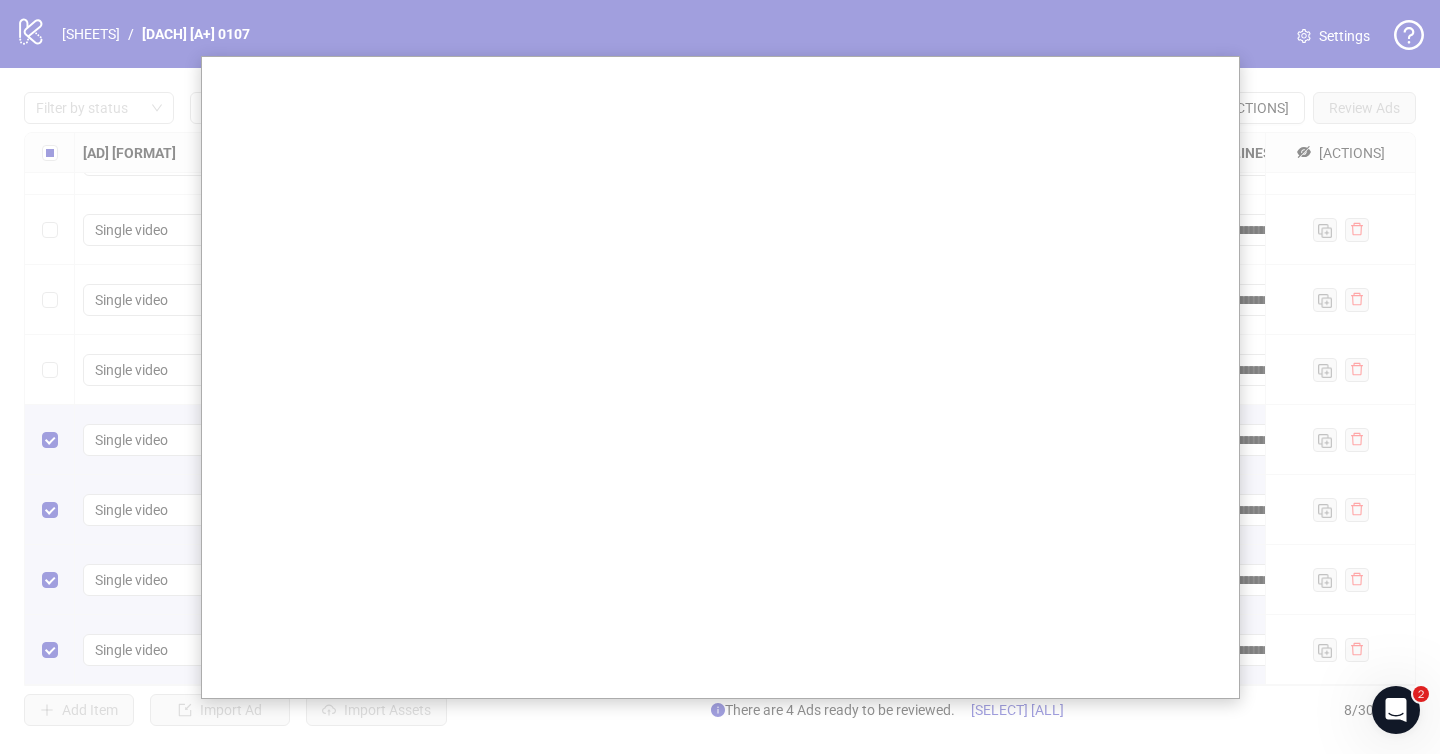 click at bounding box center [720, 377] 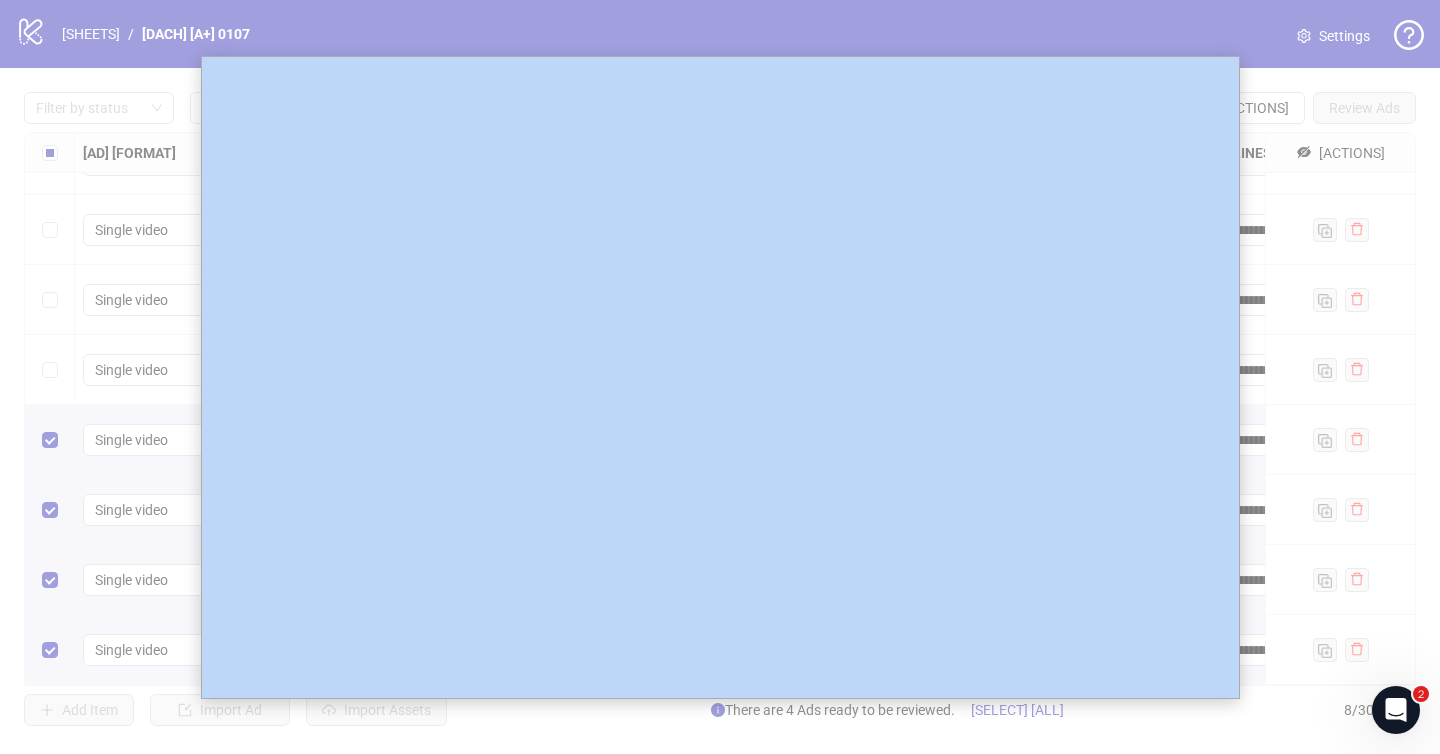 click at bounding box center [720, 377] 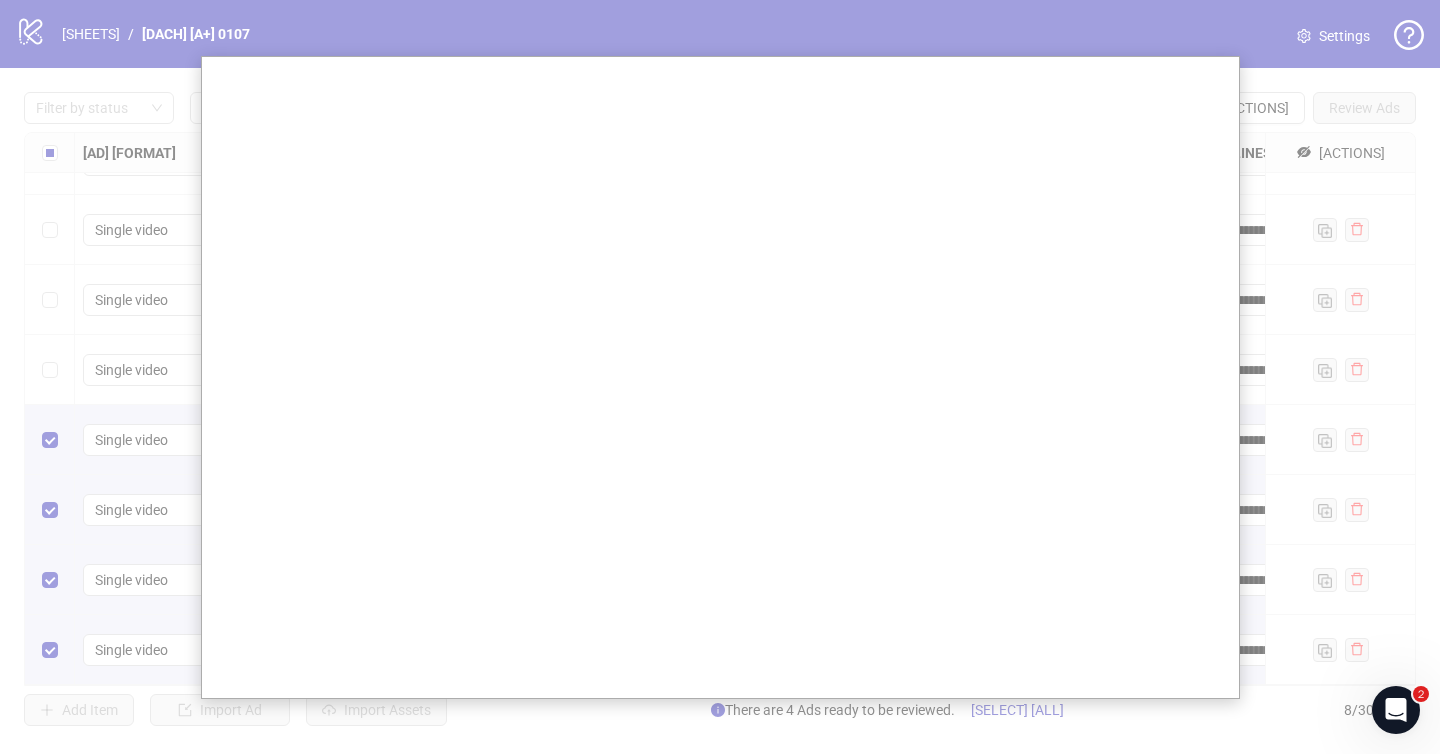 click at bounding box center [720, 377] 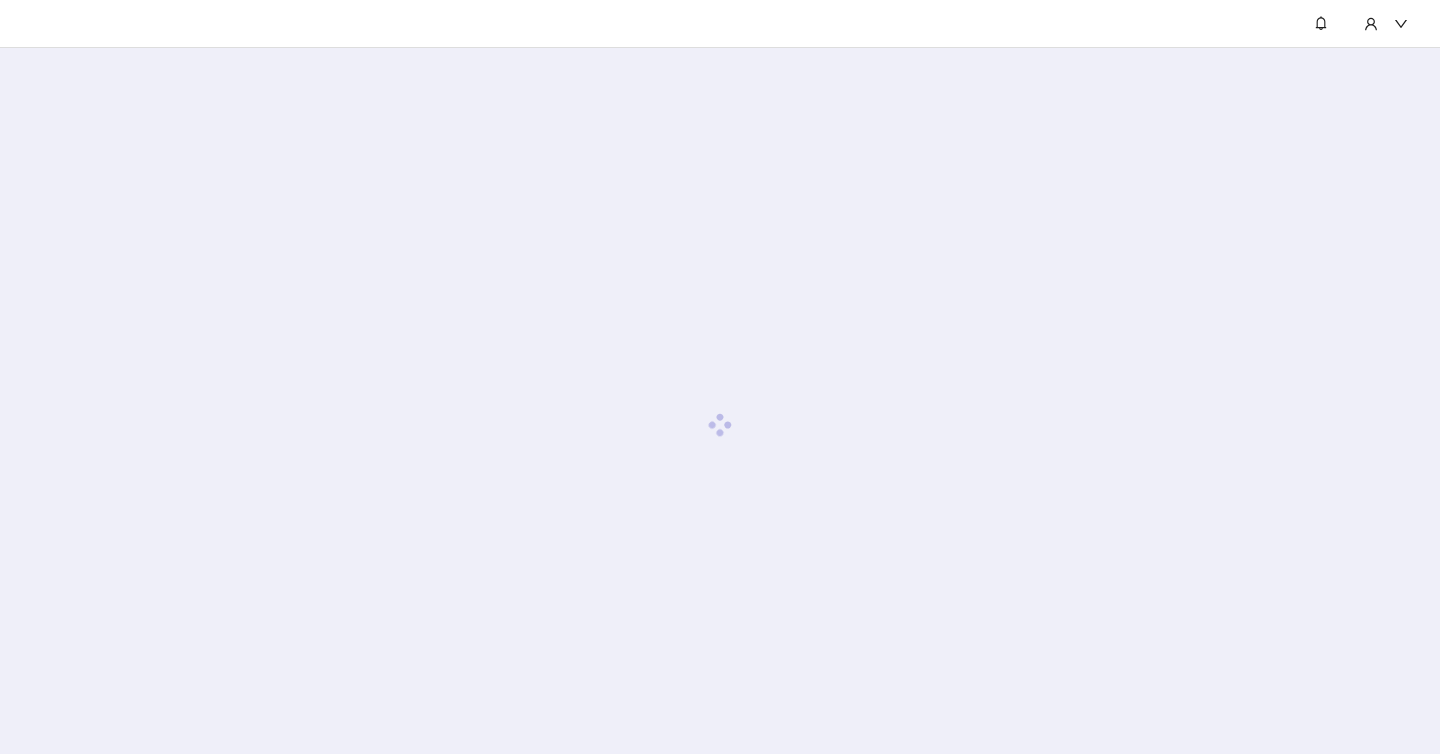 scroll, scrollTop: 0, scrollLeft: 0, axis: both 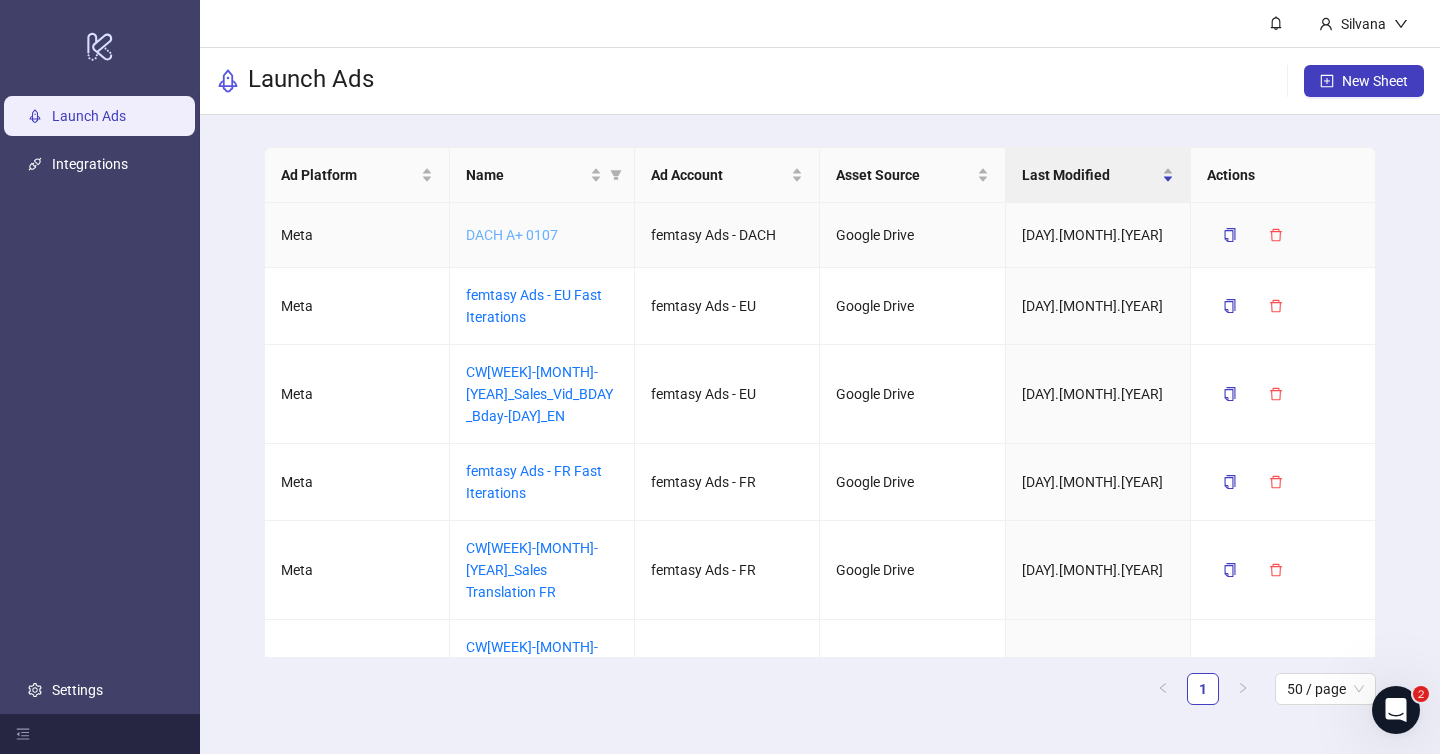 click on "DACH A+ 0107" at bounding box center (512, 235) 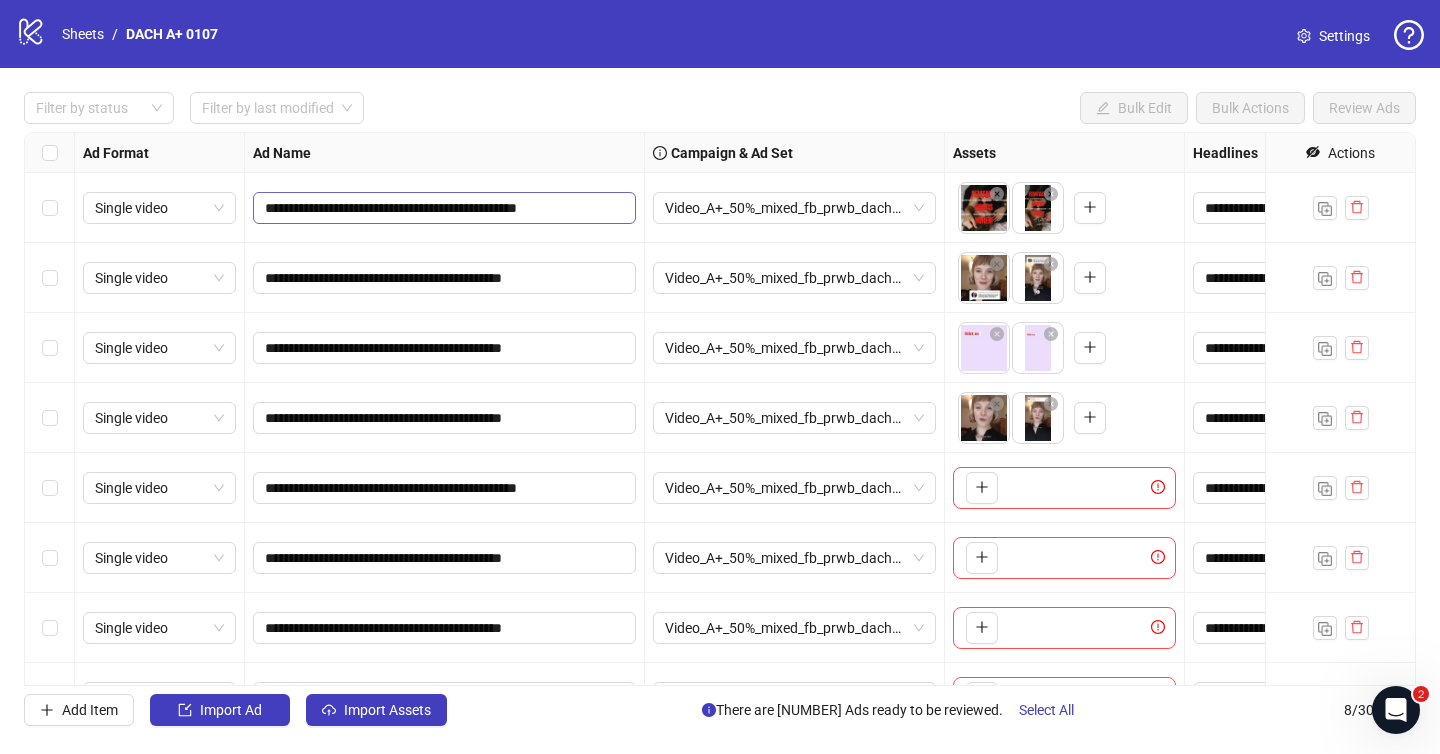 scroll, scrollTop: 48, scrollLeft: 0, axis: vertical 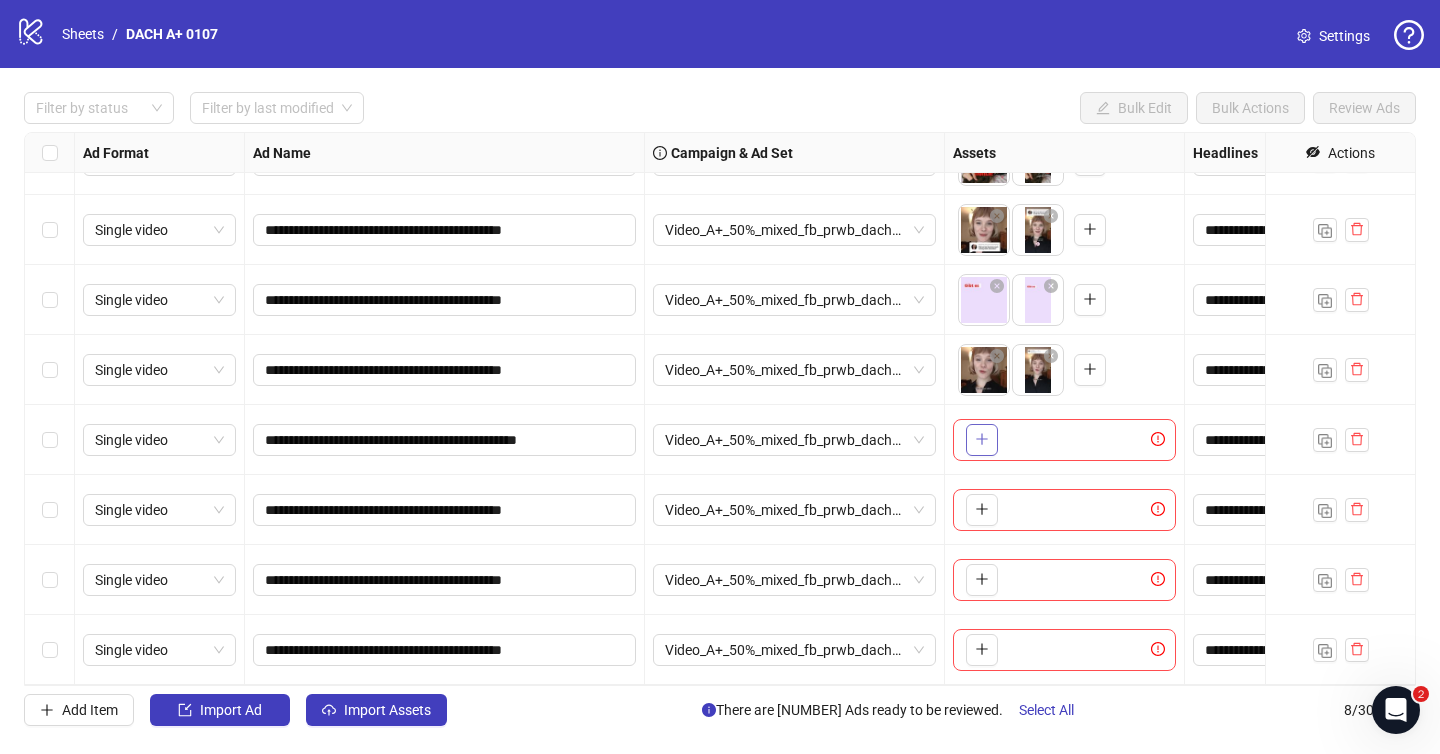 click at bounding box center (982, 440) 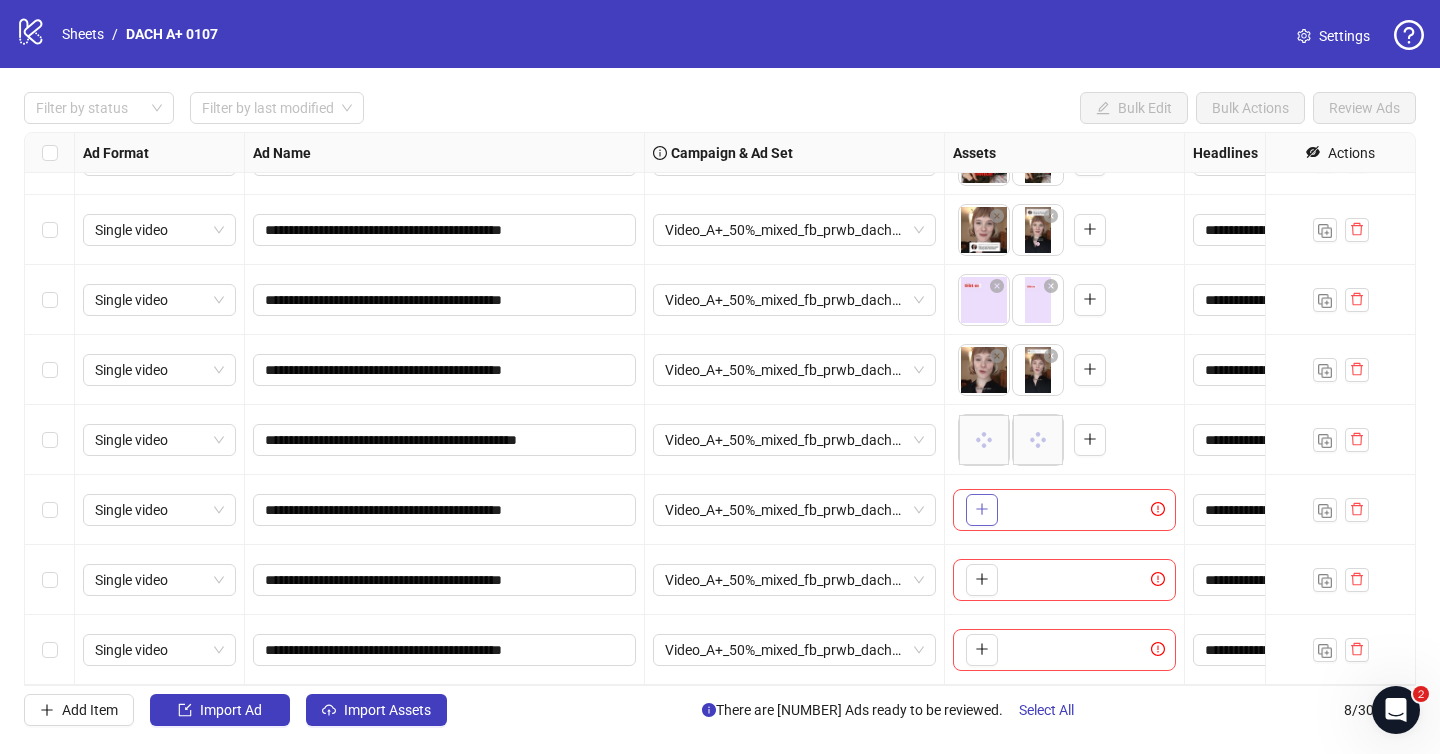 click at bounding box center (982, 509) 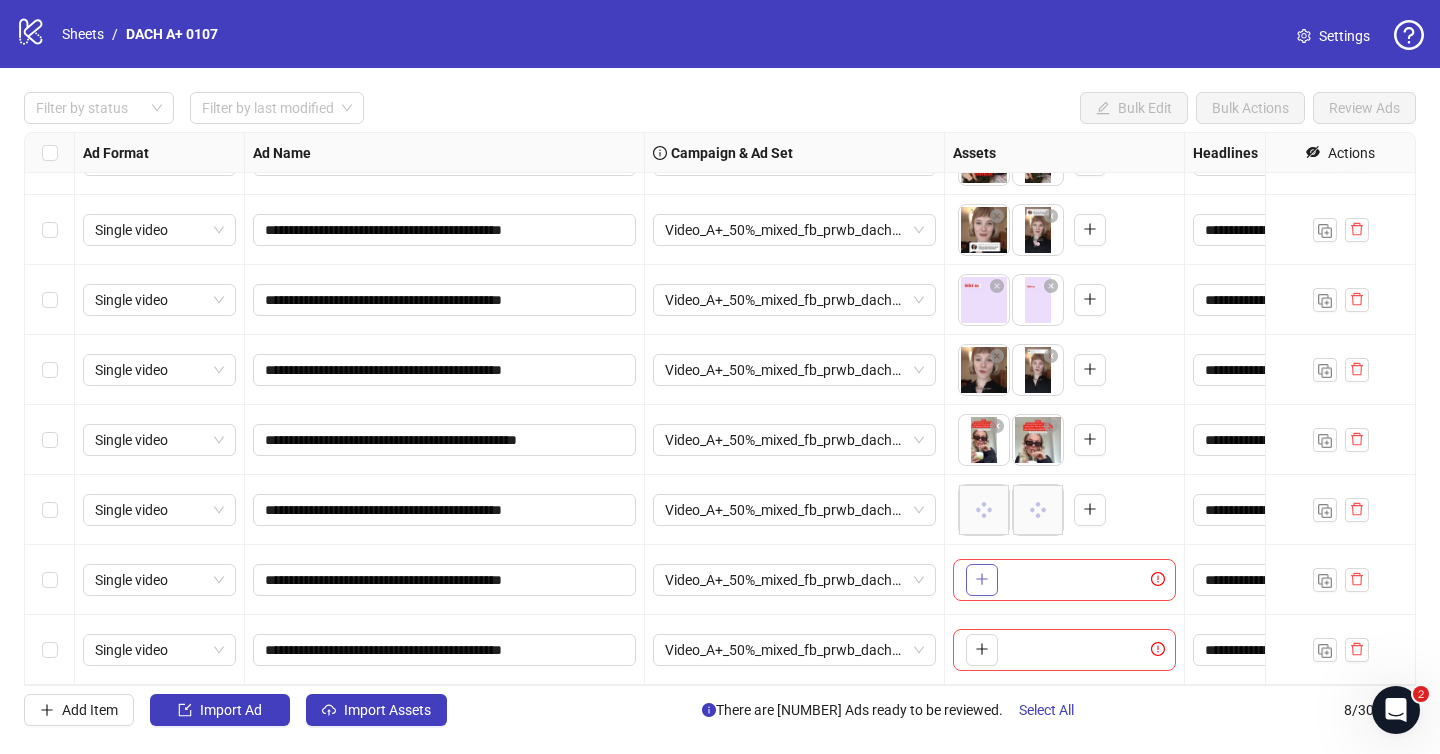 click at bounding box center (982, 579) 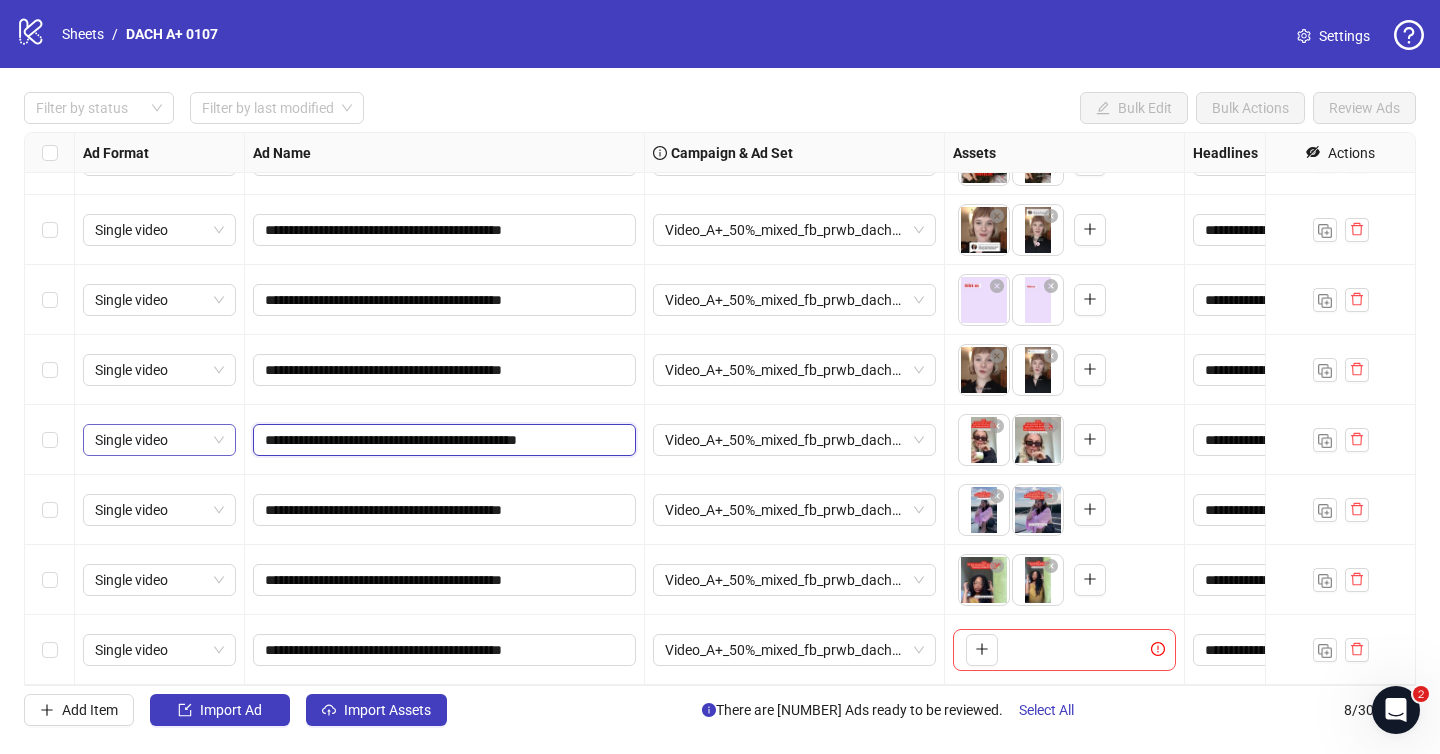 drag, startPoint x: 597, startPoint y: 439, endPoint x: 219, endPoint y: 446, distance: 378.06482 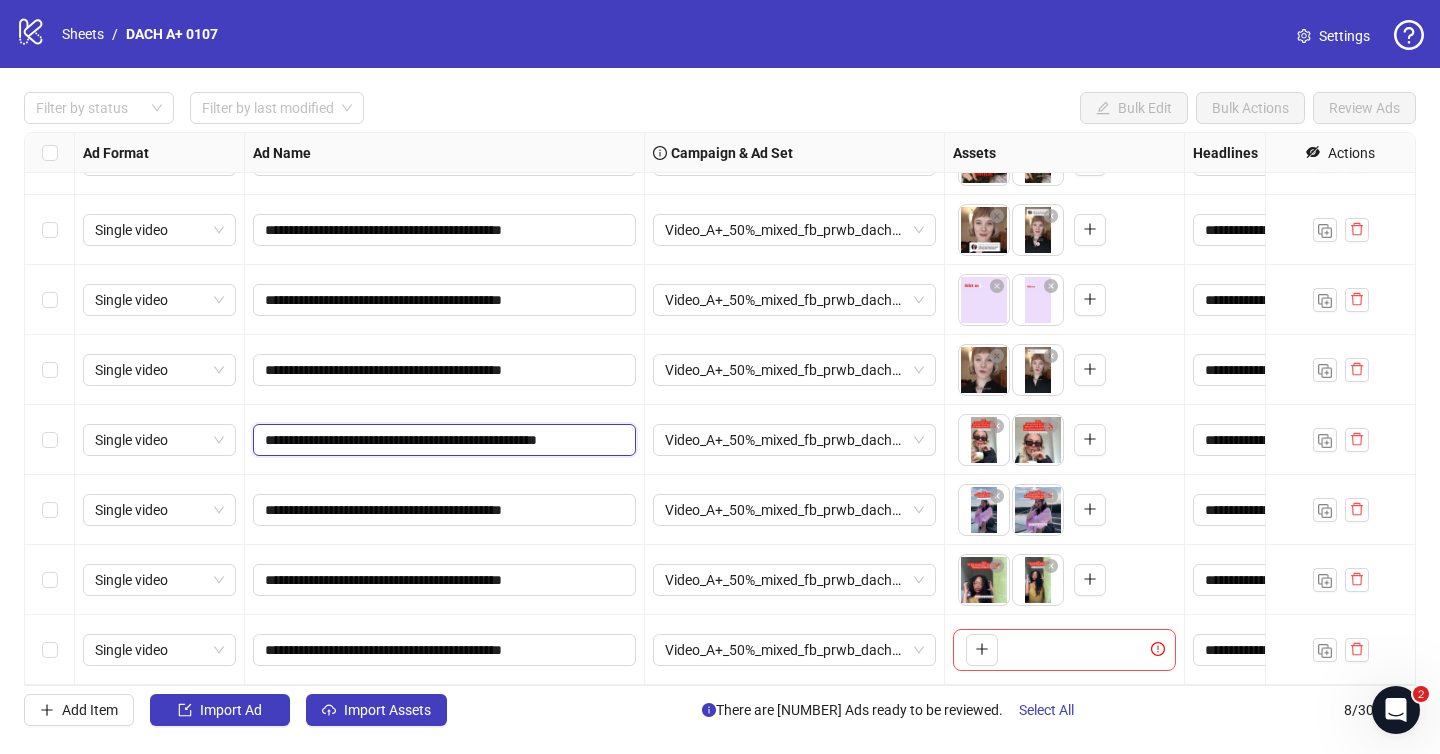 scroll, scrollTop: 0, scrollLeft: 25, axis: horizontal 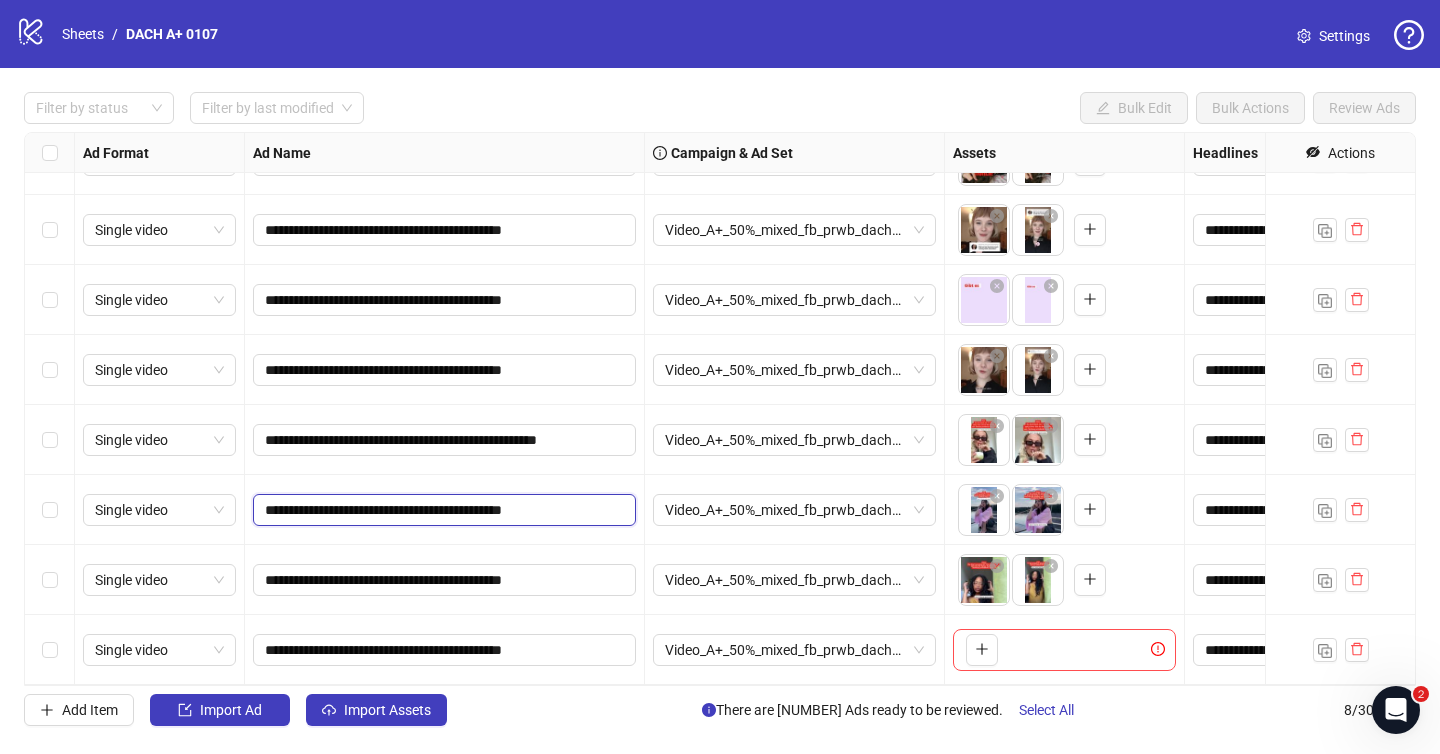 drag, startPoint x: 588, startPoint y: 509, endPoint x: 164, endPoint y: 486, distance: 424.62335 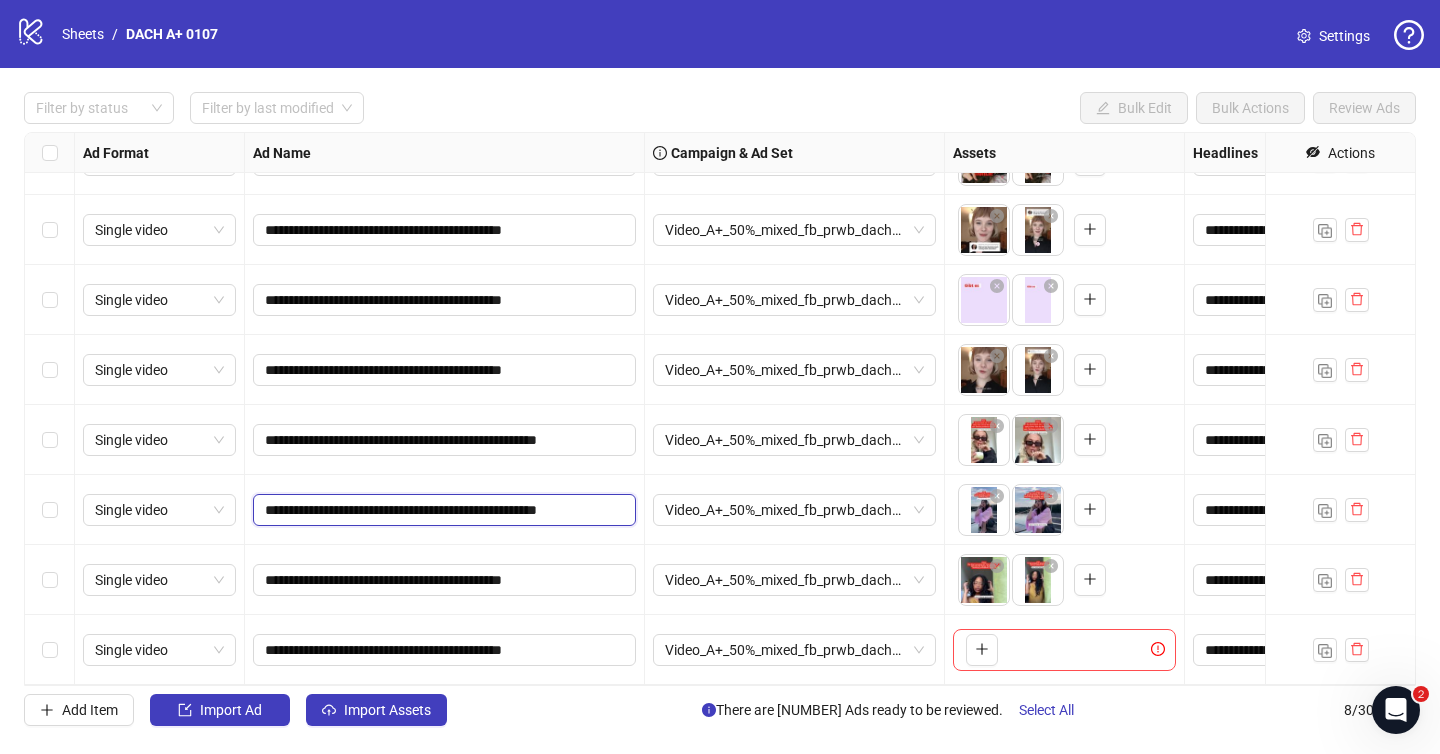 scroll, scrollTop: 0, scrollLeft: 12, axis: horizontal 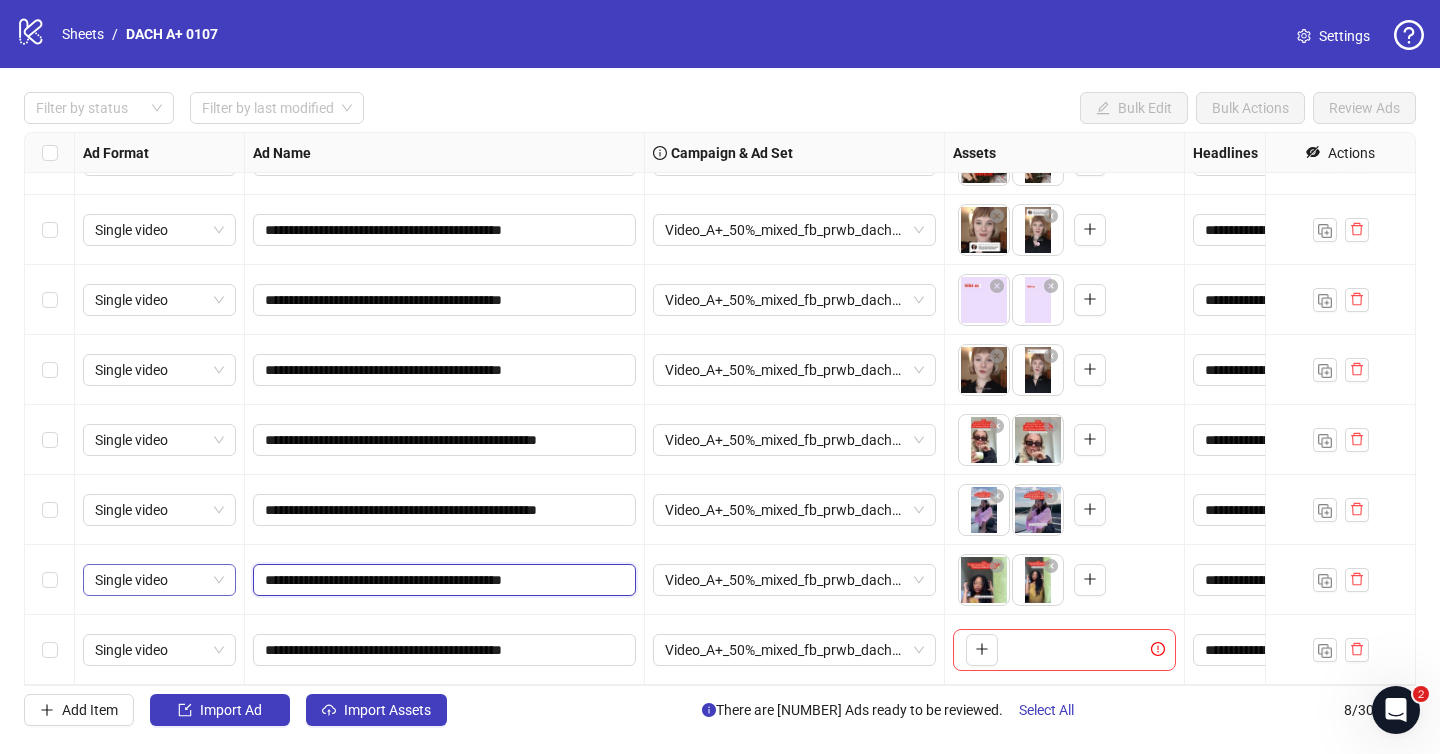 drag, startPoint x: 588, startPoint y: 580, endPoint x: 196, endPoint y: 570, distance: 392.12753 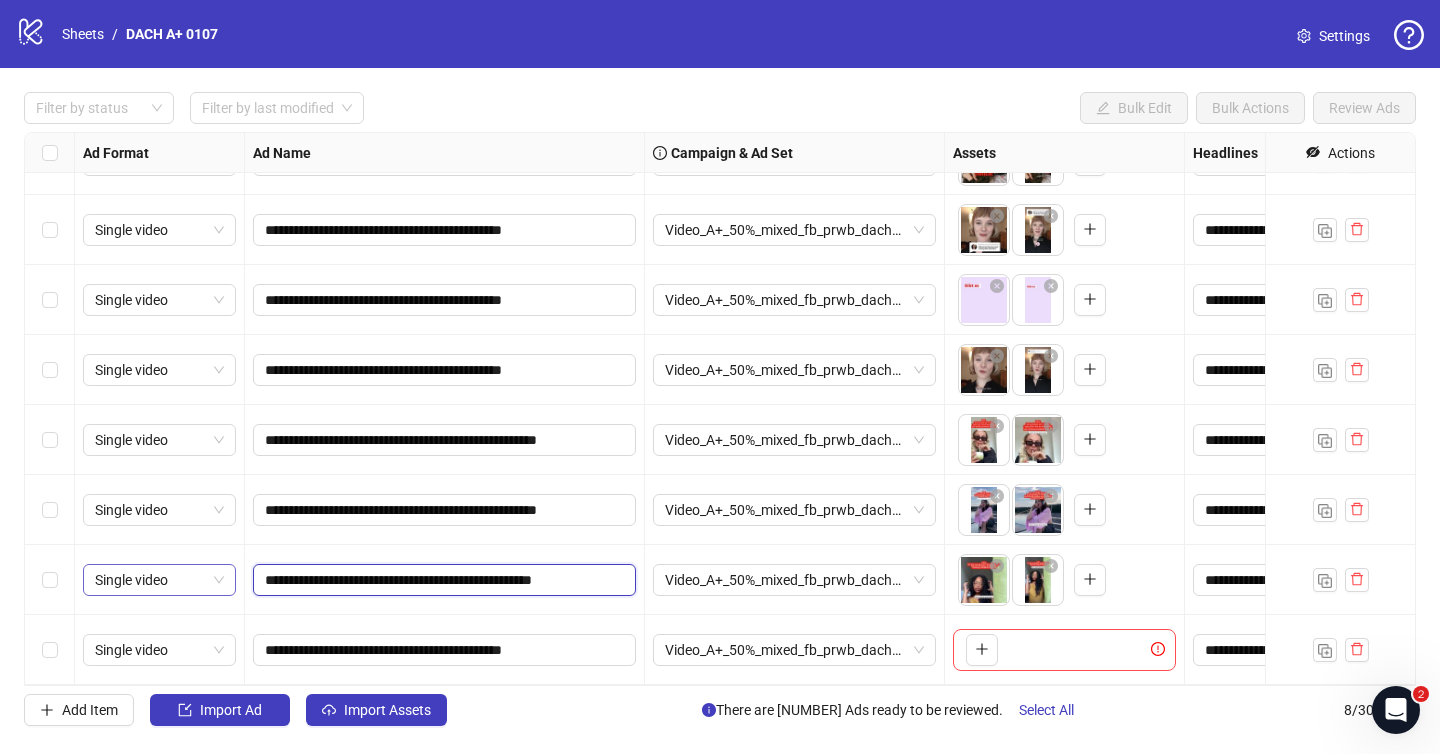 scroll, scrollTop: 0, scrollLeft: 25, axis: horizontal 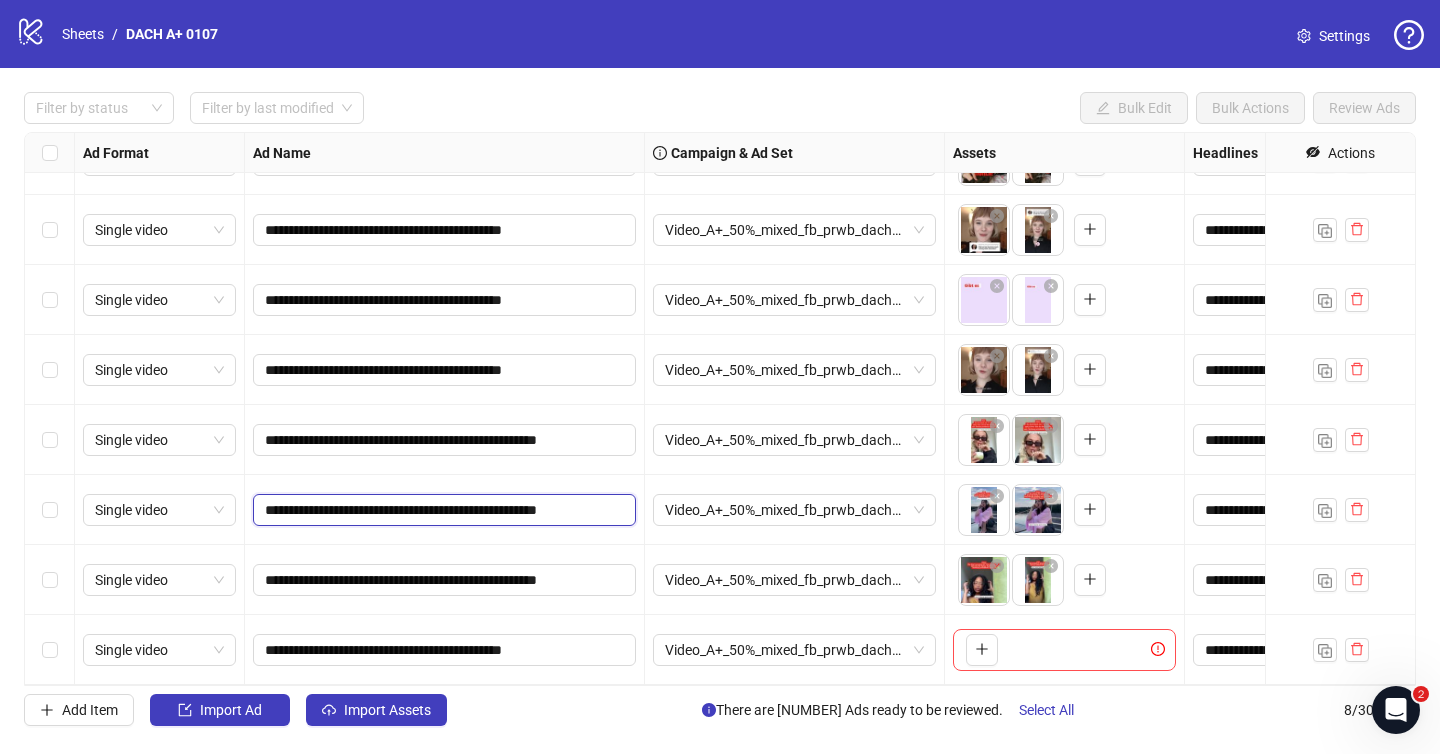 click on "**********" at bounding box center (442, 510) 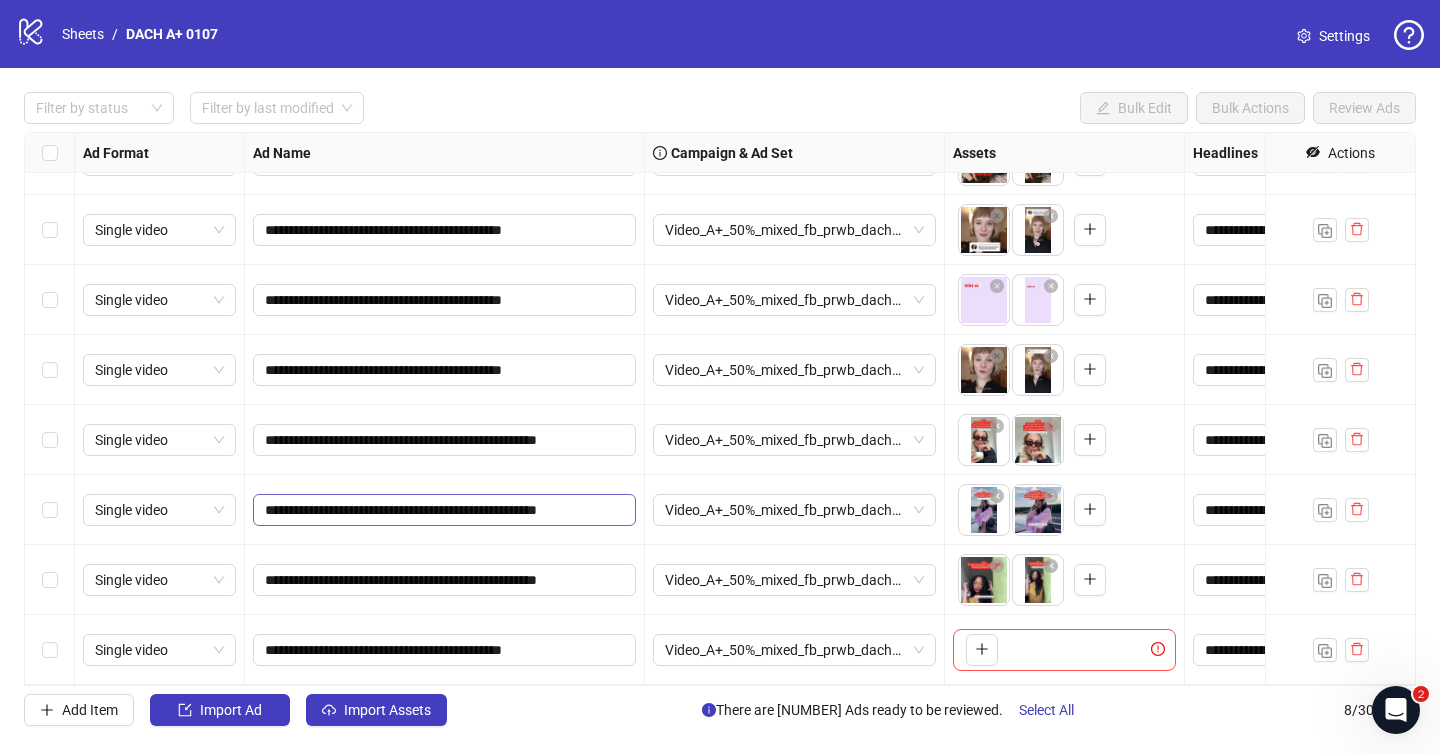scroll, scrollTop: 0, scrollLeft: 0, axis: both 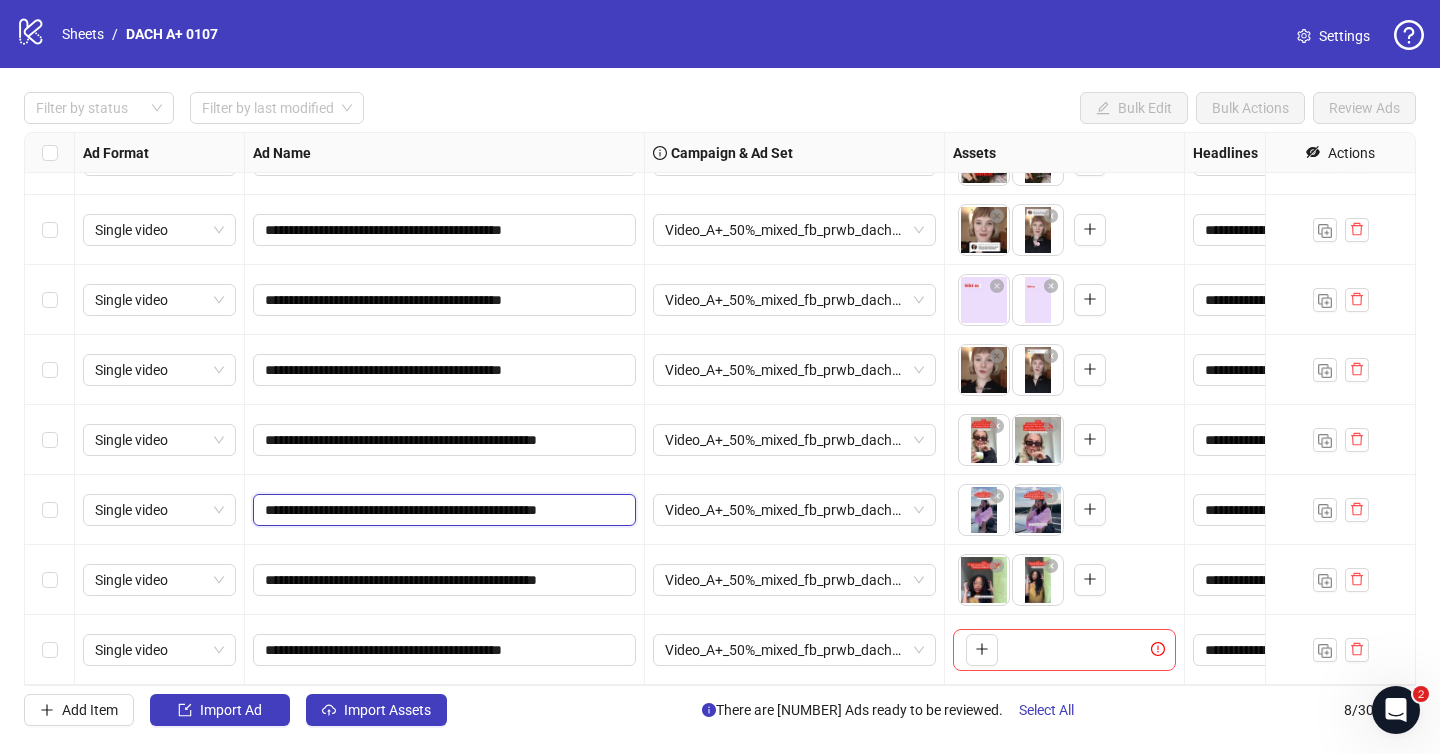 click on "**********" at bounding box center [442, 510] 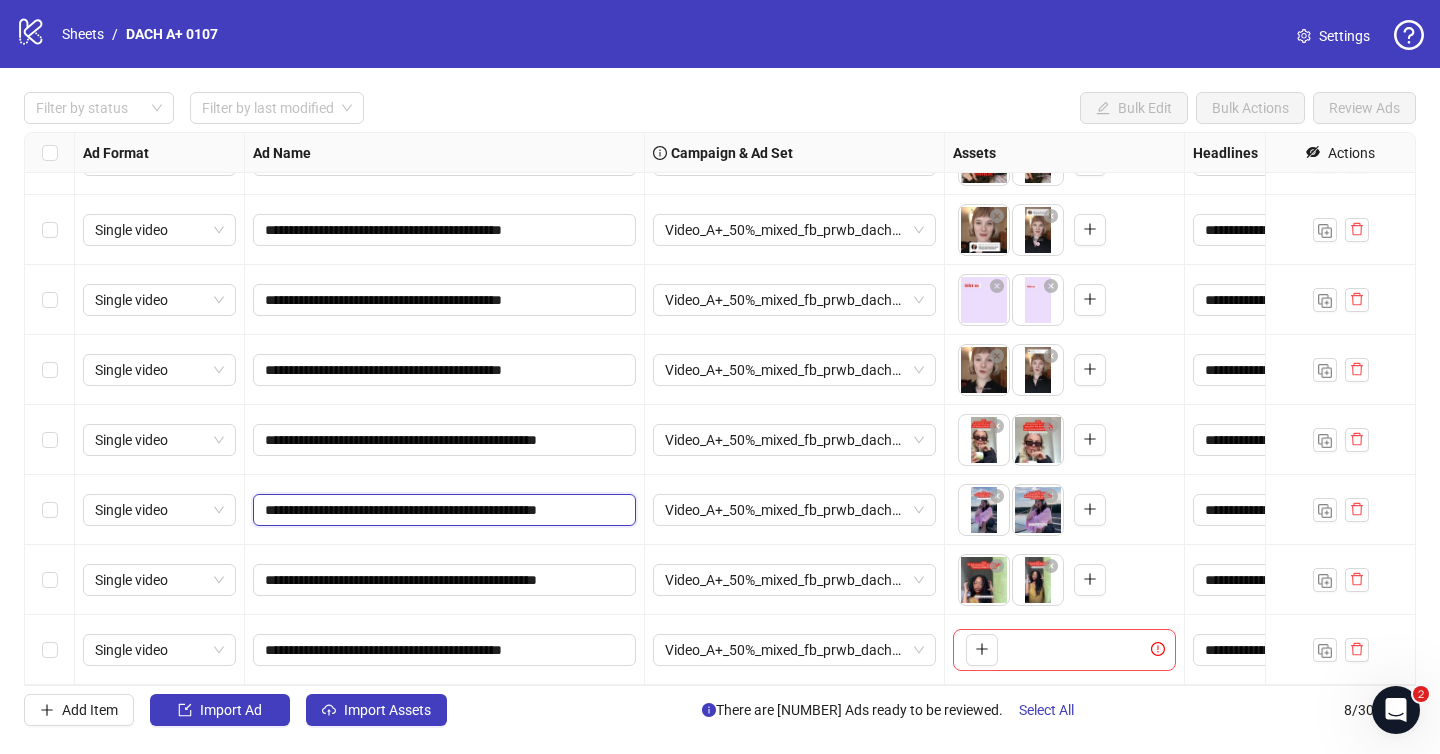 scroll, scrollTop: 0, scrollLeft: 25, axis: horizontal 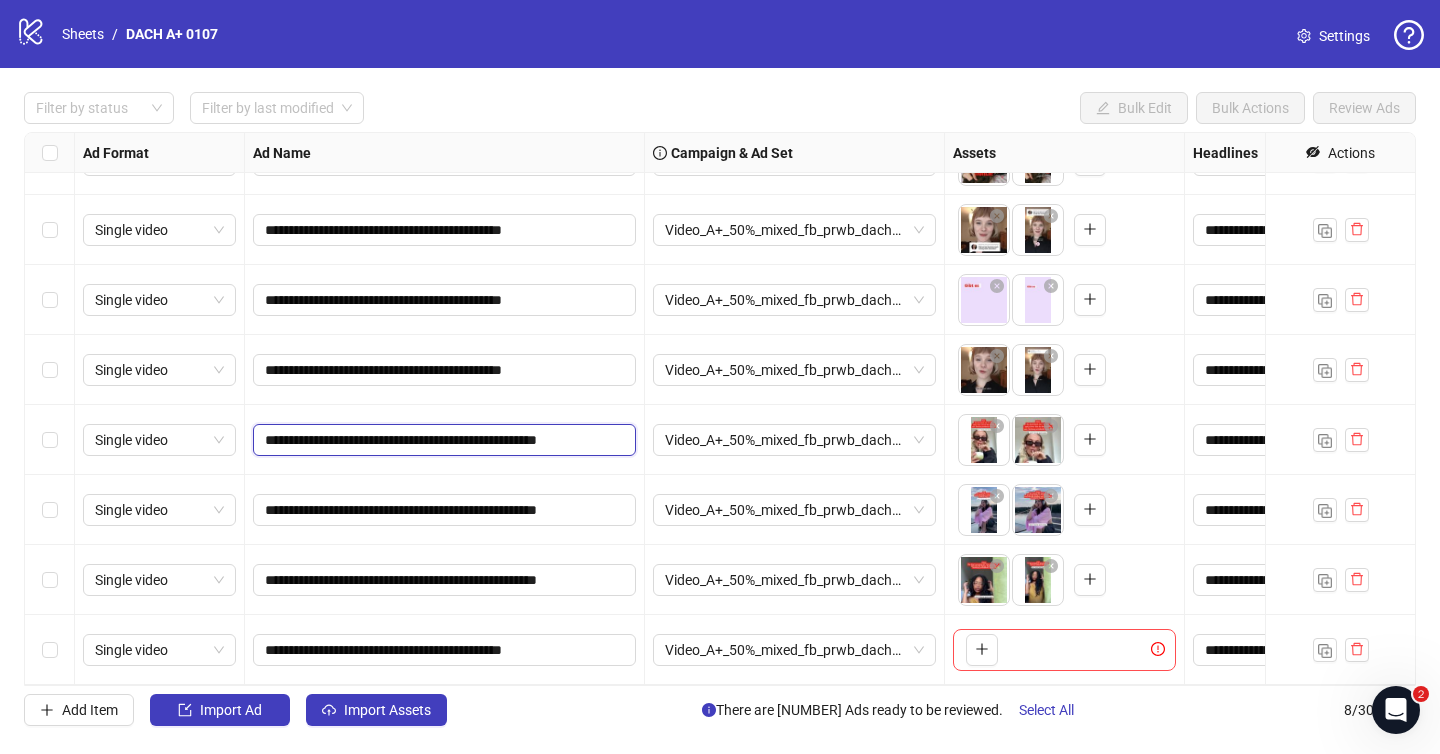click on "**********" at bounding box center [442, 440] 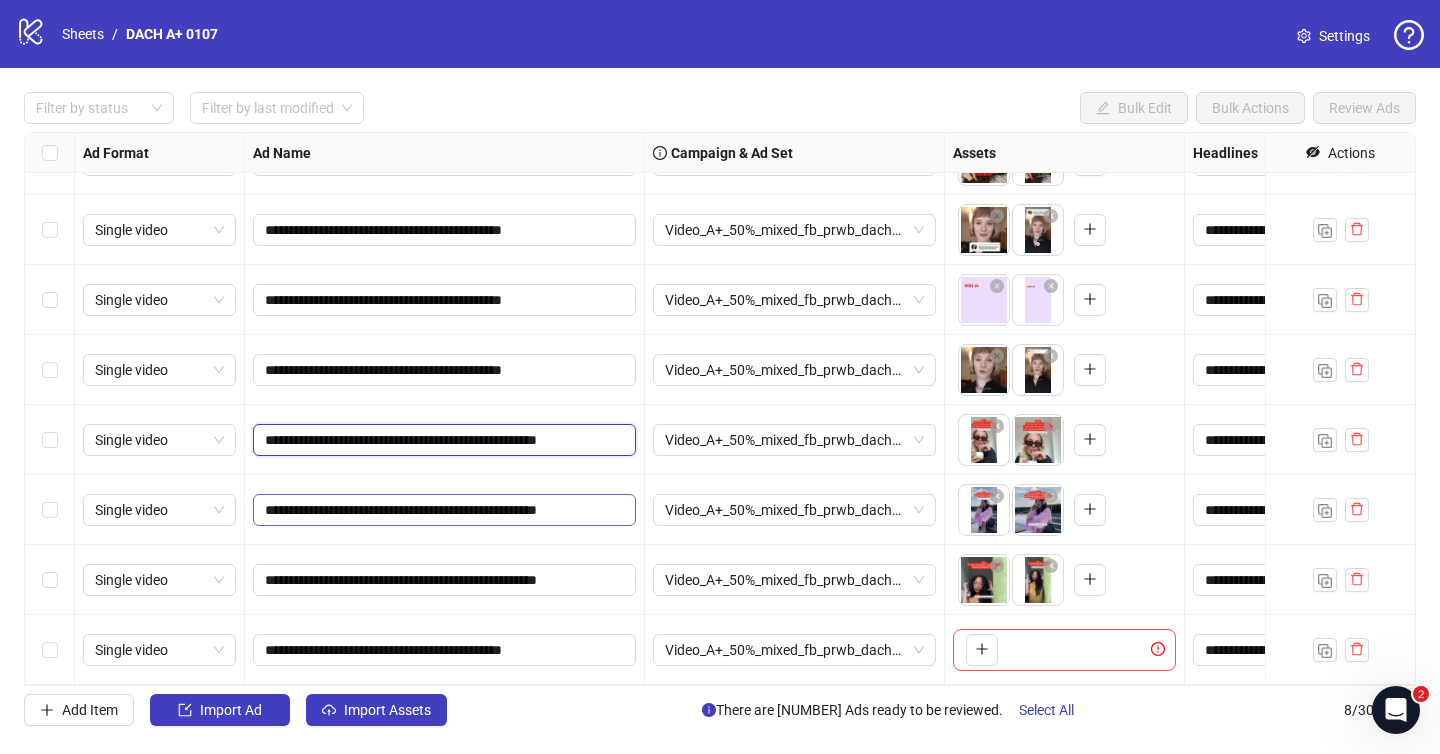 scroll, scrollTop: 0, scrollLeft: 0, axis: both 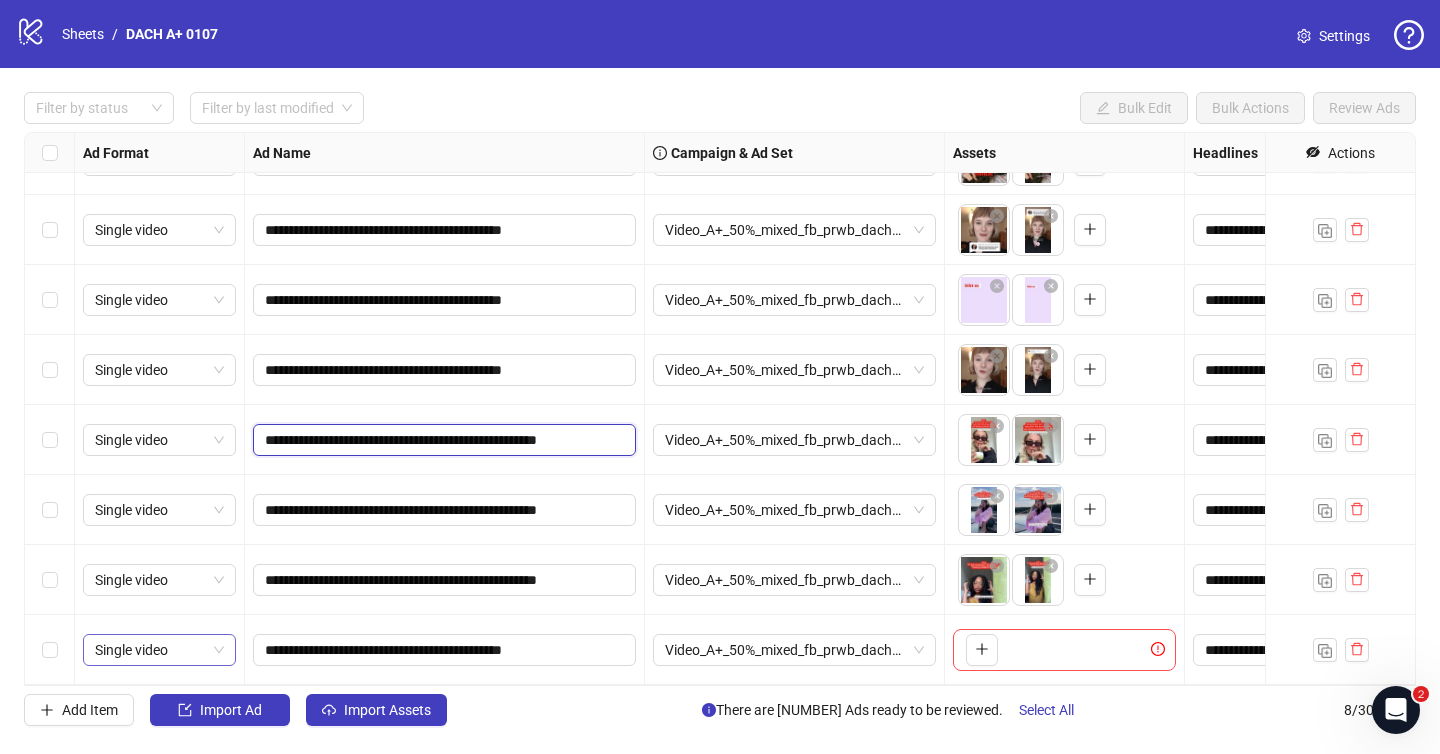 click on "Single video" at bounding box center (159, 160) 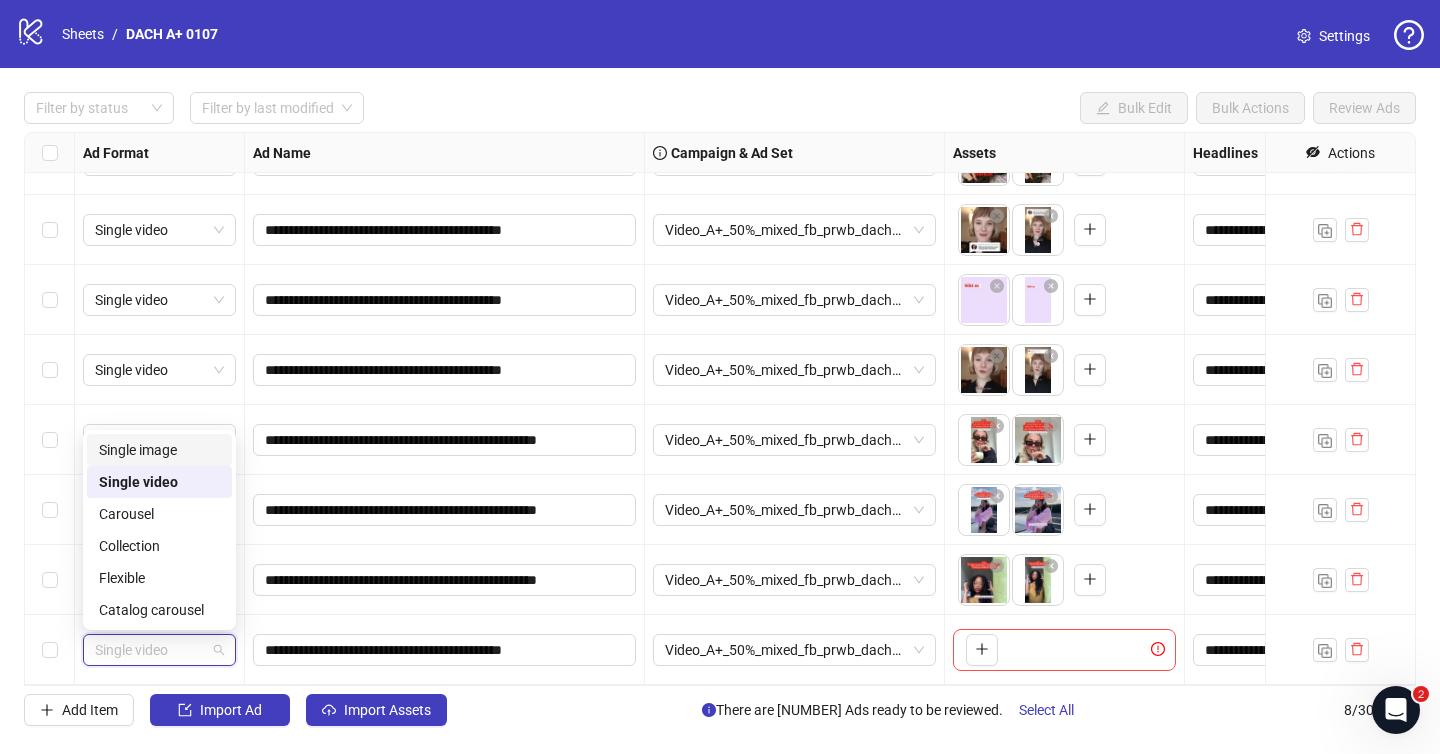 click on "Single image" at bounding box center [159, 450] 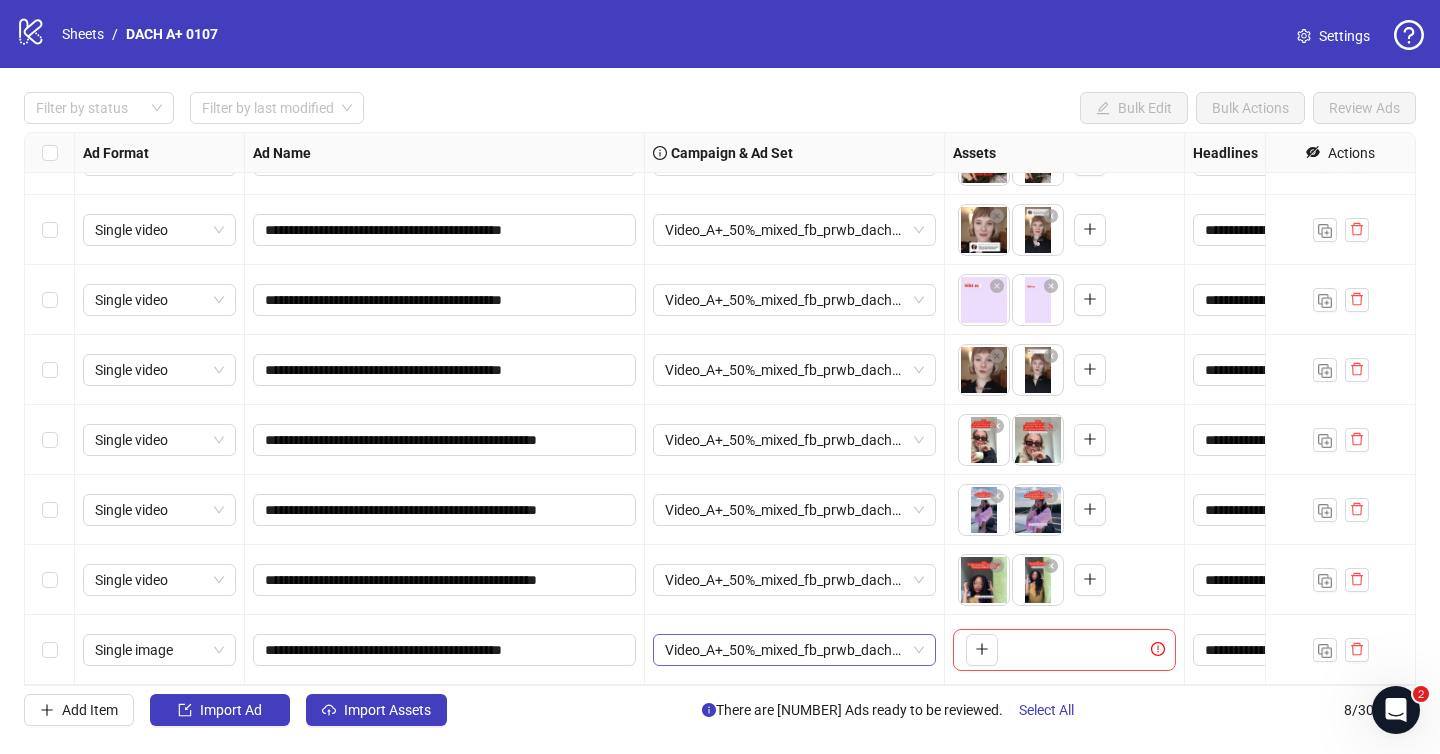 click on "[VIDEO]_[A+]_50%_mixed_fb_prwb_[DACH]_[DE]_[D]=[MW]_[TRIAL]_[COM]=010725" at bounding box center [159, 160] 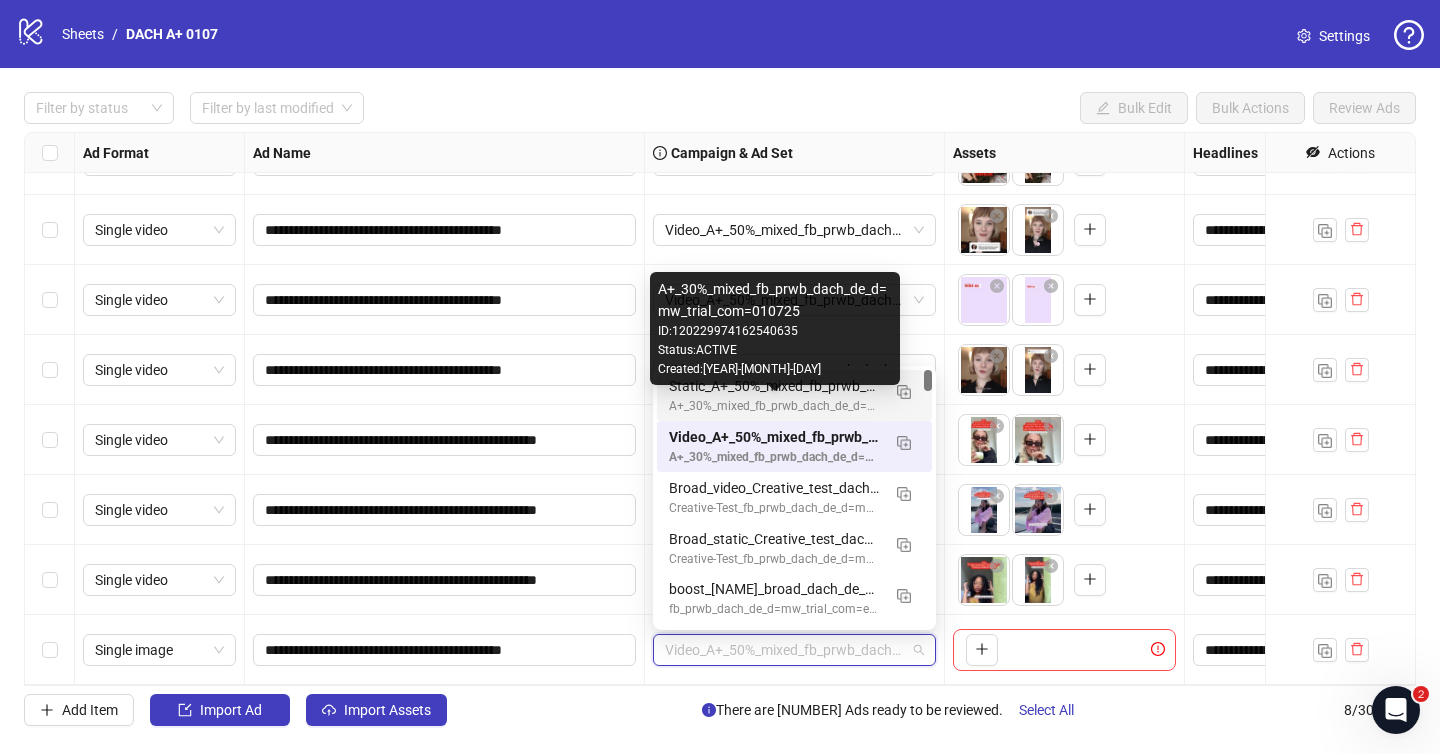click on "[A+]_30%_mixed_fb_prwb_[DACH]_[DE]_[D]=[MW]_[TRIAL]_[COM]=010725" at bounding box center (774, 406) 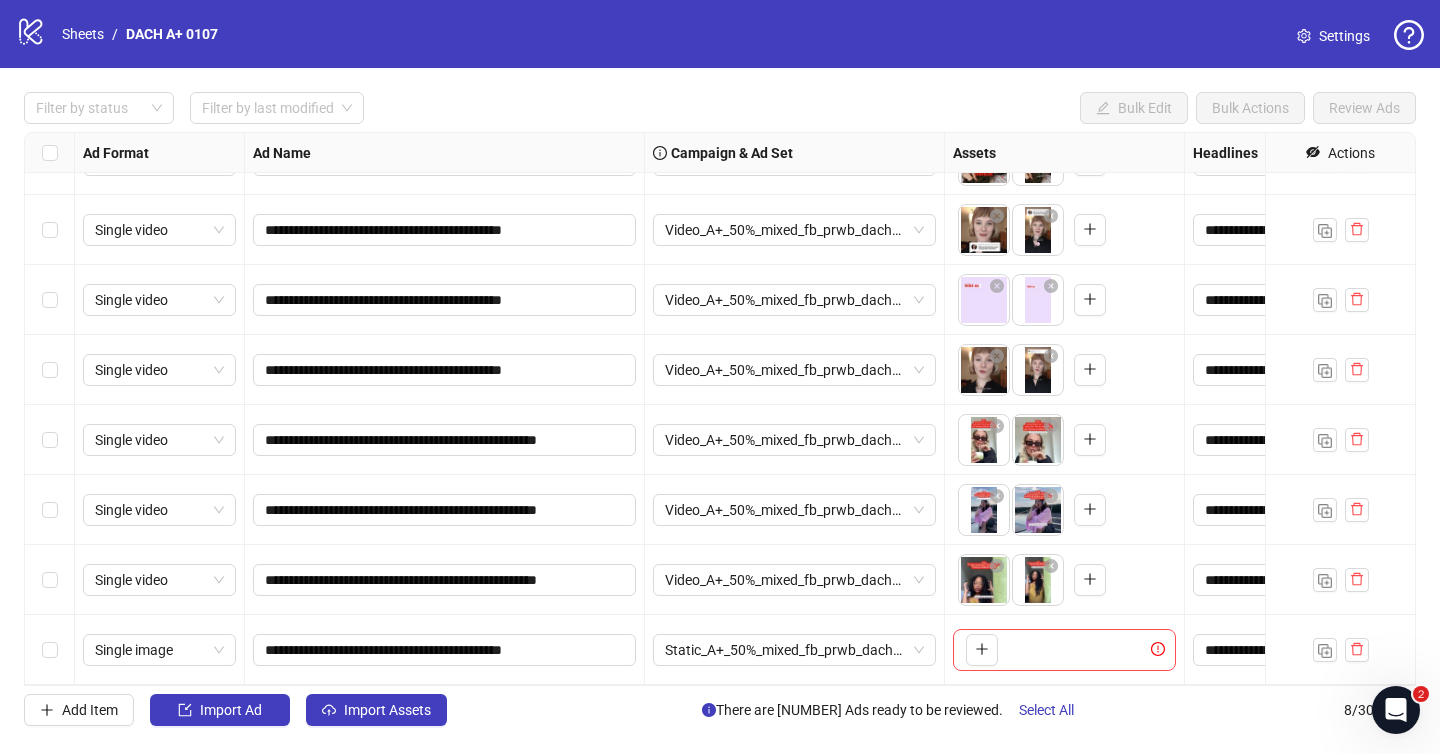 scroll, scrollTop: 0, scrollLeft: 0, axis: both 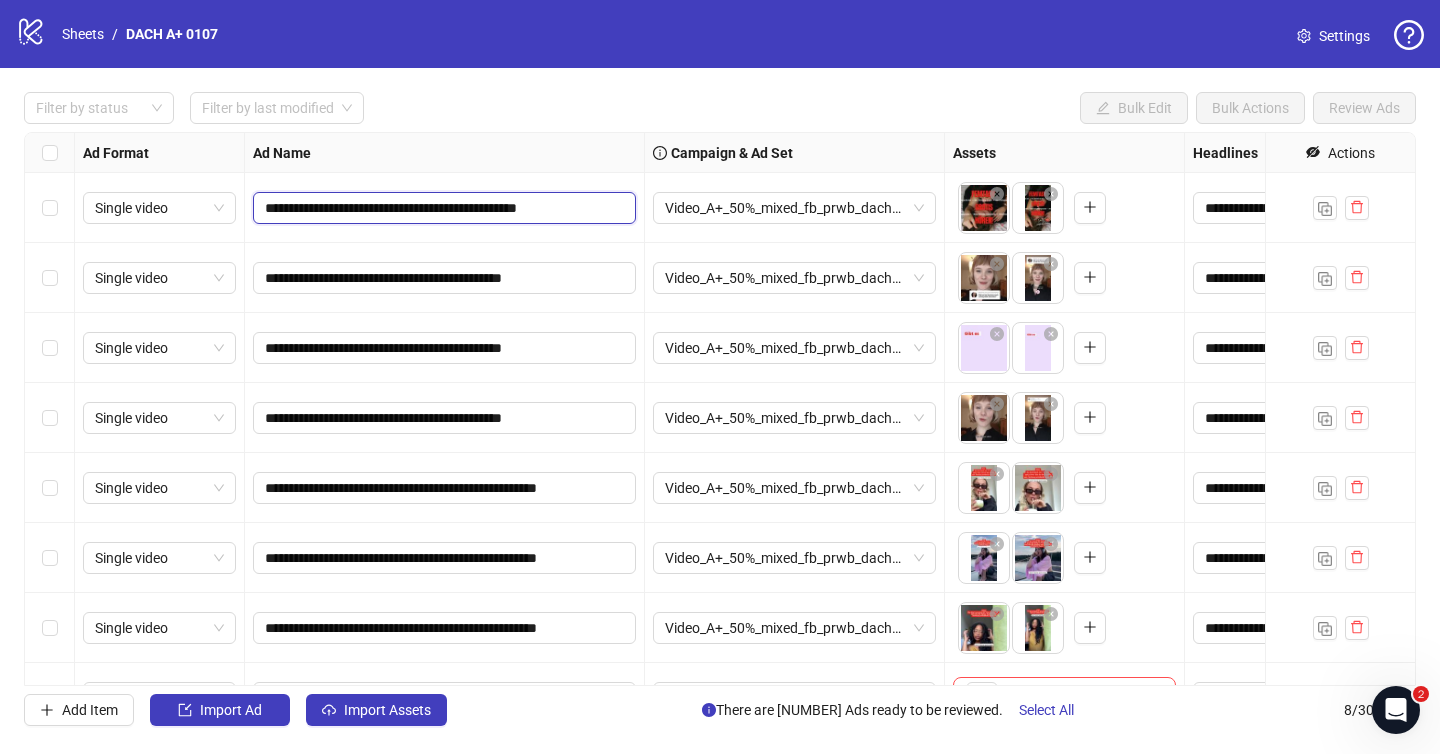 click on "**********" at bounding box center [442, 208] 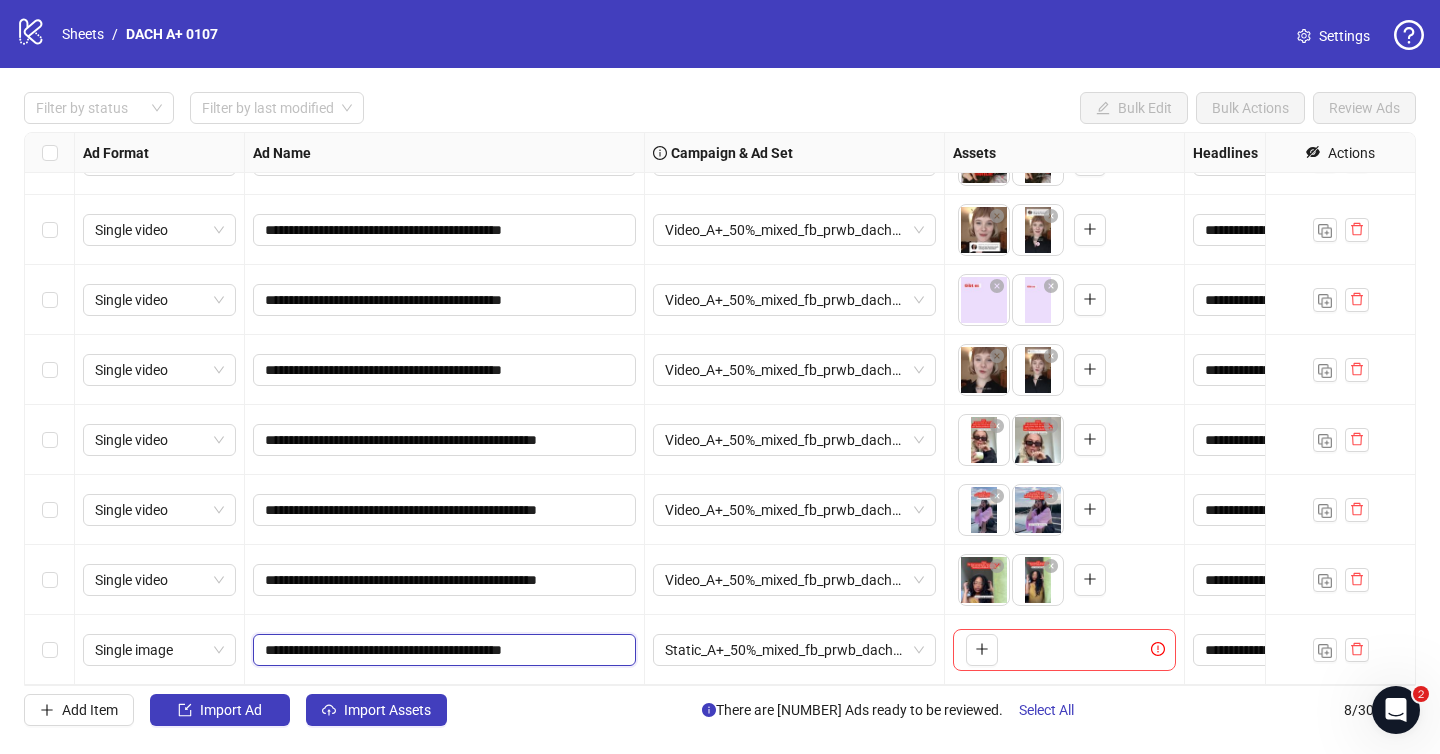 click on "**********" at bounding box center [442, 650] 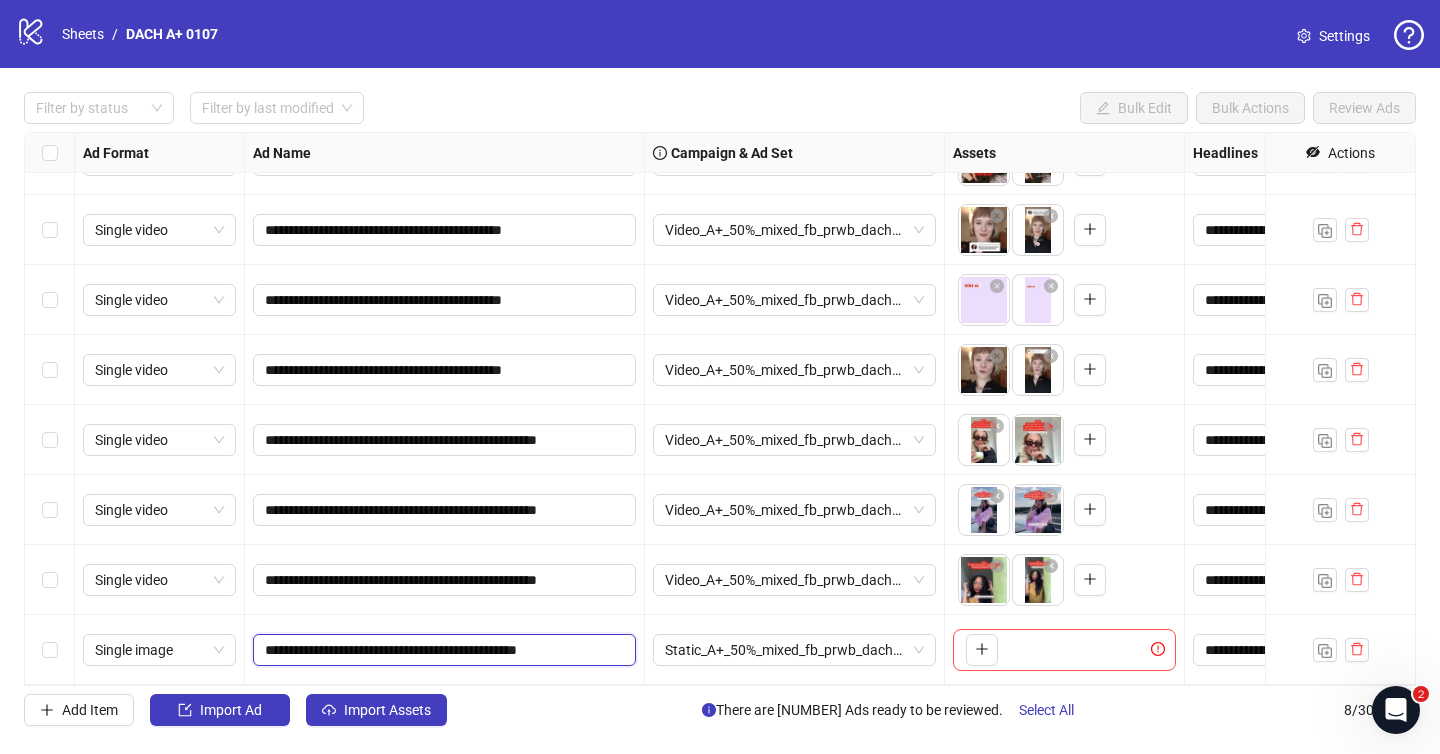 click on "**********" at bounding box center [442, 650] 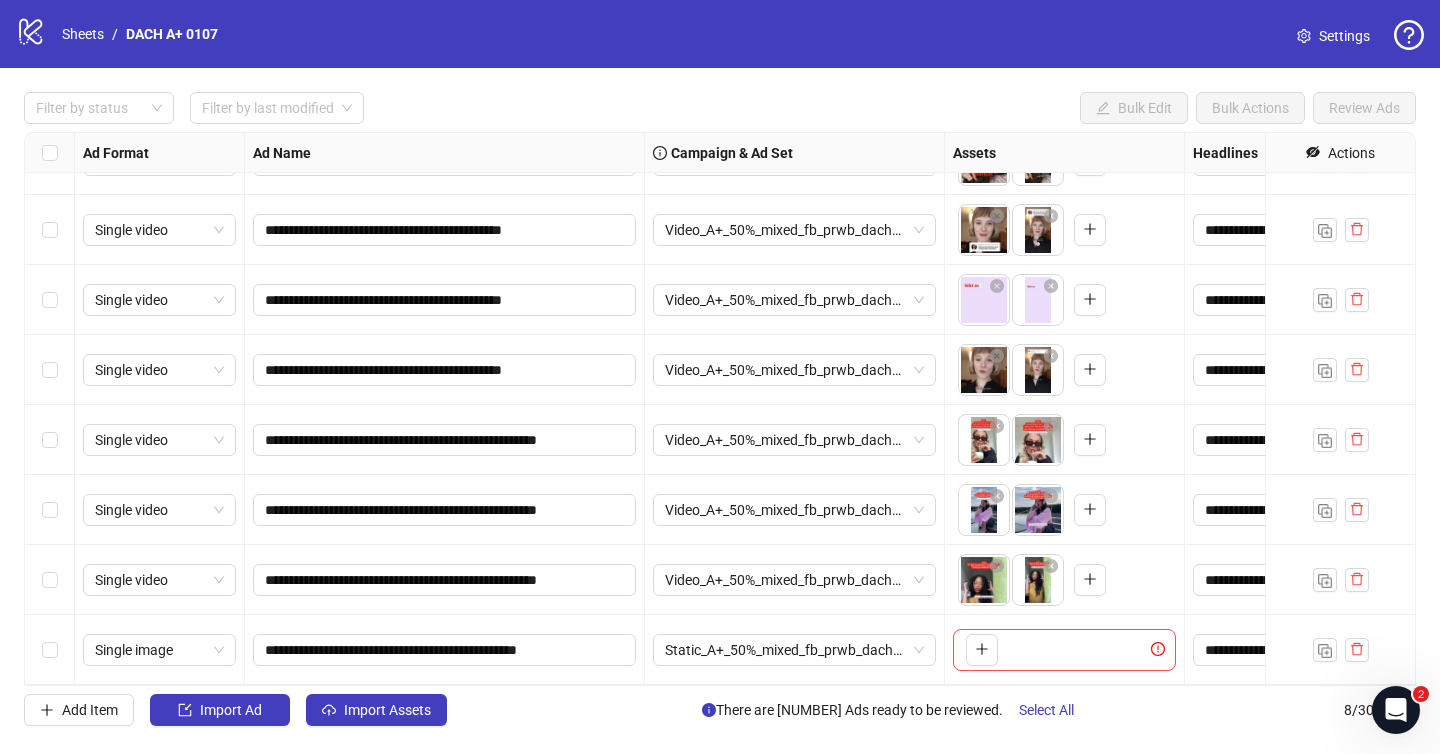 click on "**********" at bounding box center (445, 650) 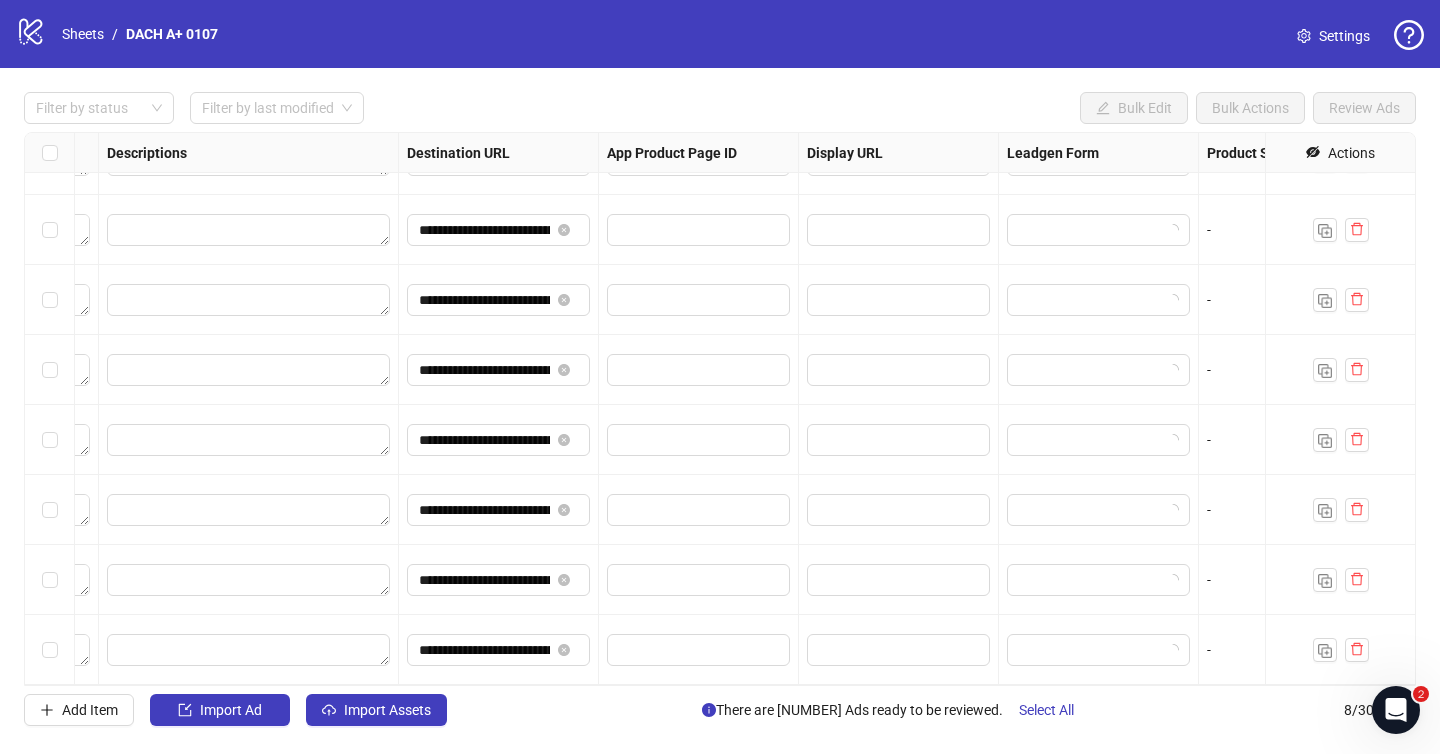 scroll, scrollTop: 48, scrollLeft: 1880, axis: both 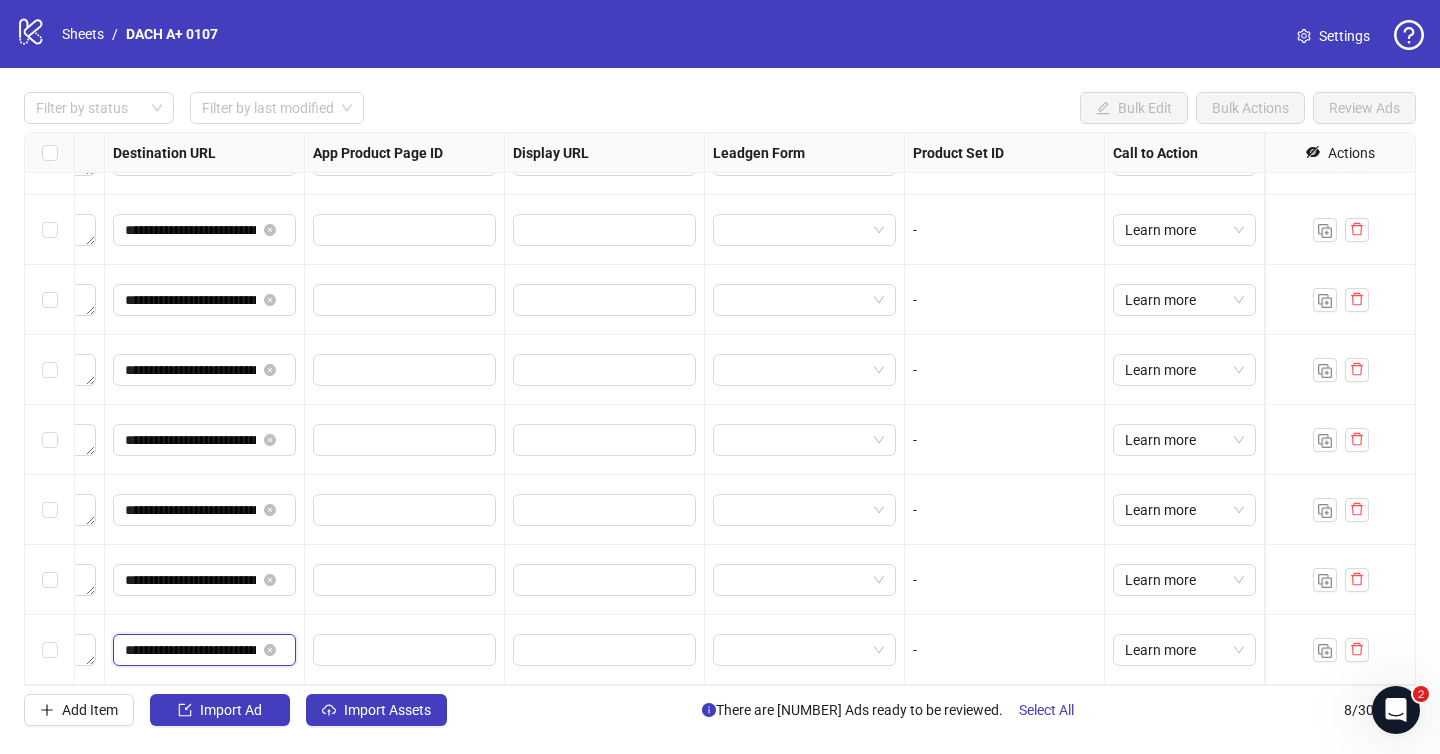 click on "**********" at bounding box center (190, 650) 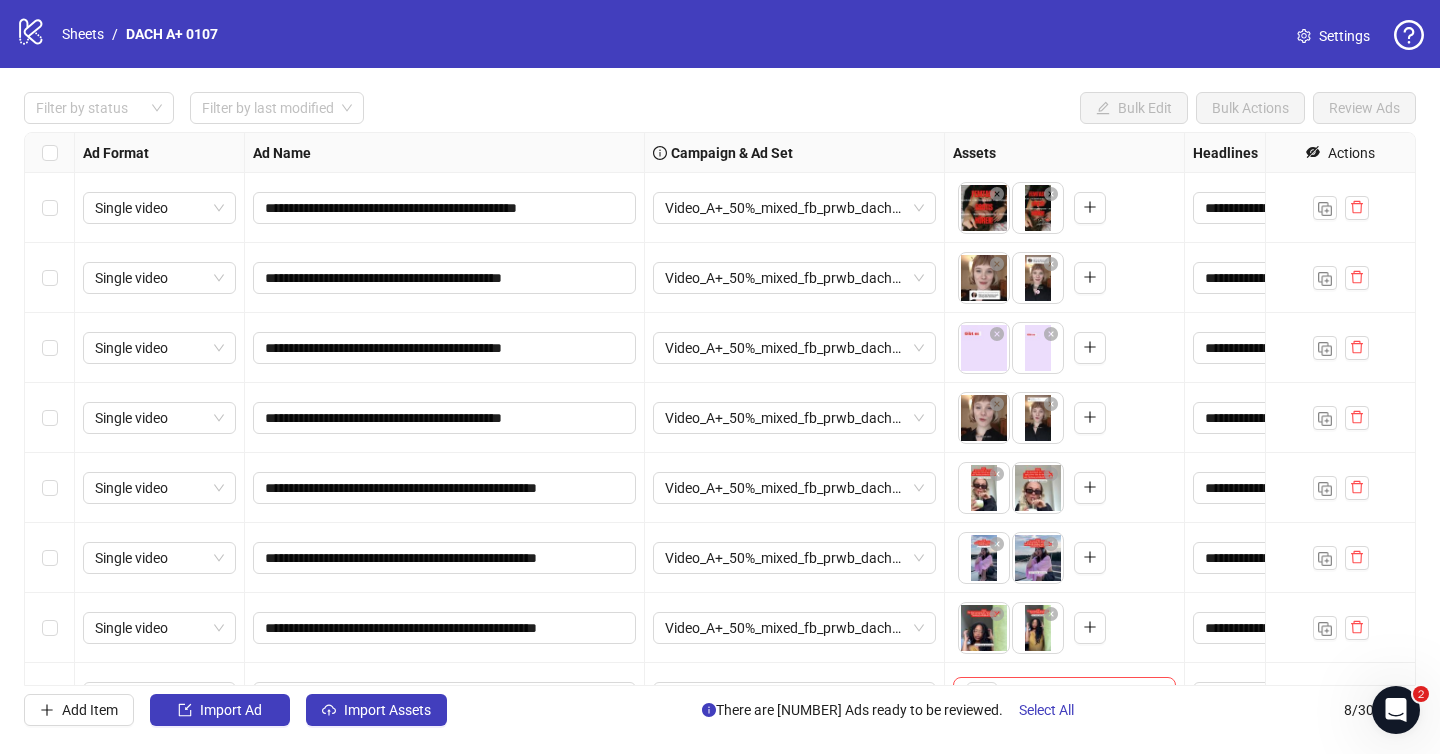 scroll, scrollTop: 48, scrollLeft: 0, axis: vertical 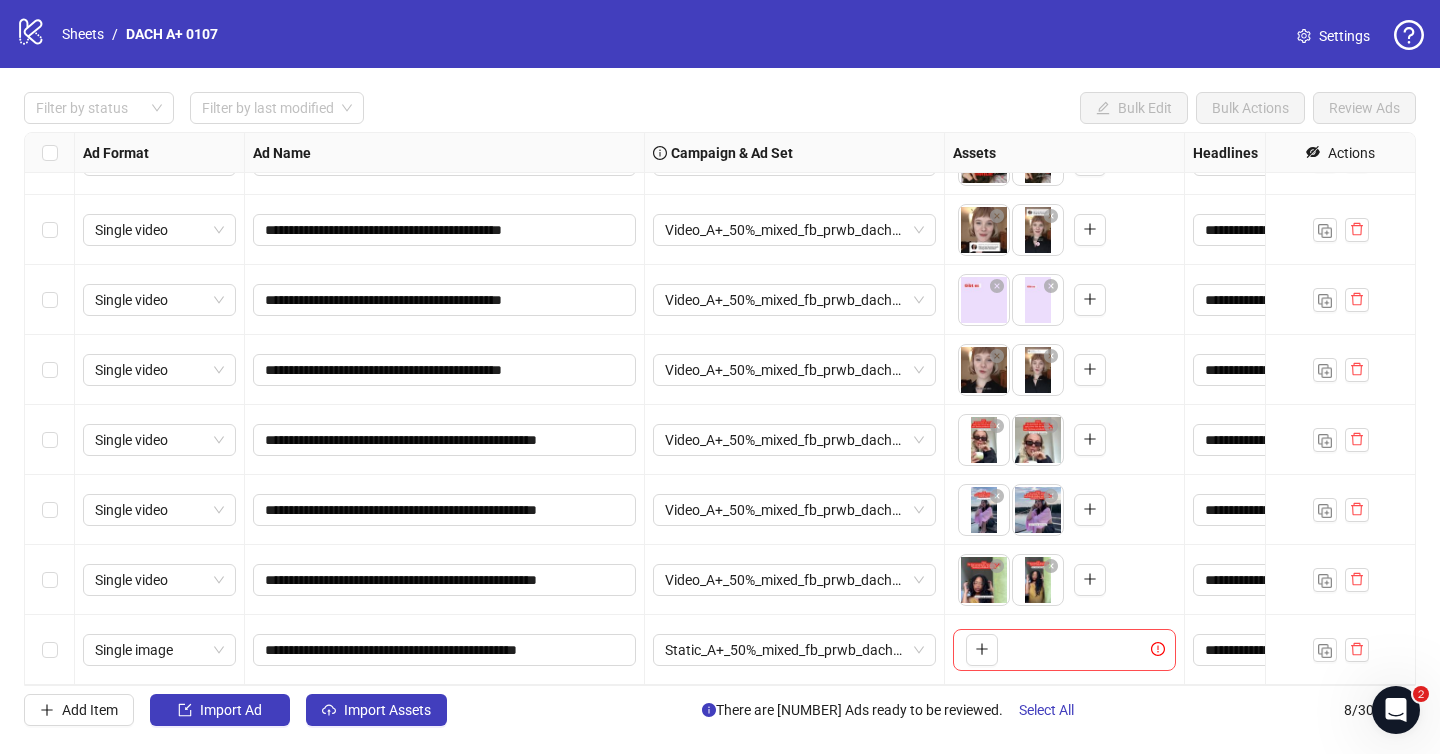 click on "Settings" at bounding box center [1344, 36] 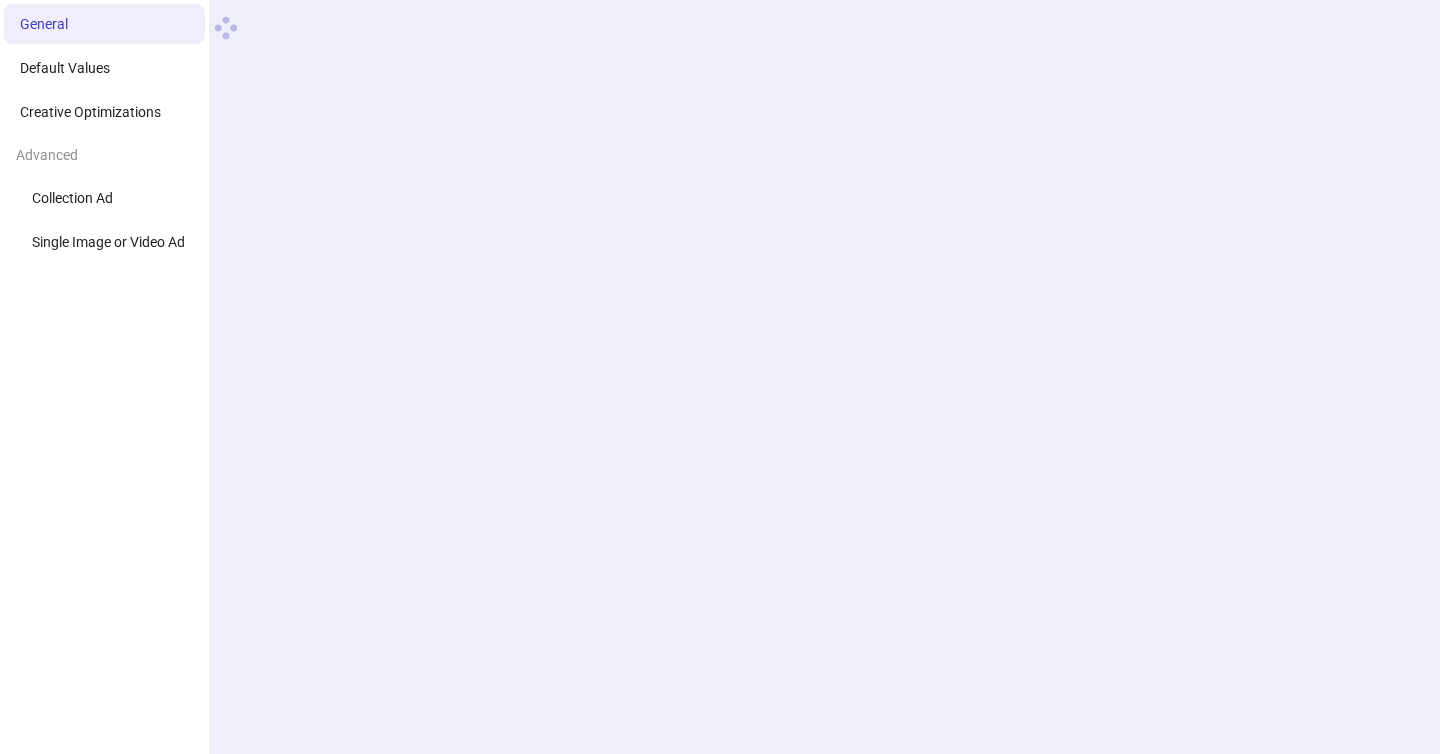 scroll, scrollTop: 0, scrollLeft: 0, axis: both 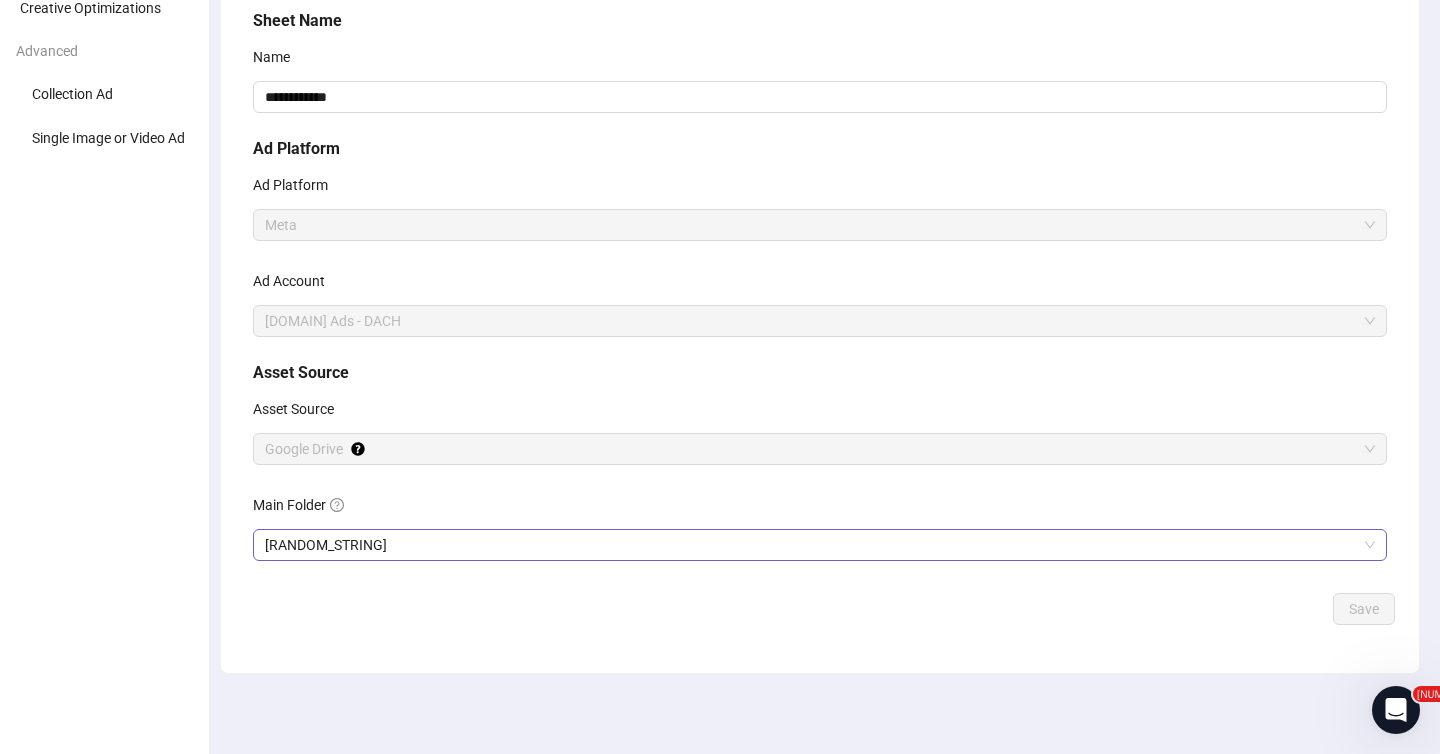 click on "1ISj3aB7tXAzI1f6IeRJg3uokvI0gIpZm" at bounding box center [820, 225] 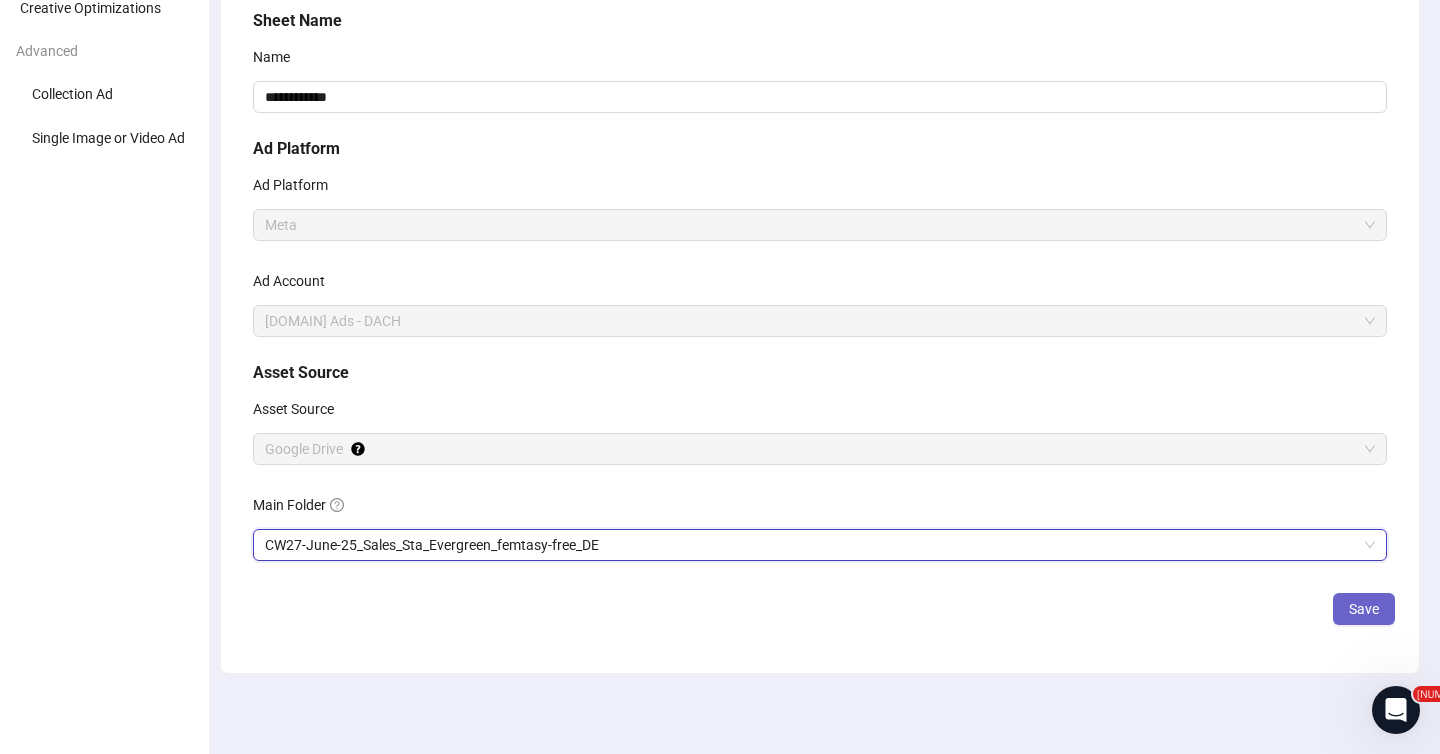 click on "Save" at bounding box center (1364, 609) 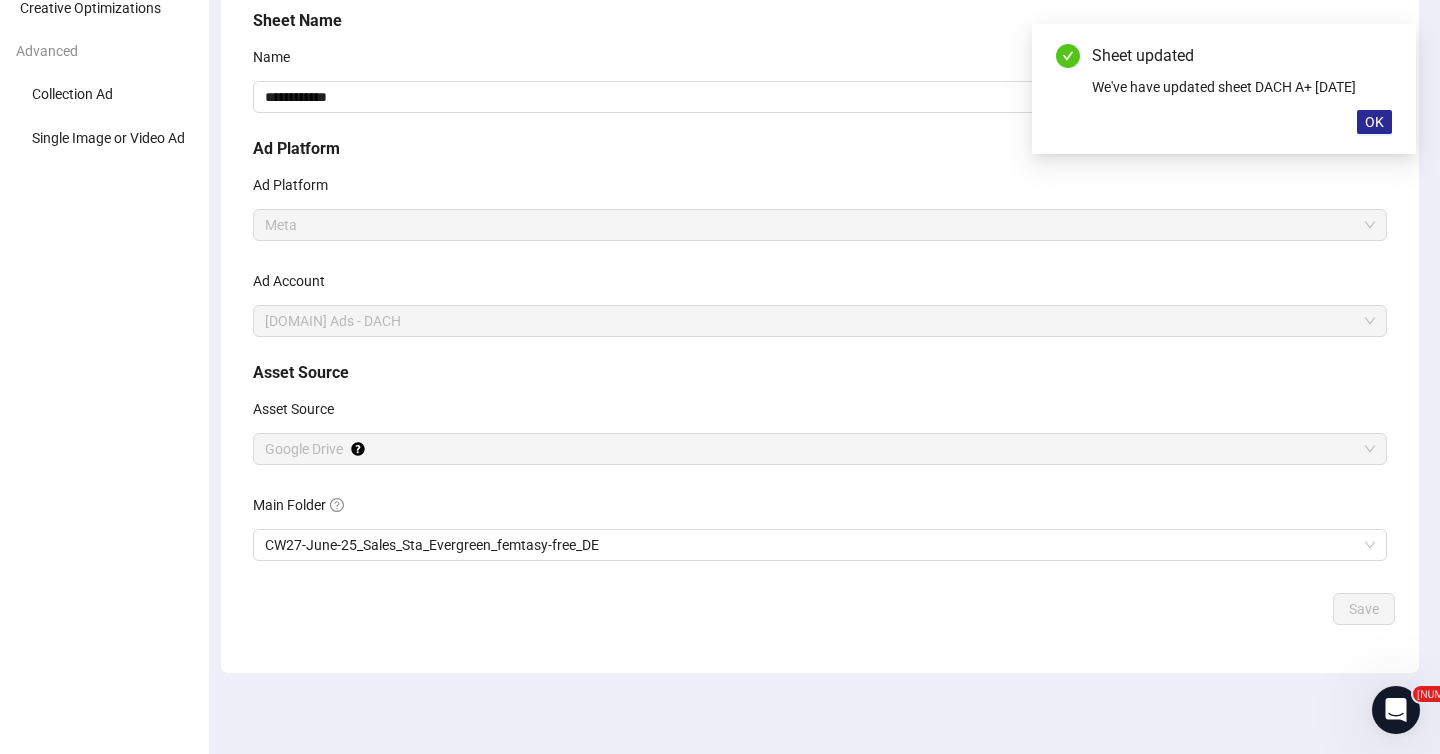 click on "OK" at bounding box center [1374, 122] 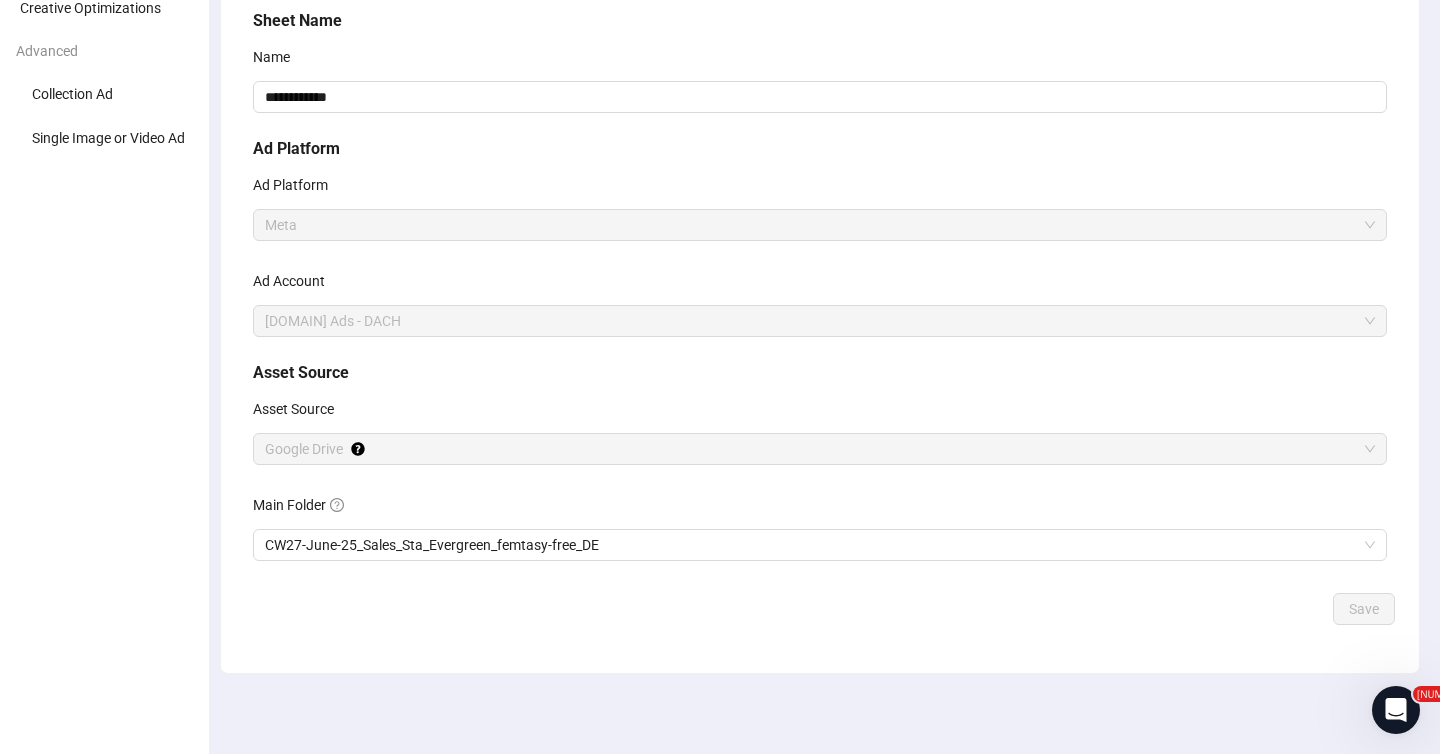 scroll, scrollTop: 0, scrollLeft: 0, axis: both 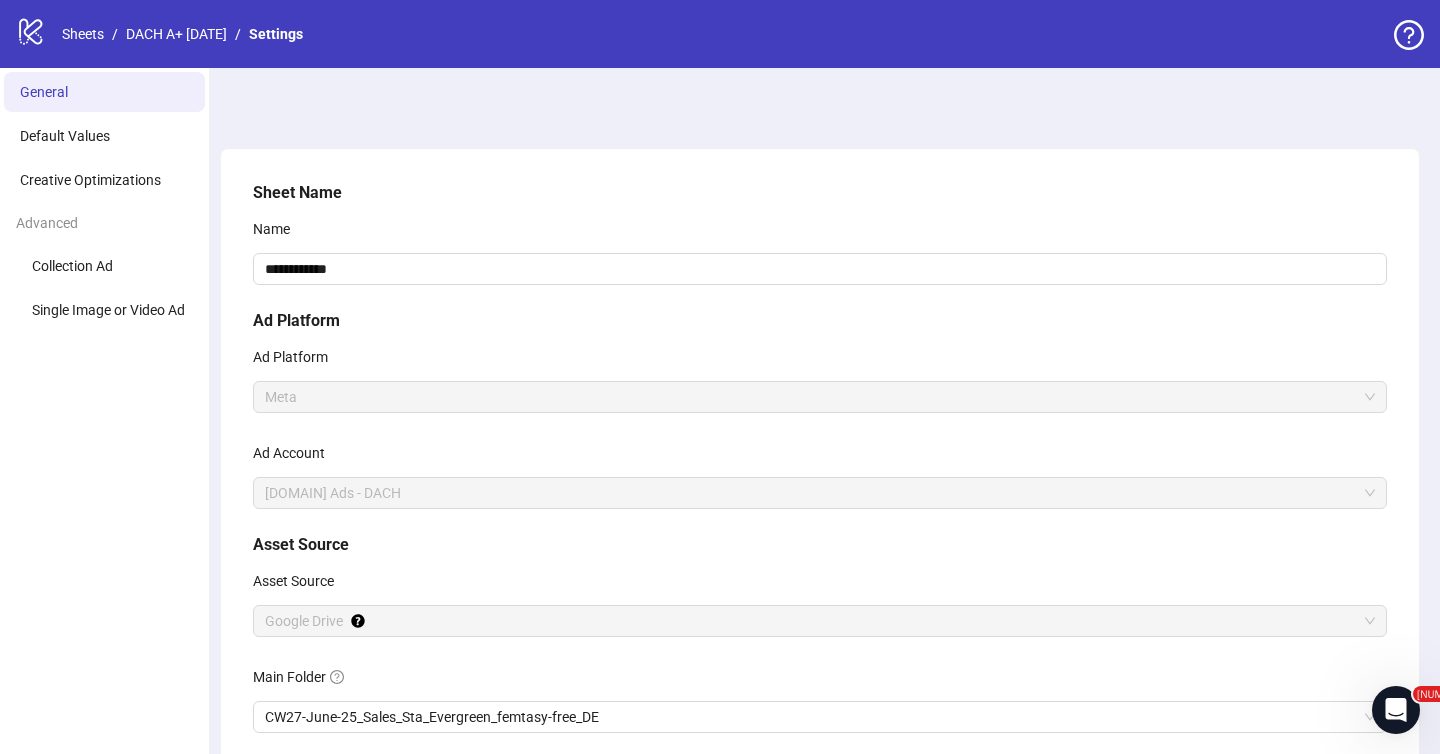 click on "Sheets / DACH A+ 0107 / Settings" at bounding box center (182, 34) 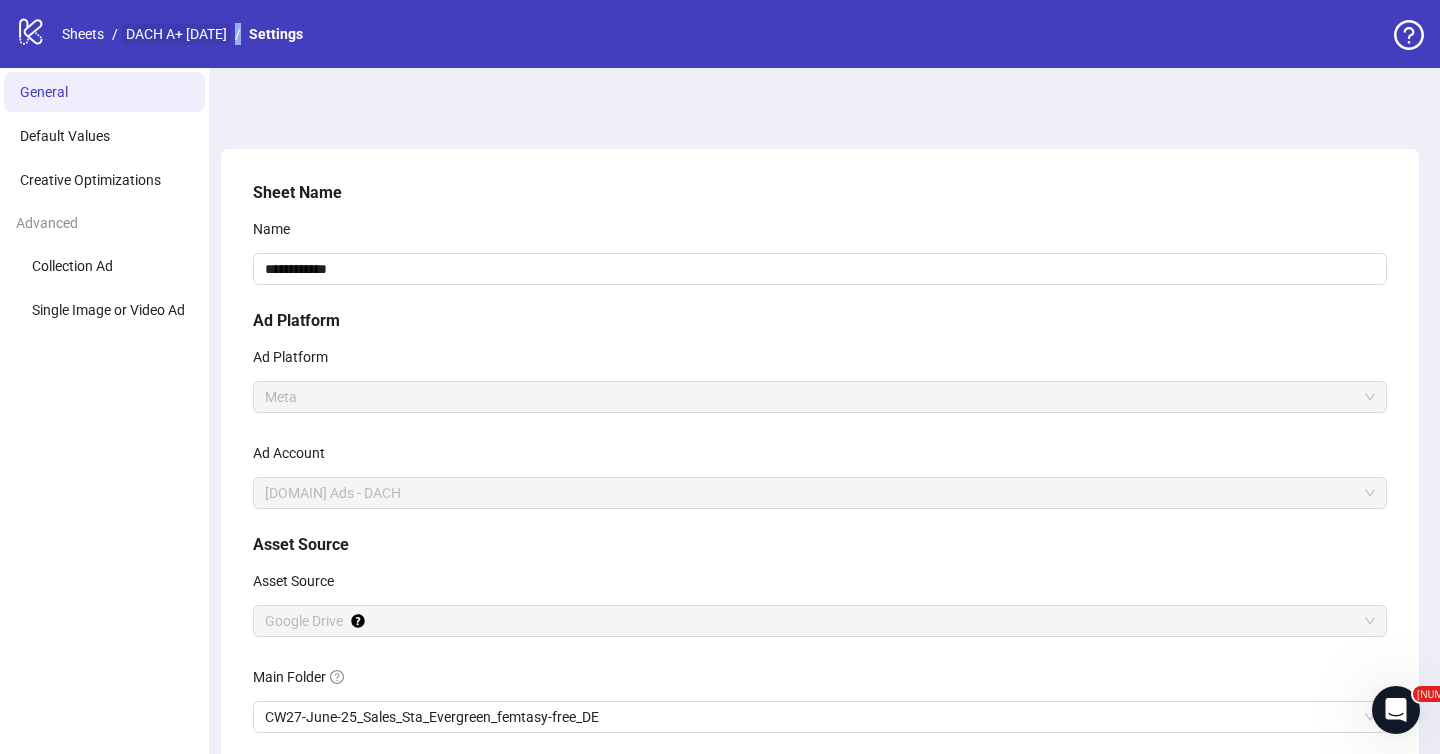 click on "[DACH] [A+] 0107" at bounding box center [176, 34] 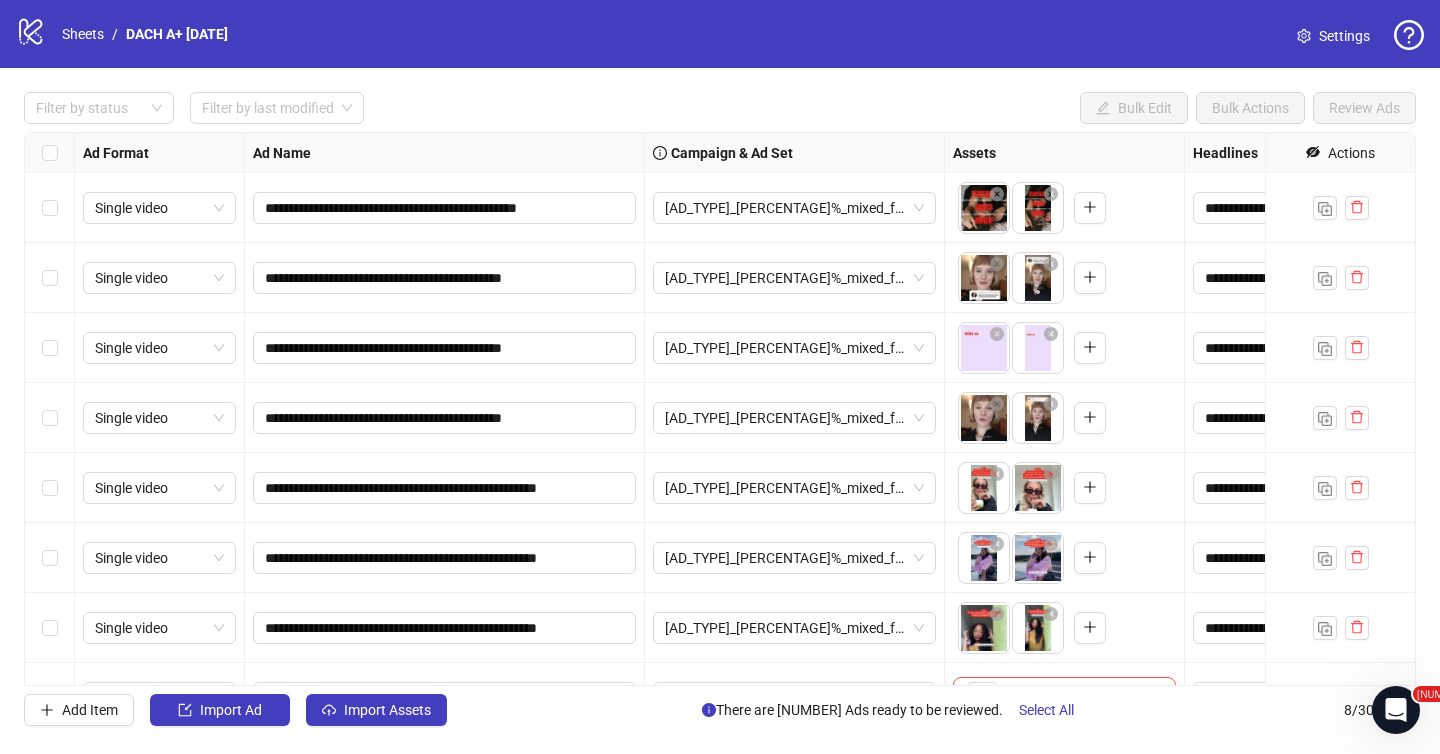 scroll, scrollTop: 48, scrollLeft: 0, axis: vertical 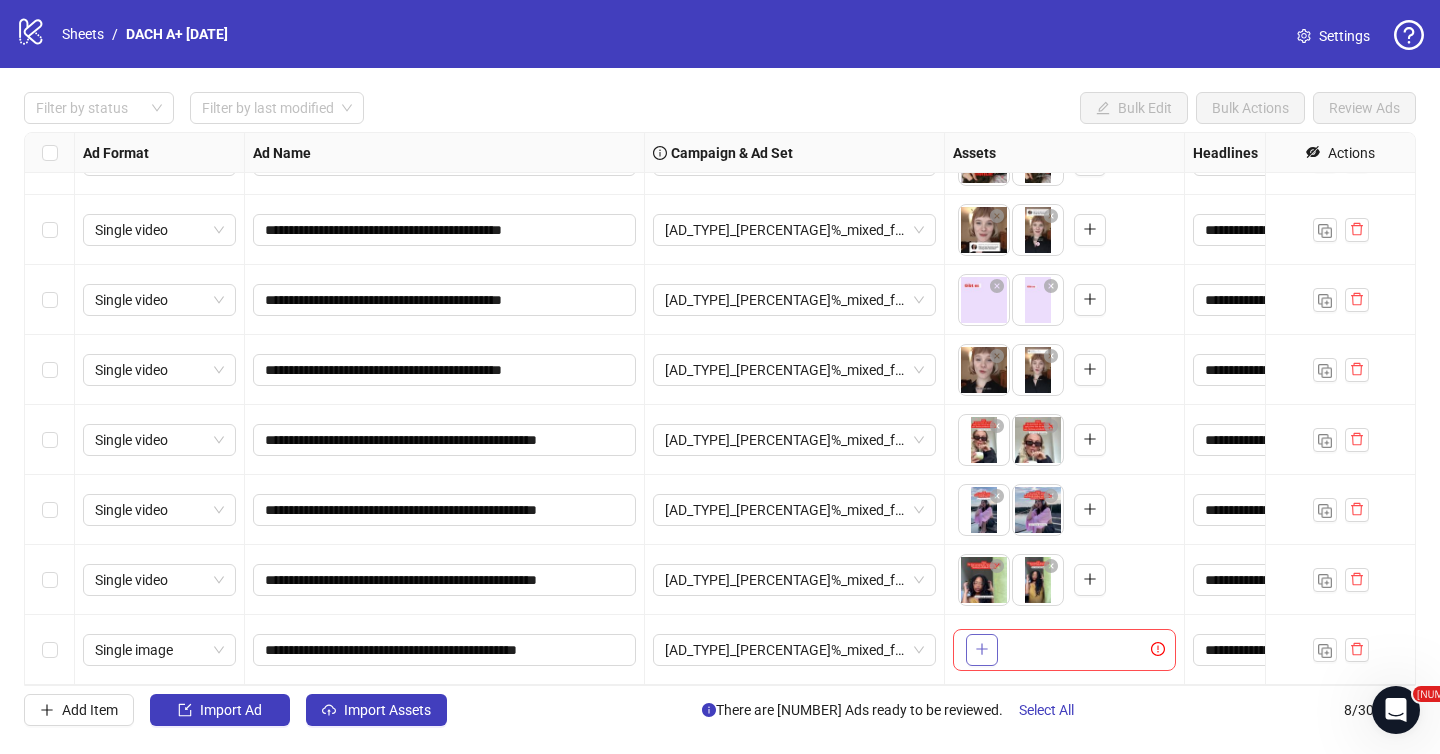 click at bounding box center [982, 649] 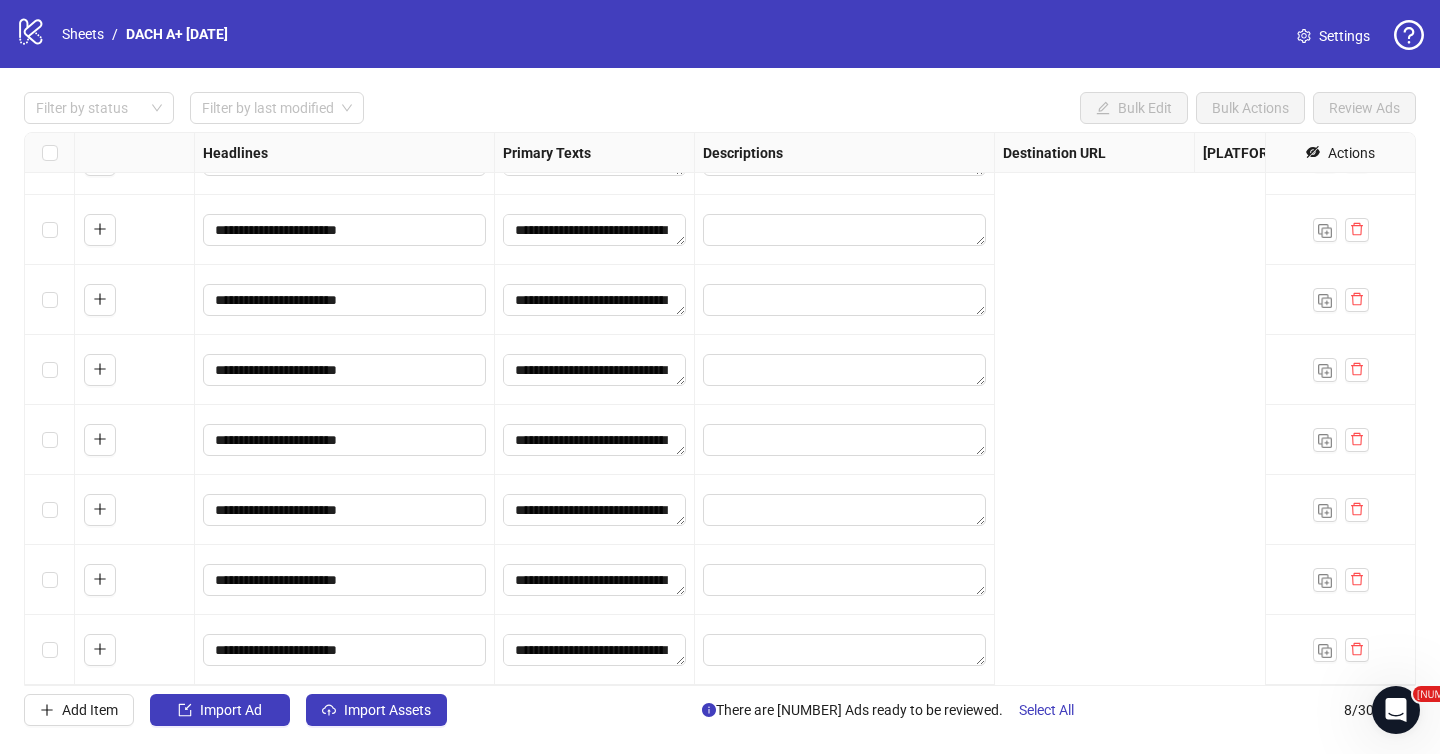 scroll, scrollTop: 48, scrollLeft: 106, axis: both 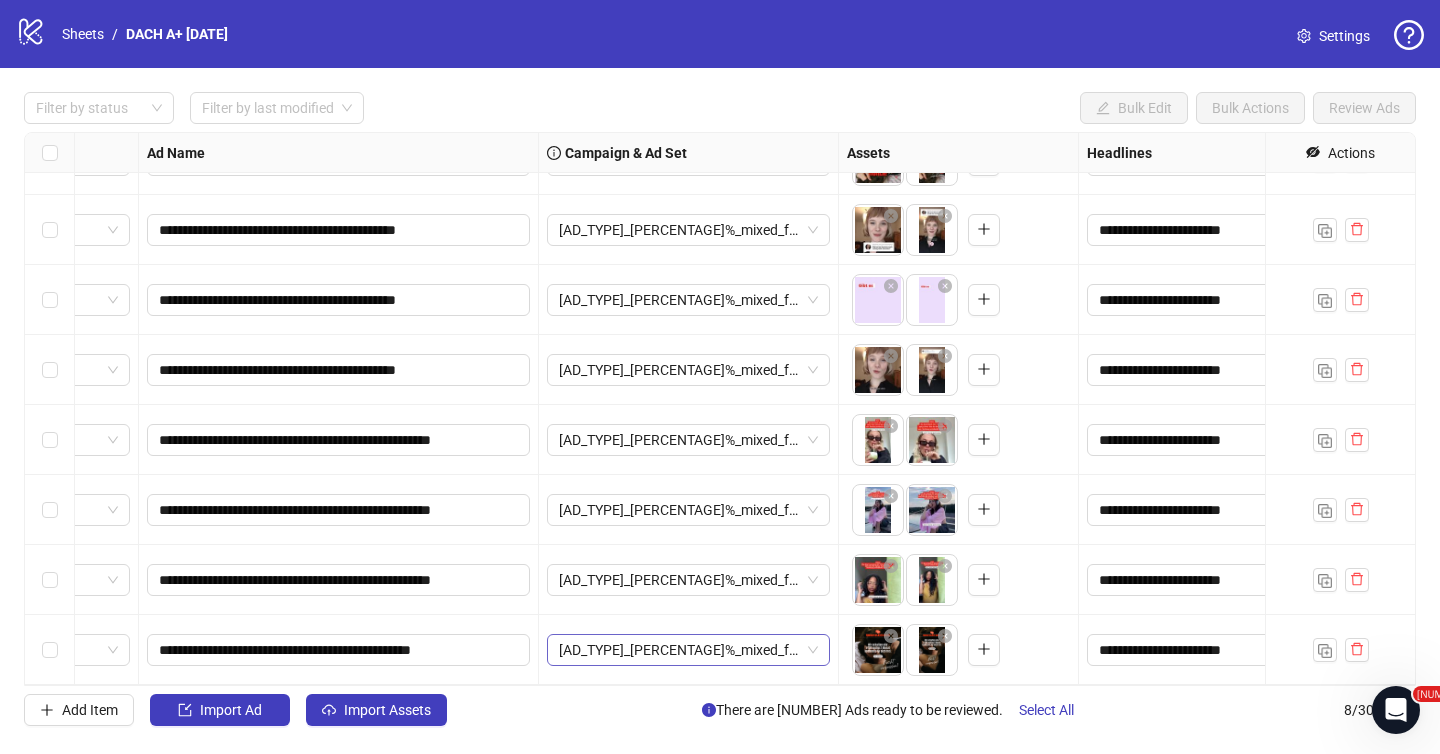 click on "[STATIC]_[A+]_50%_mixed_fb_prwb_[DACH]_[DE]_[D]=[MW]_[TRIAL]_[COM]=010725" at bounding box center (53, 160) 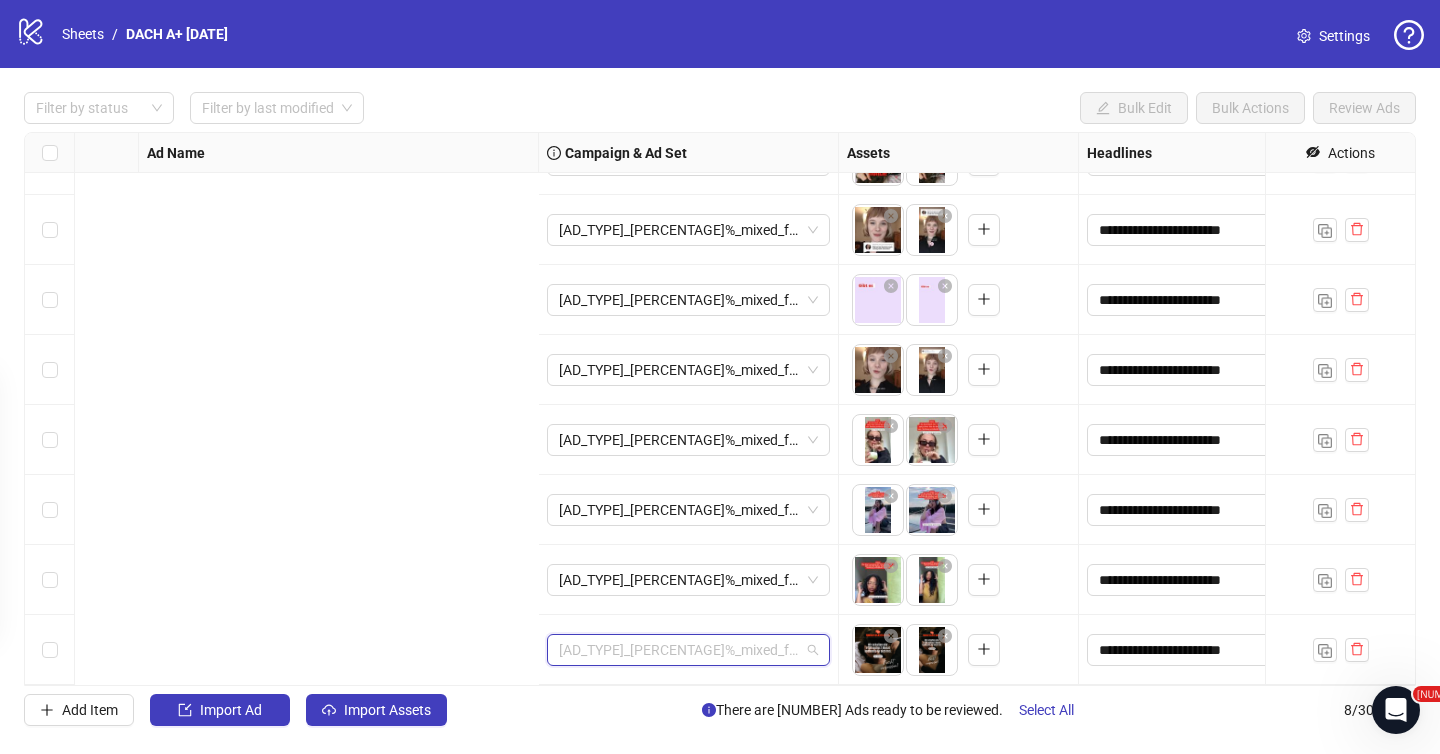scroll, scrollTop: 48, scrollLeft: 946, axis: both 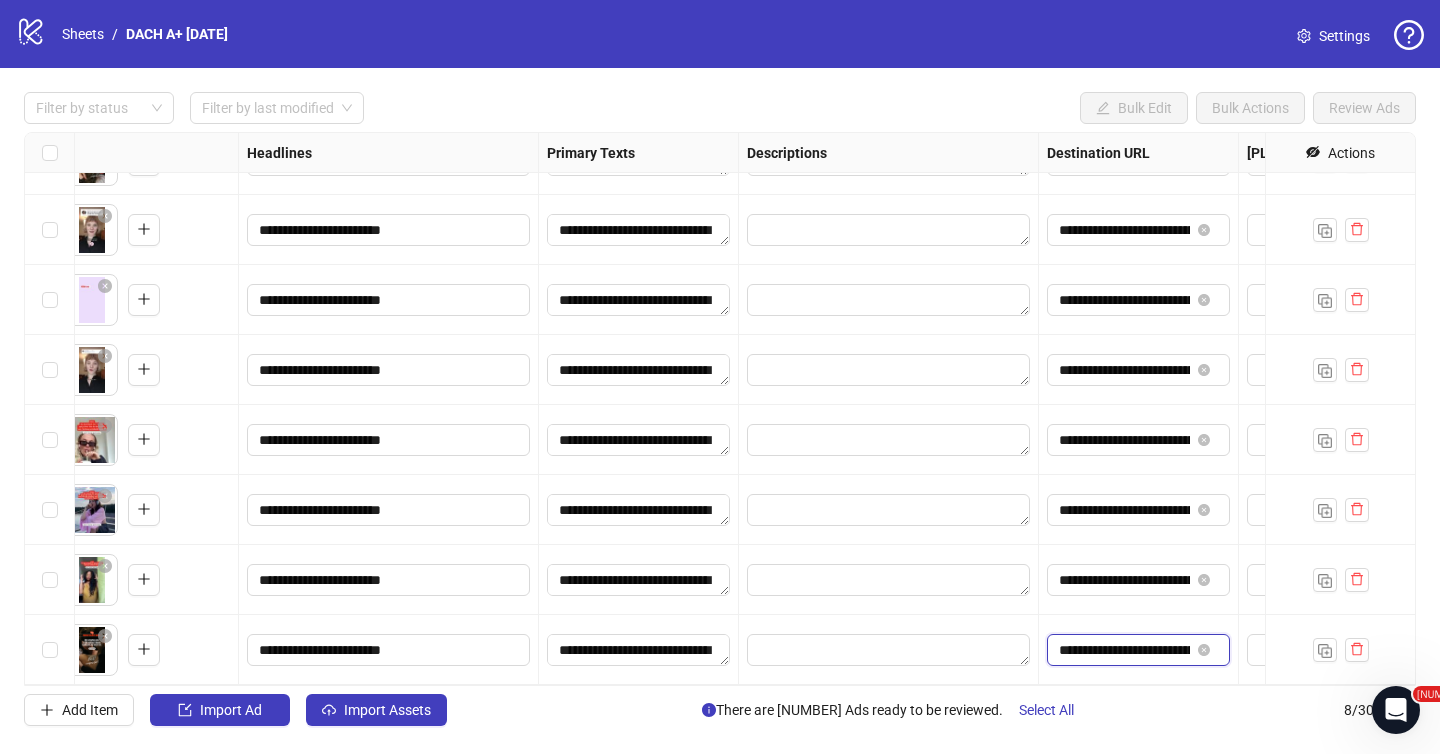 click on "**********" at bounding box center (1124, 650) 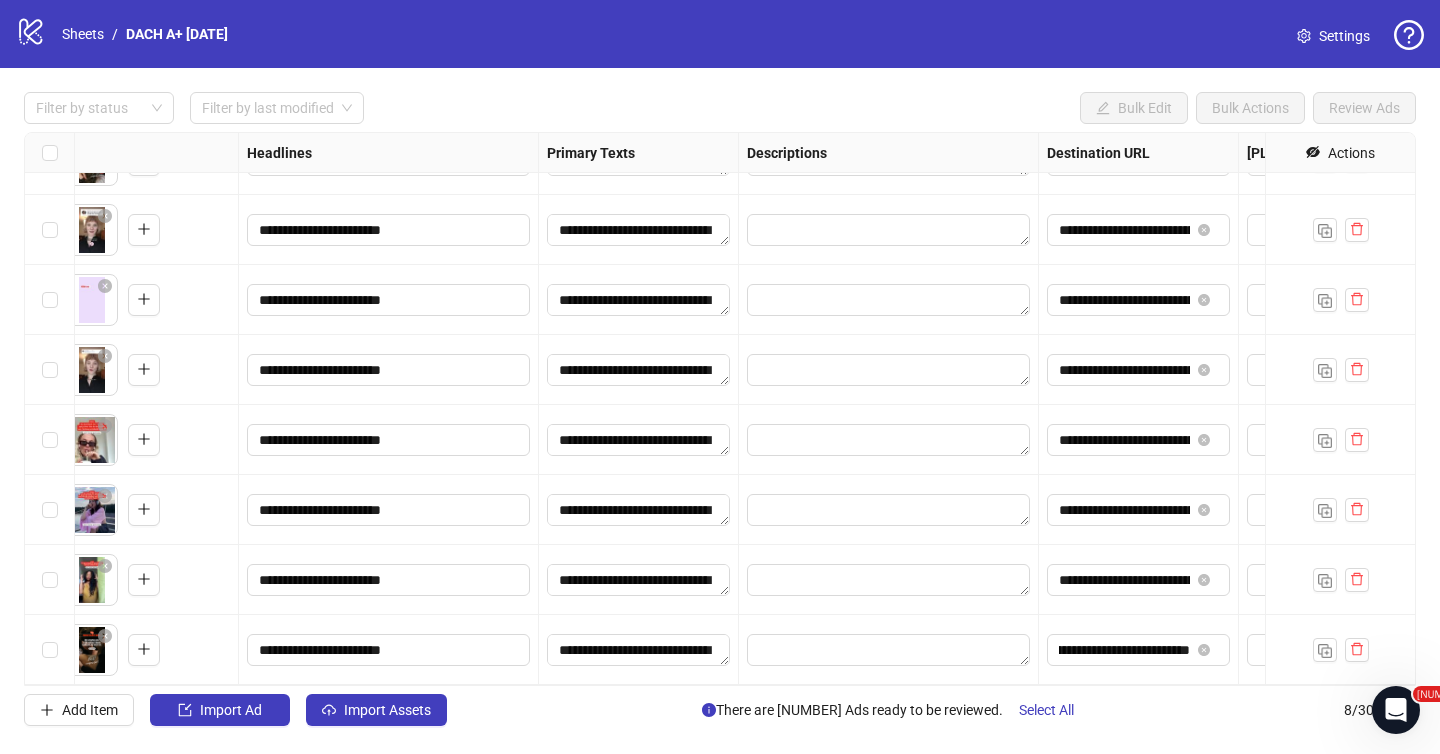 click on "**********" at bounding box center (1139, 650) 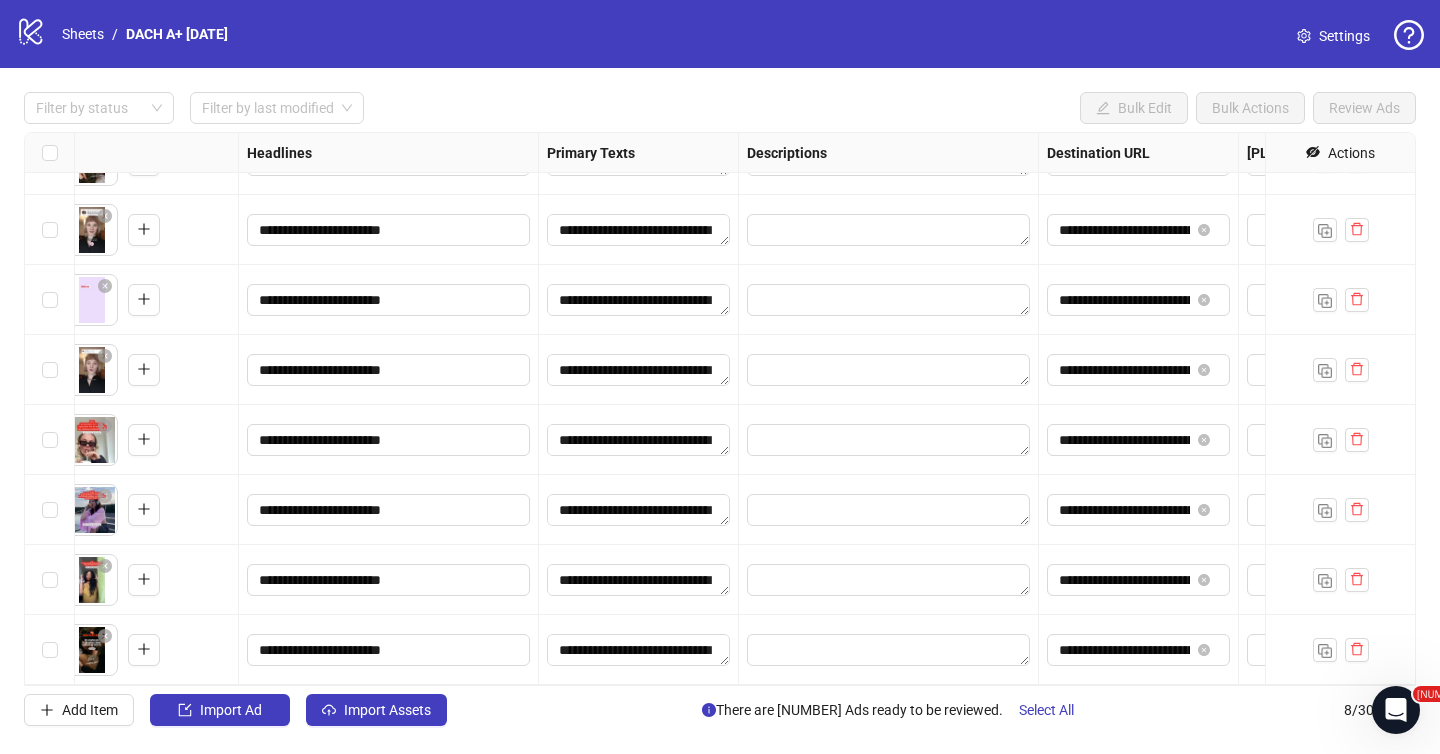 scroll, scrollTop: 0, scrollLeft: 946, axis: horizontal 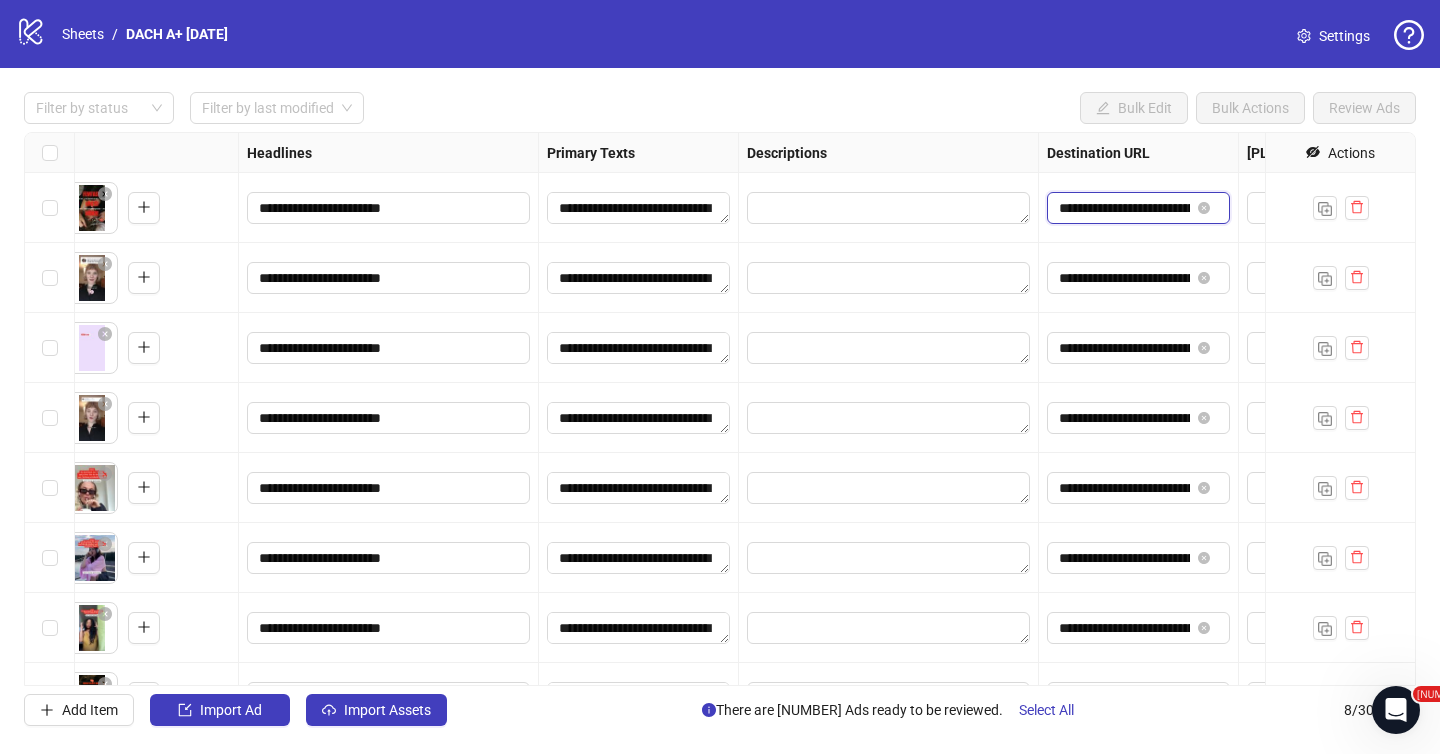 click on "**********" at bounding box center [1124, 208] 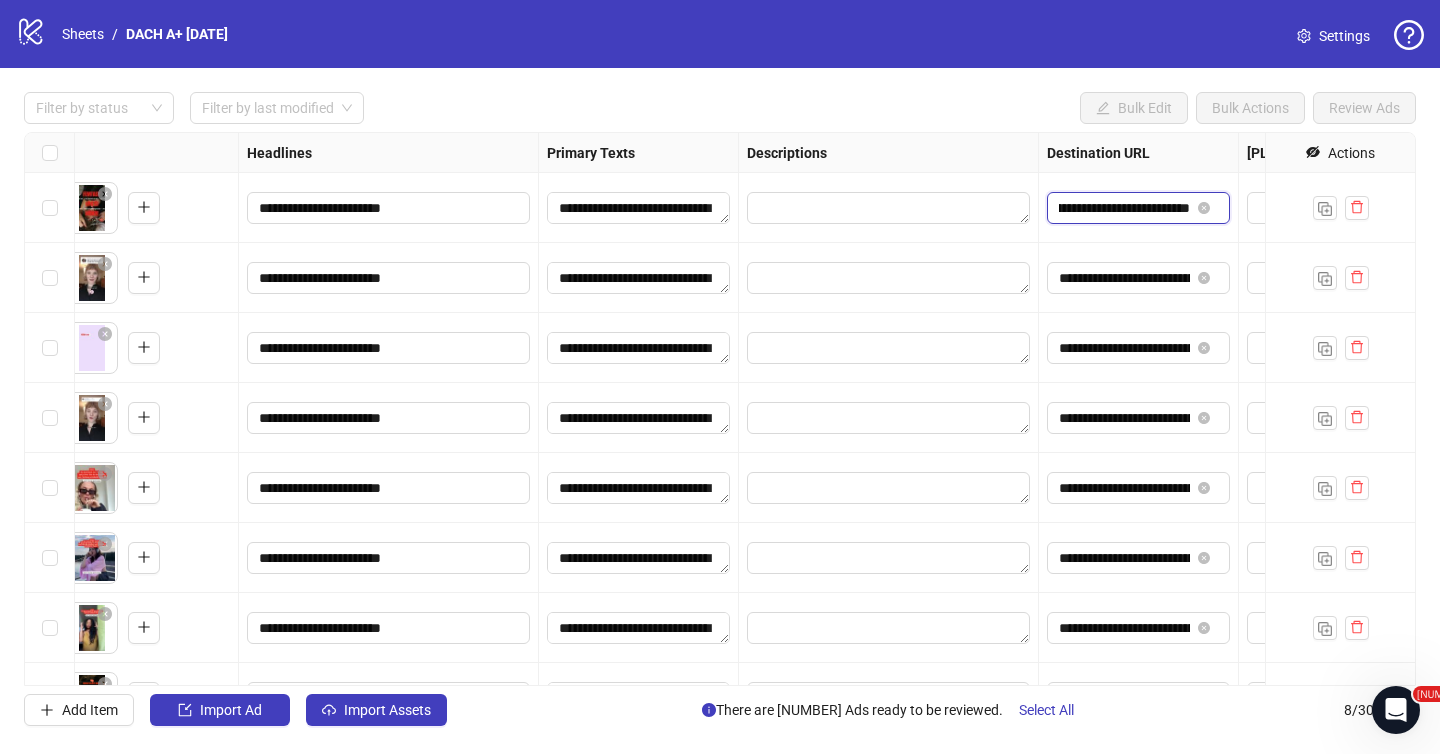 scroll, scrollTop: 0, scrollLeft: 232, axis: horizontal 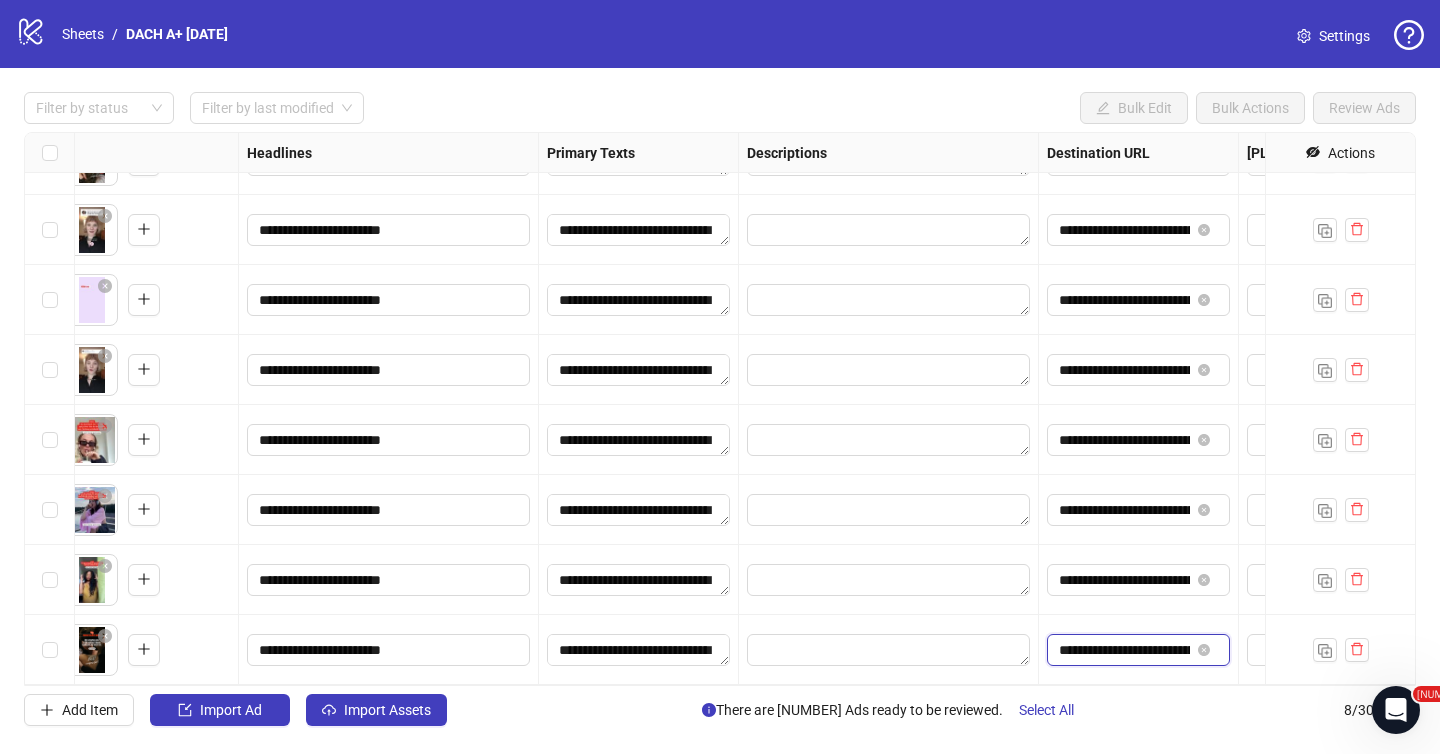 click on "**********" at bounding box center (1124, 650) 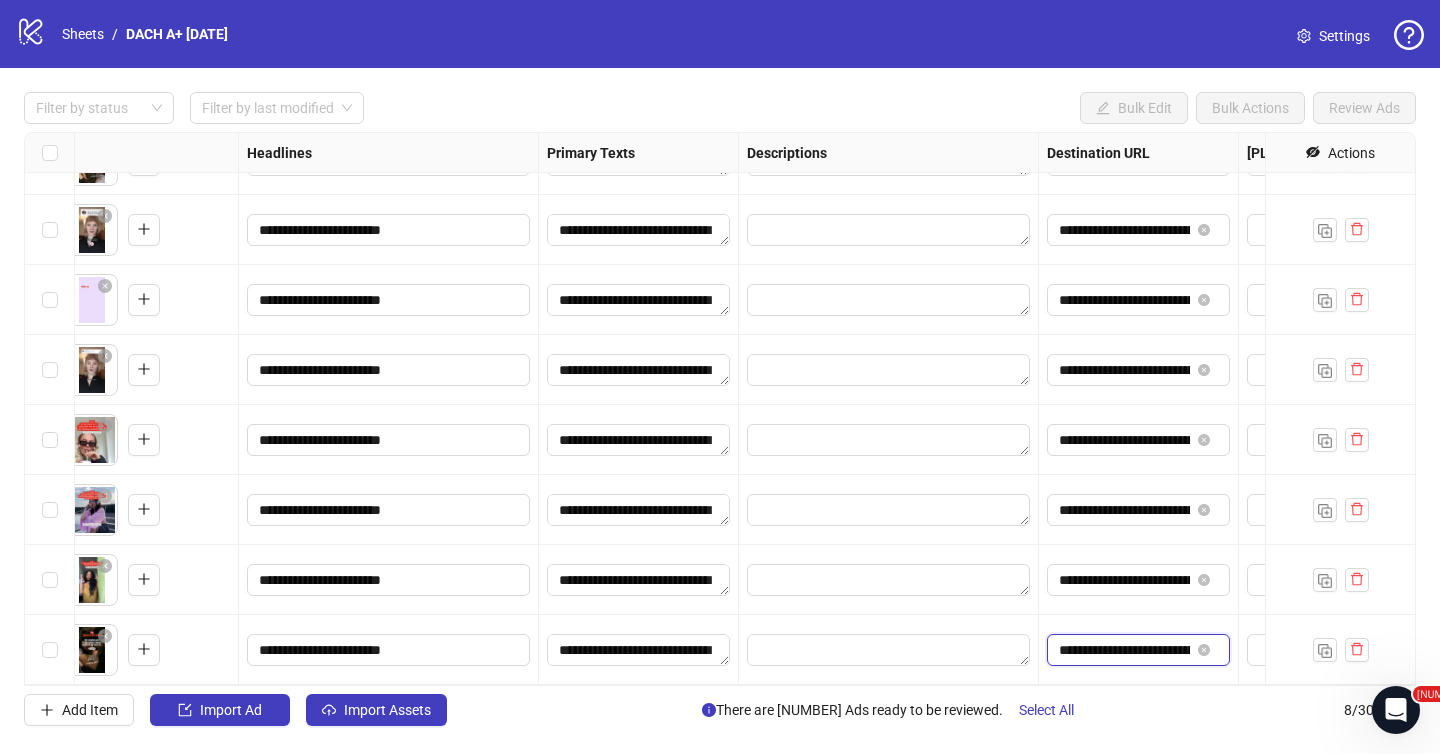 paste on "******" 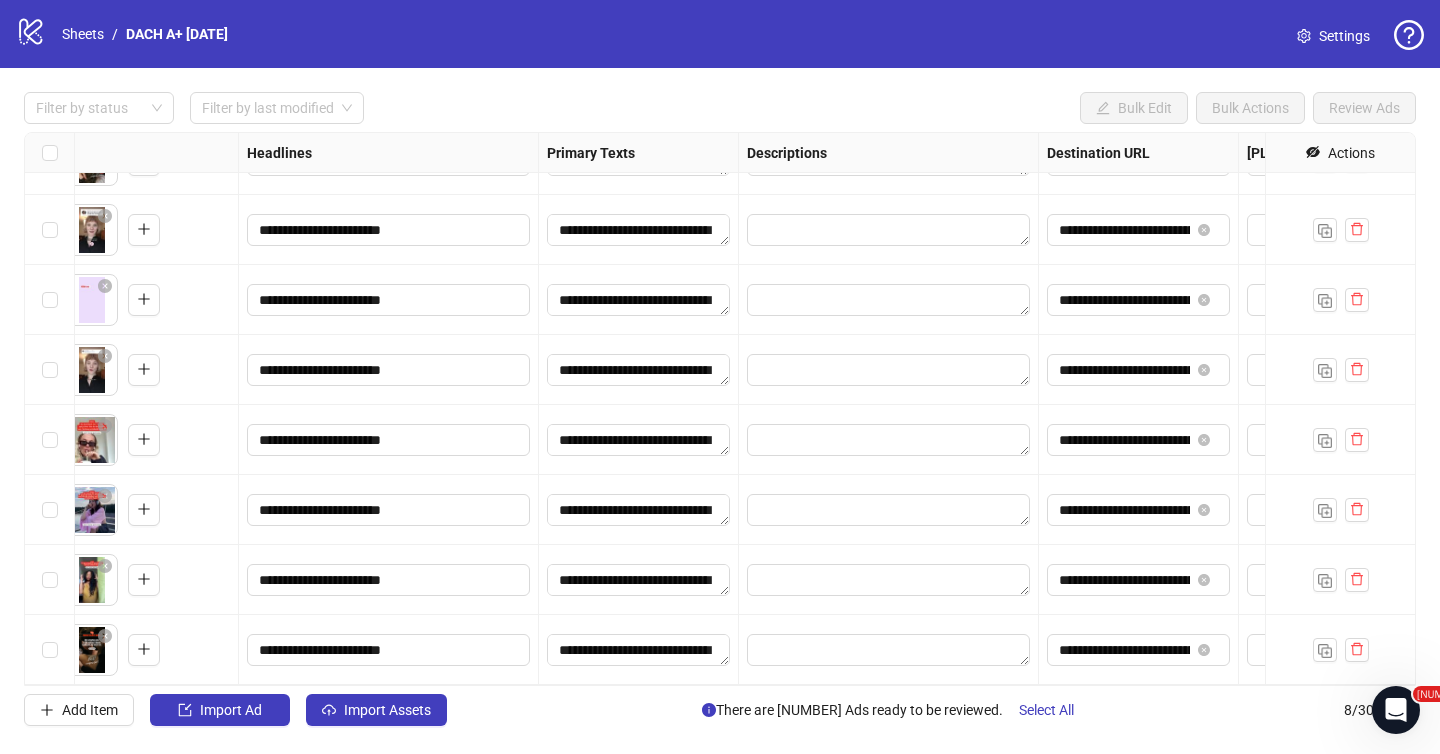 click on "**********" at bounding box center [1139, 650] 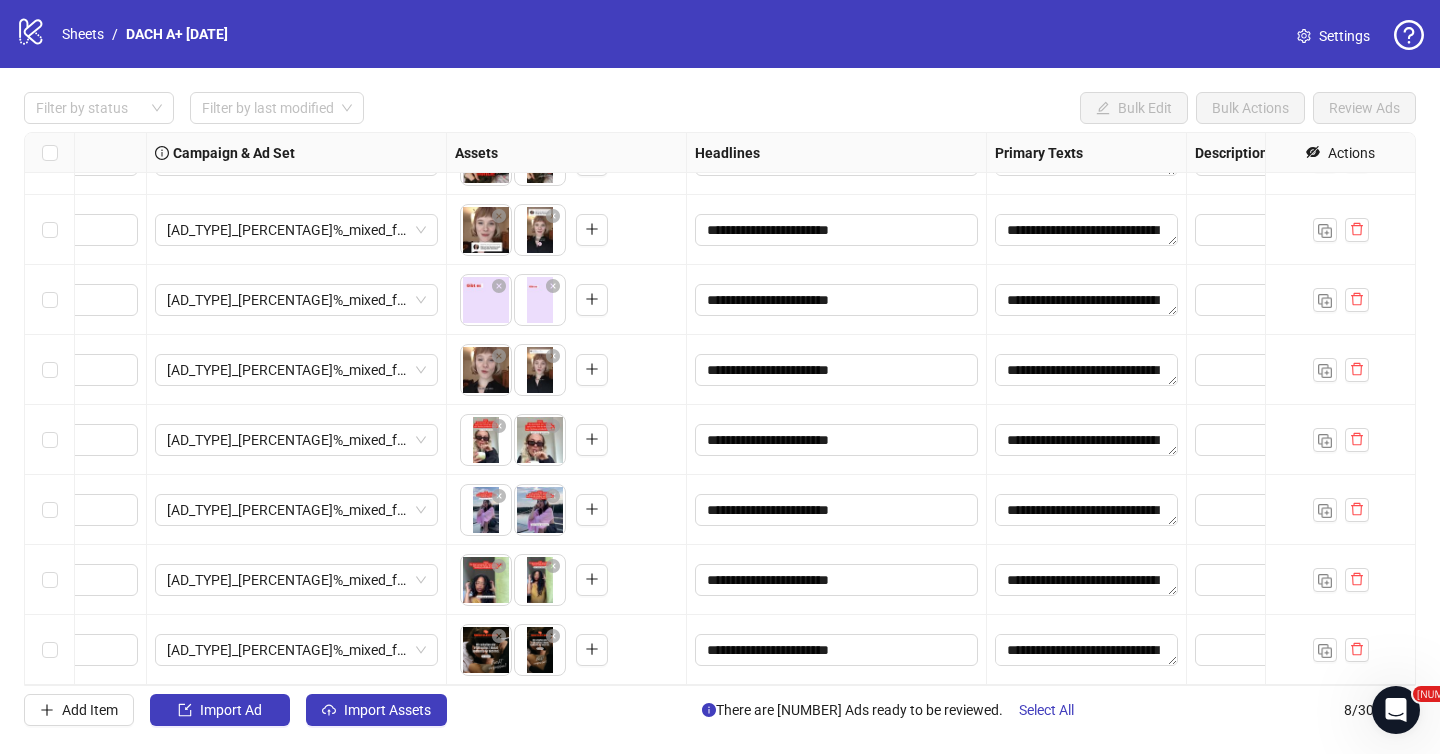 scroll, scrollTop: 48, scrollLeft: 0, axis: vertical 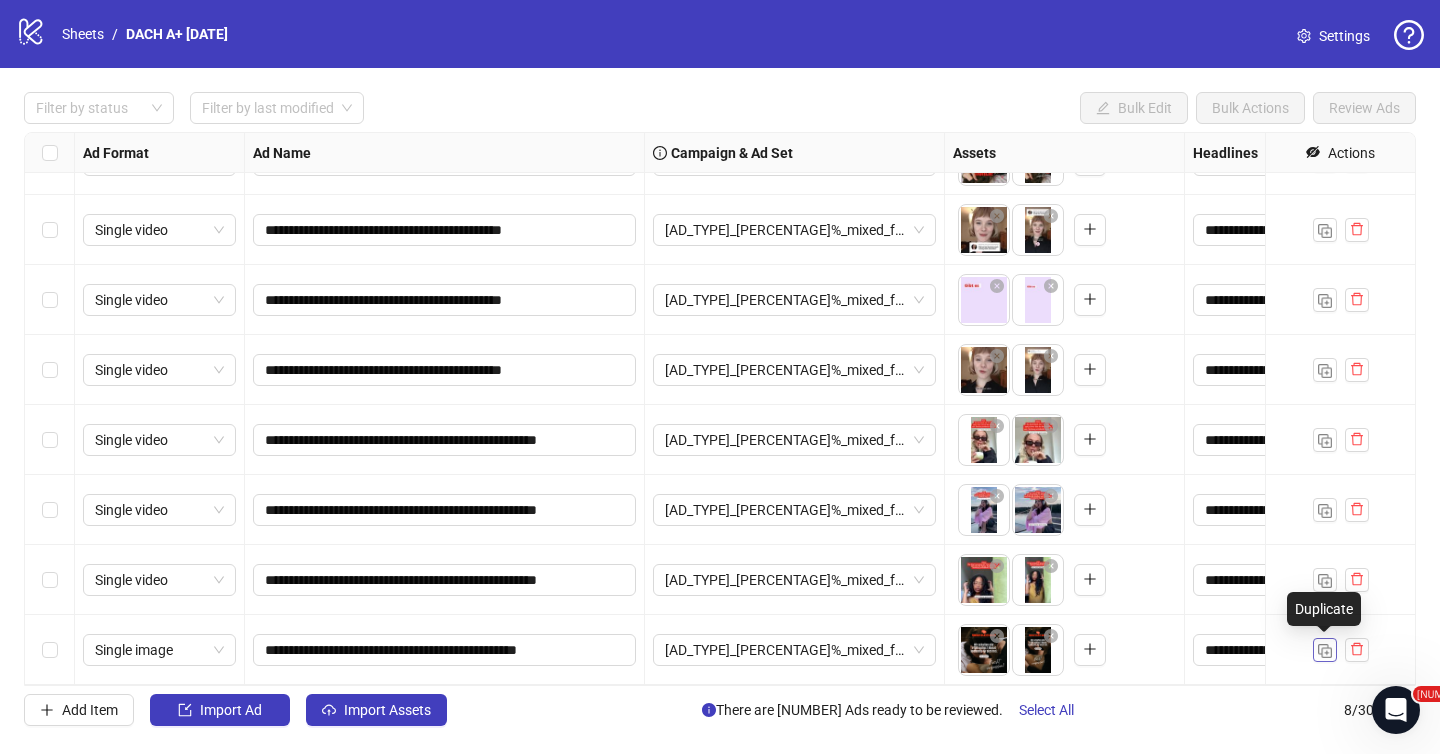 click at bounding box center (1325, 651) 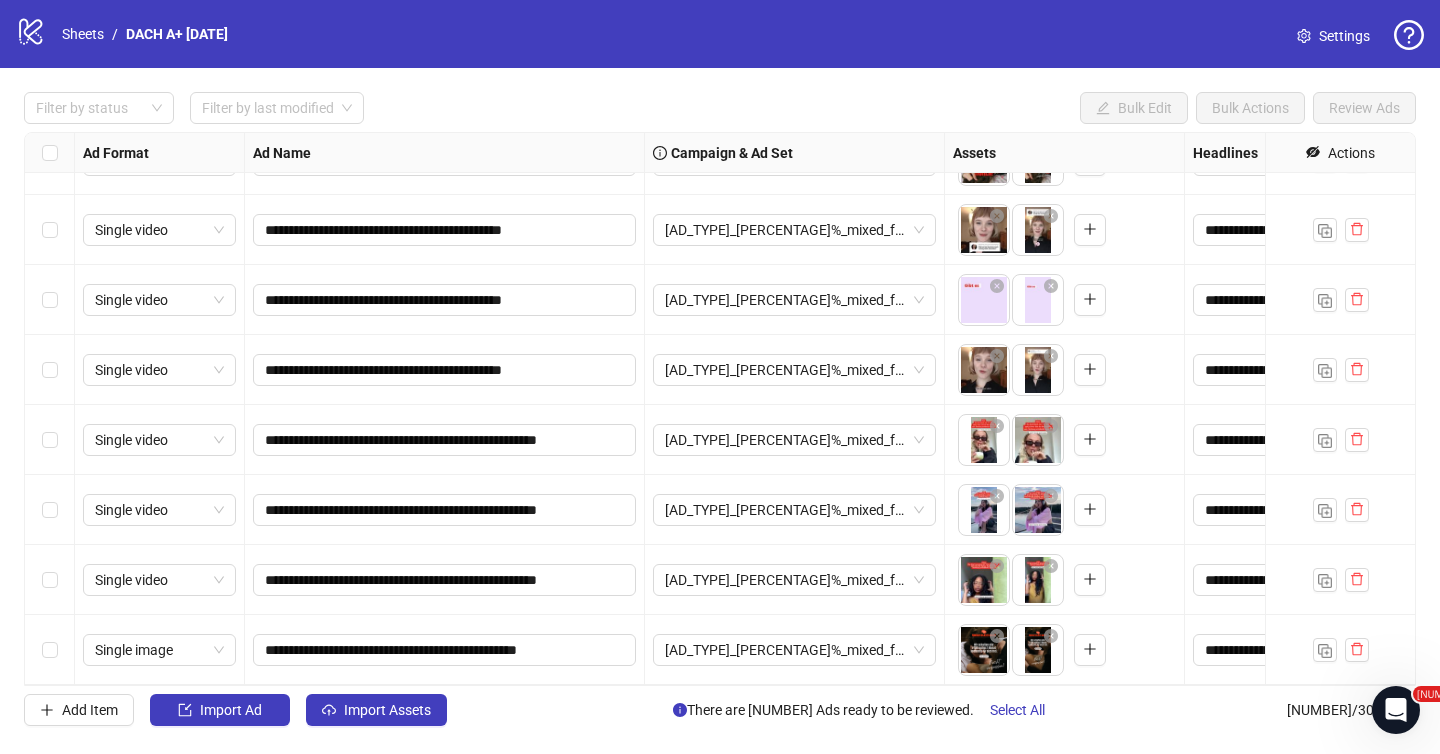 scroll, scrollTop: 118, scrollLeft: 0, axis: vertical 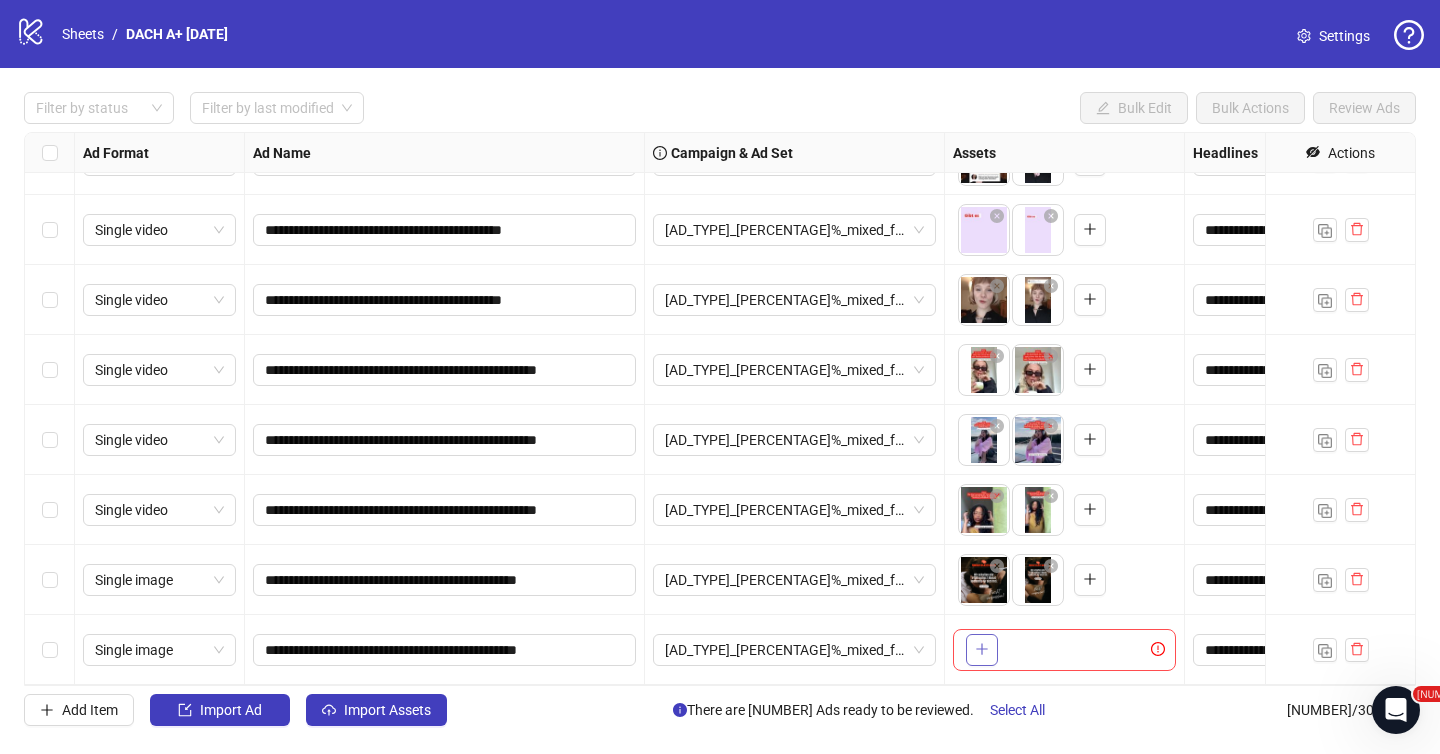 click at bounding box center [982, 649] 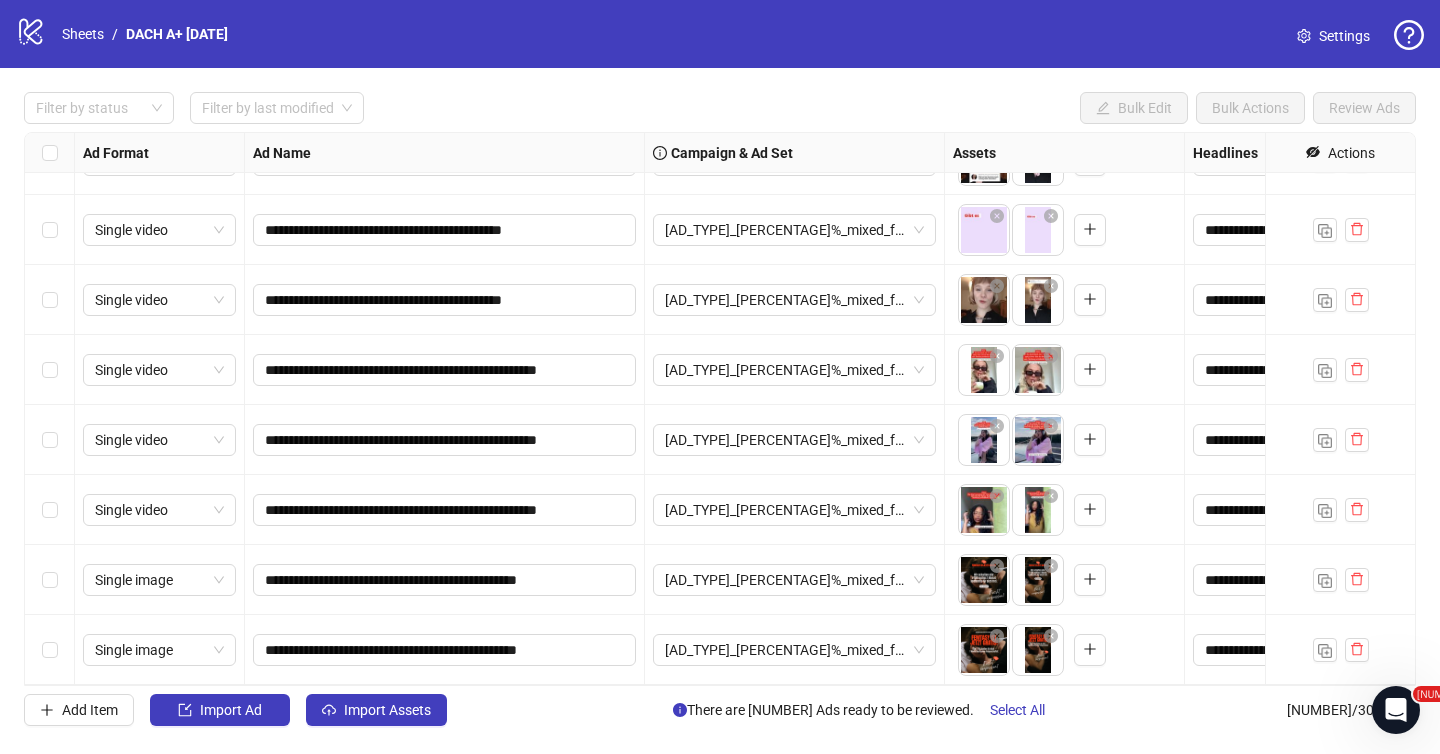 scroll, scrollTop: 0, scrollLeft: 0, axis: both 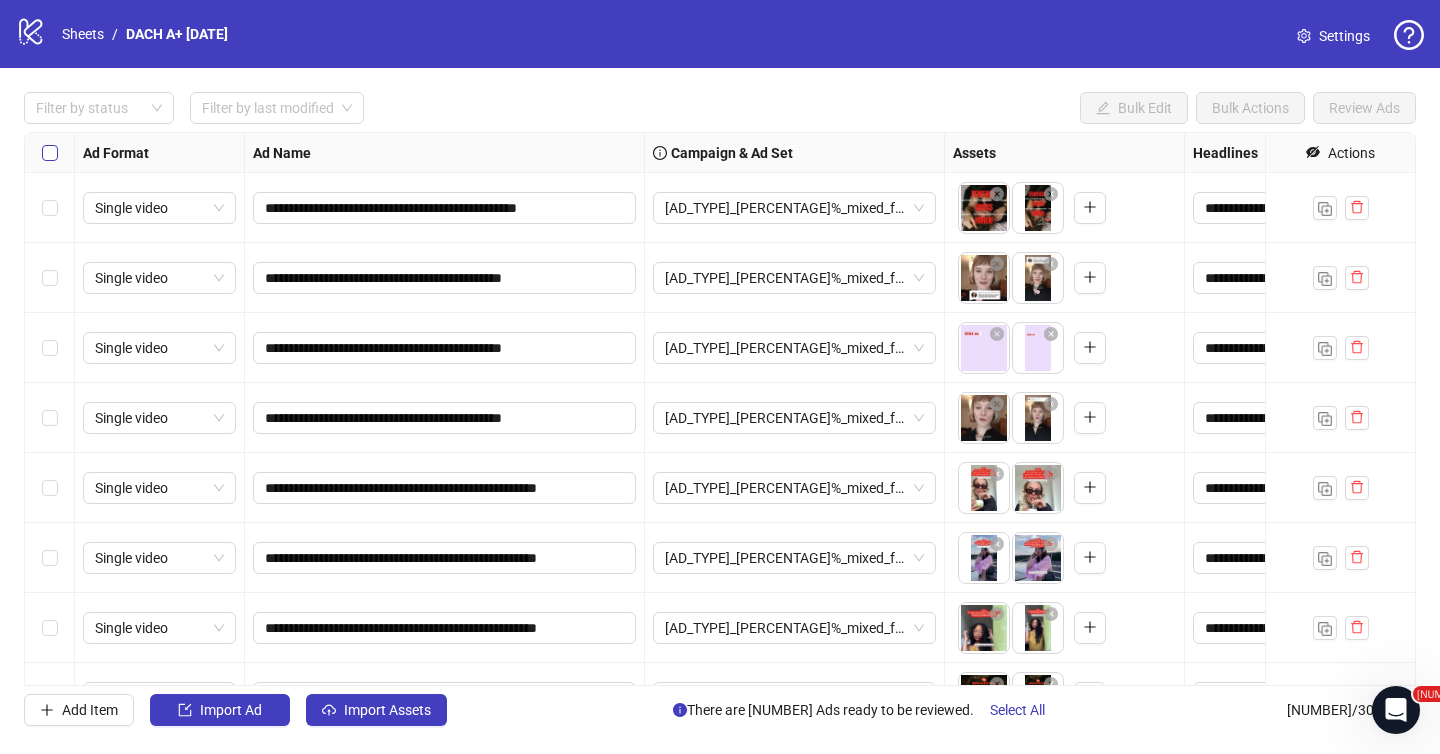 click at bounding box center (50, 153) 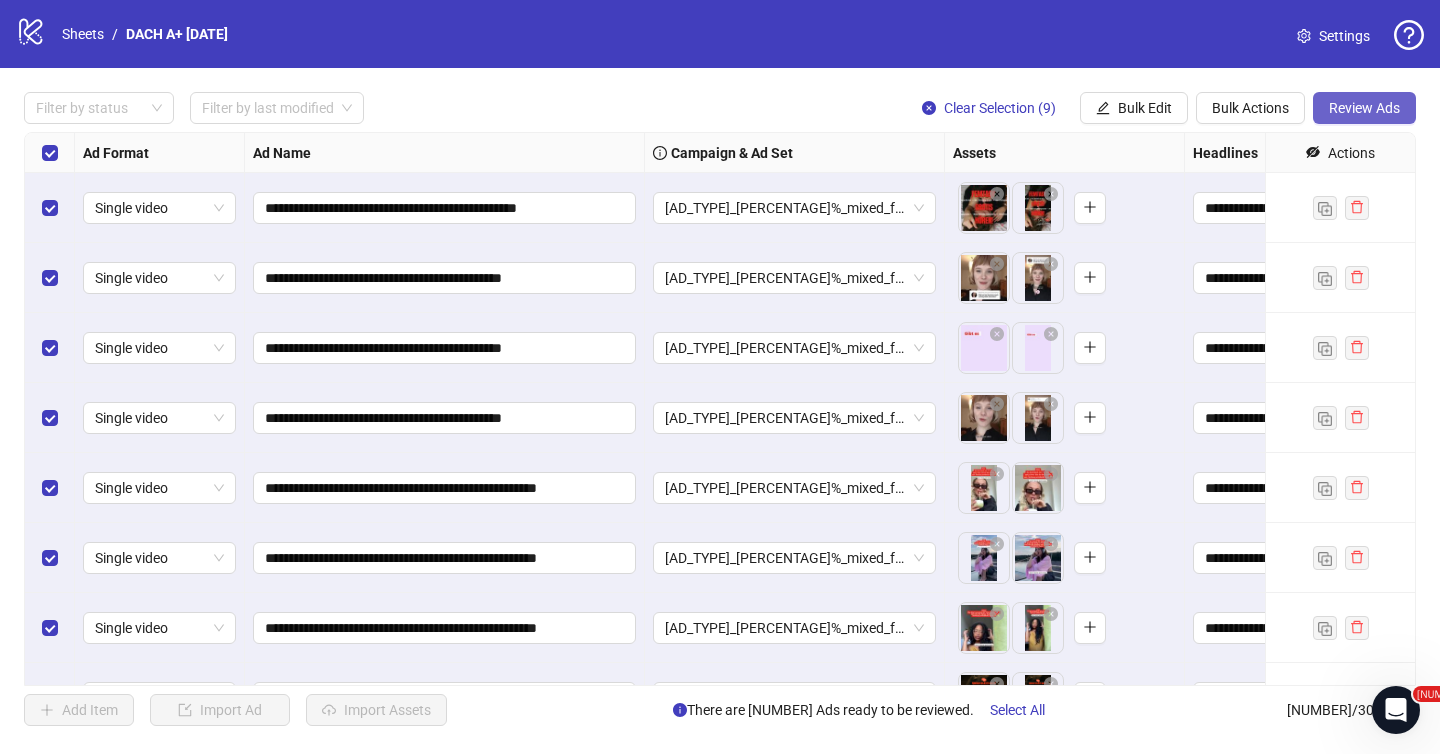 click on "Review Ads" at bounding box center [1364, 108] 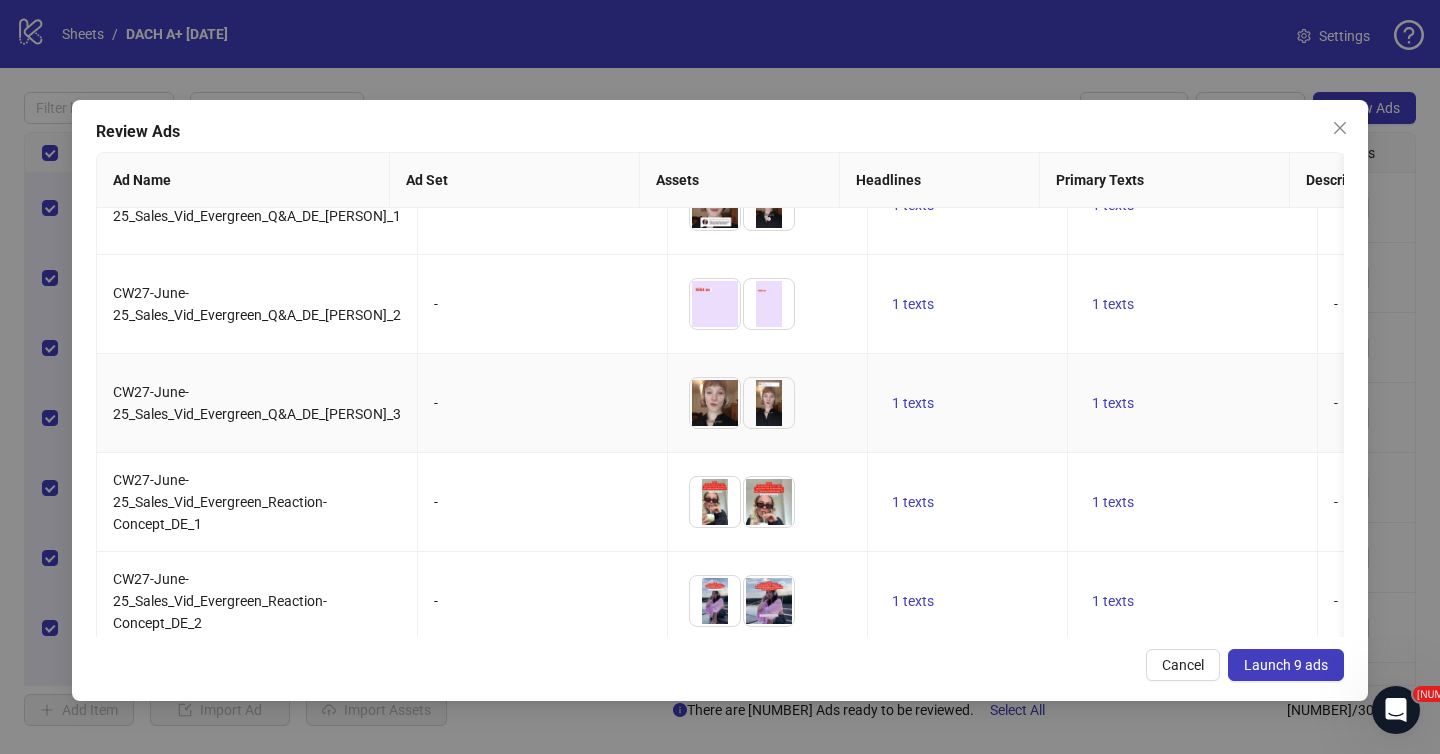 scroll, scrollTop: 462, scrollLeft: 0, axis: vertical 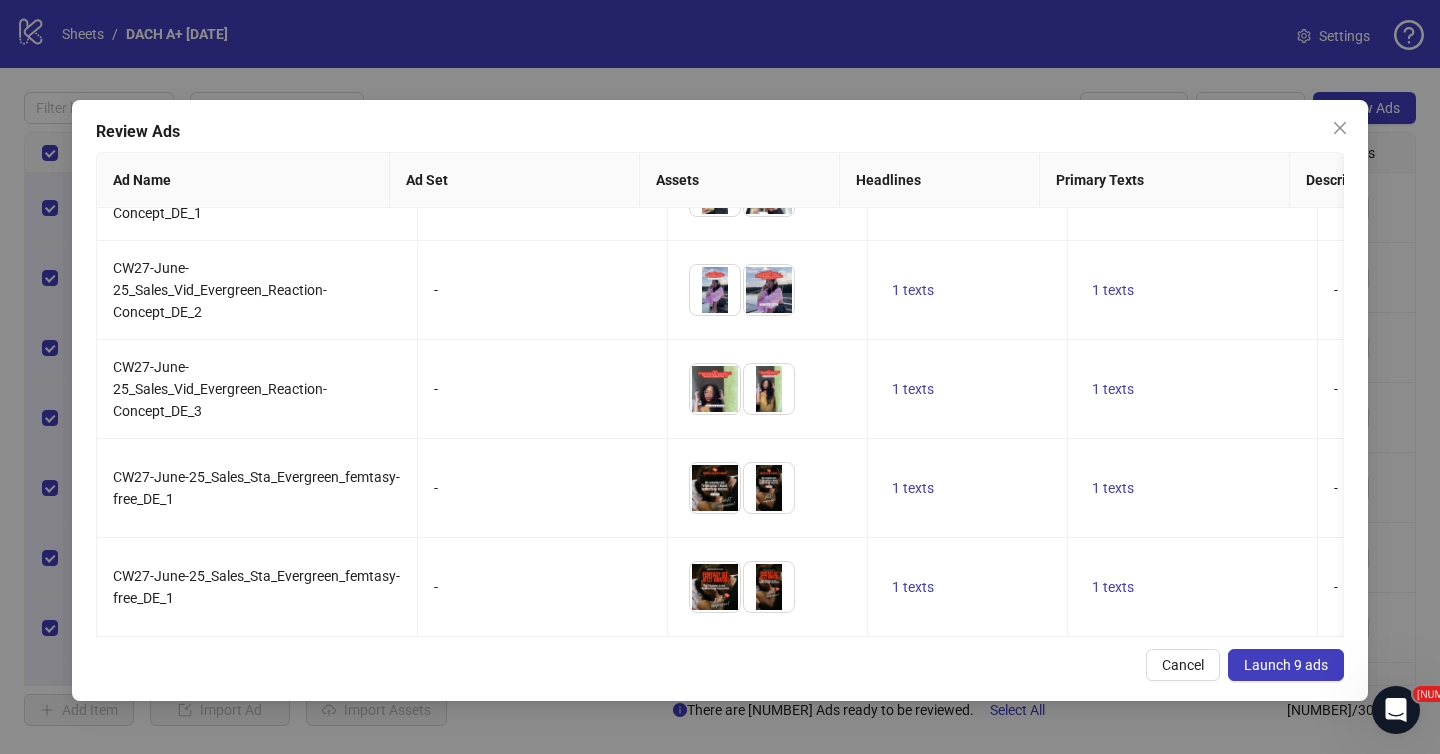 click on "Launch 9 ads" at bounding box center [1286, 665] 